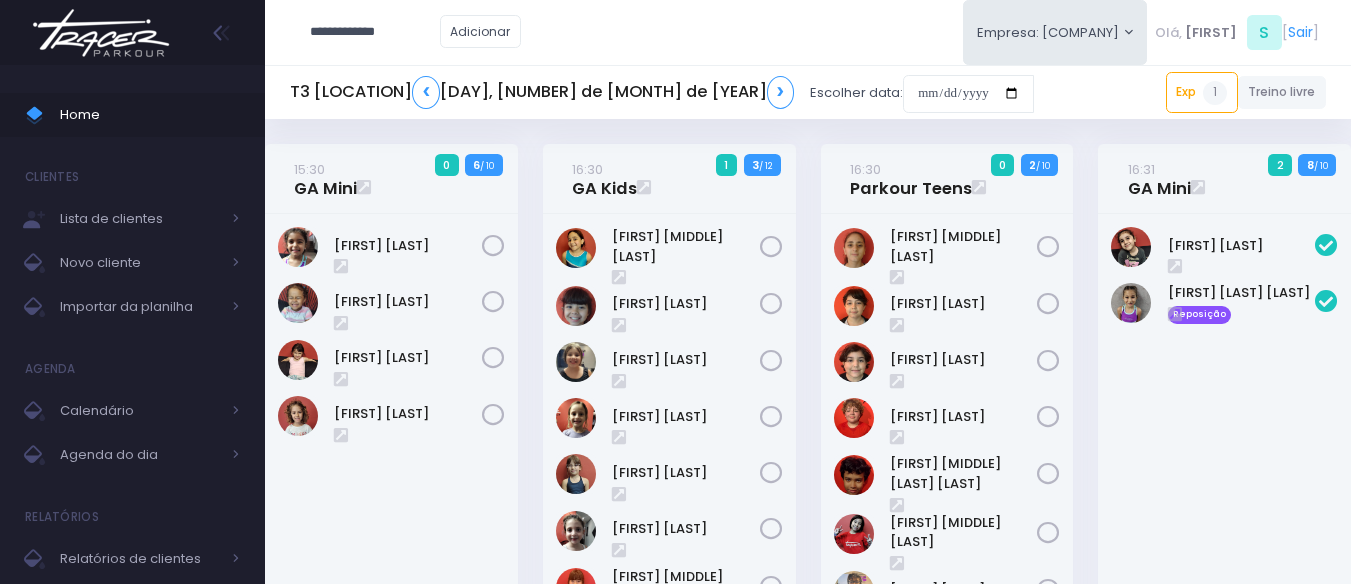 scroll, scrollTop: 0, scrollLeft: 0, axis: both 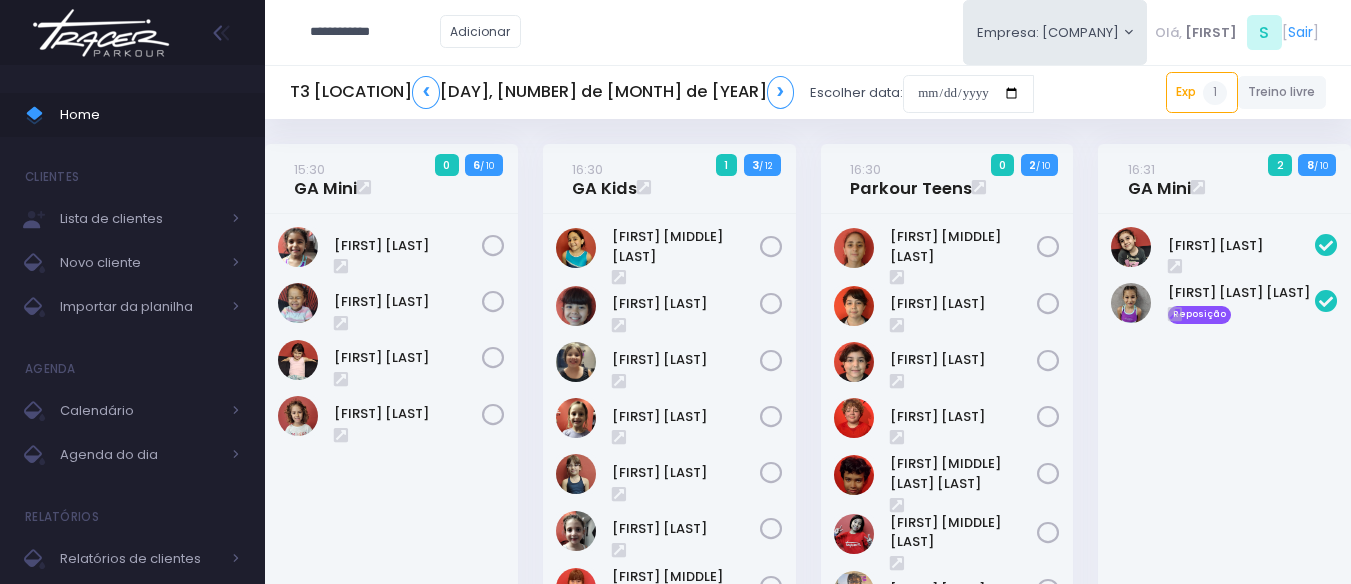 type on "**********" 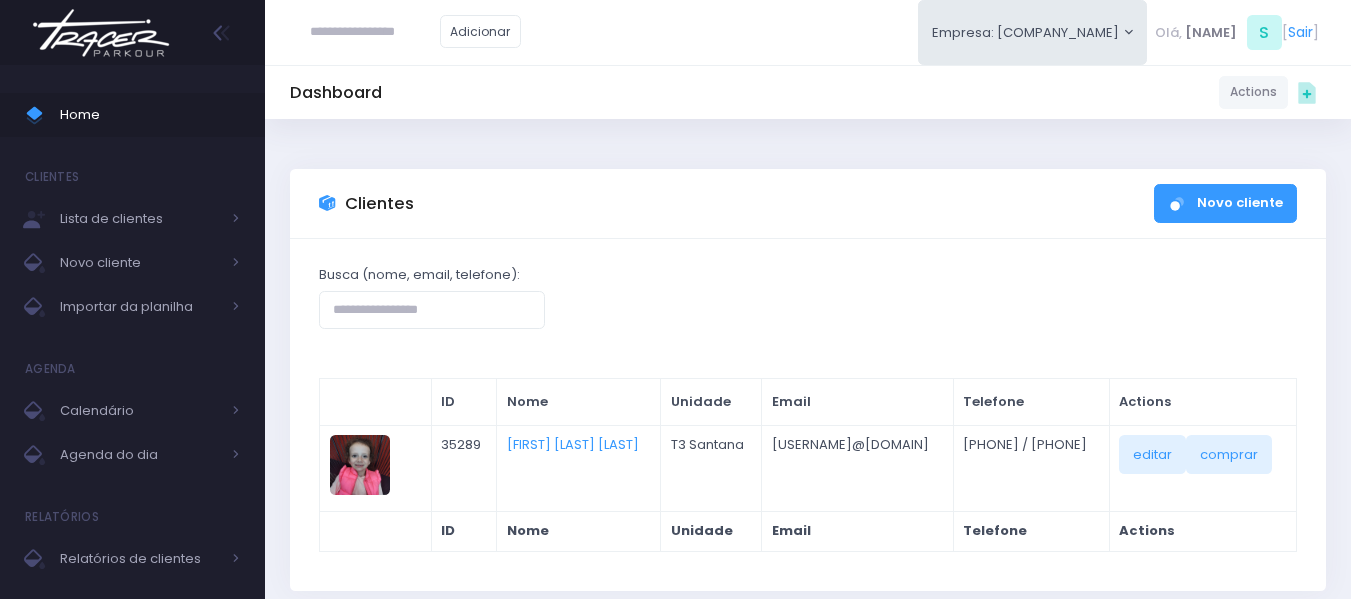 scroll, scrollTop: 0, scrollLeft: 0, axis: both 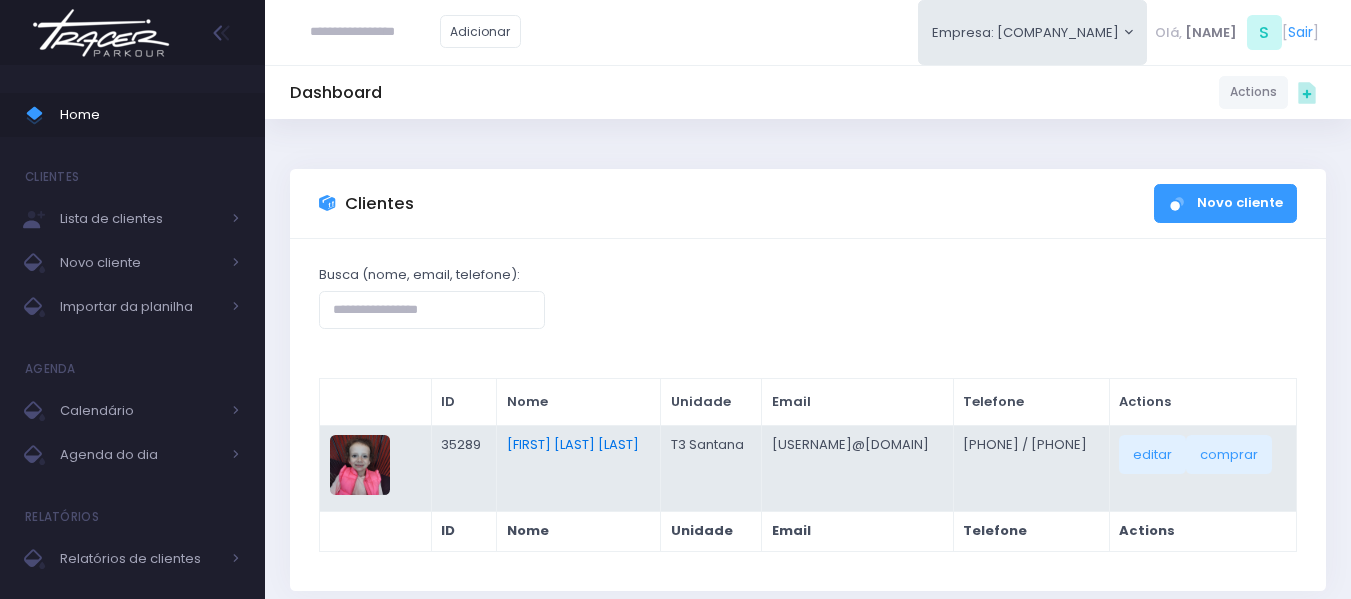 click on "[FIRST] [LAST] [LAST]" at bounding box center [573, 444] 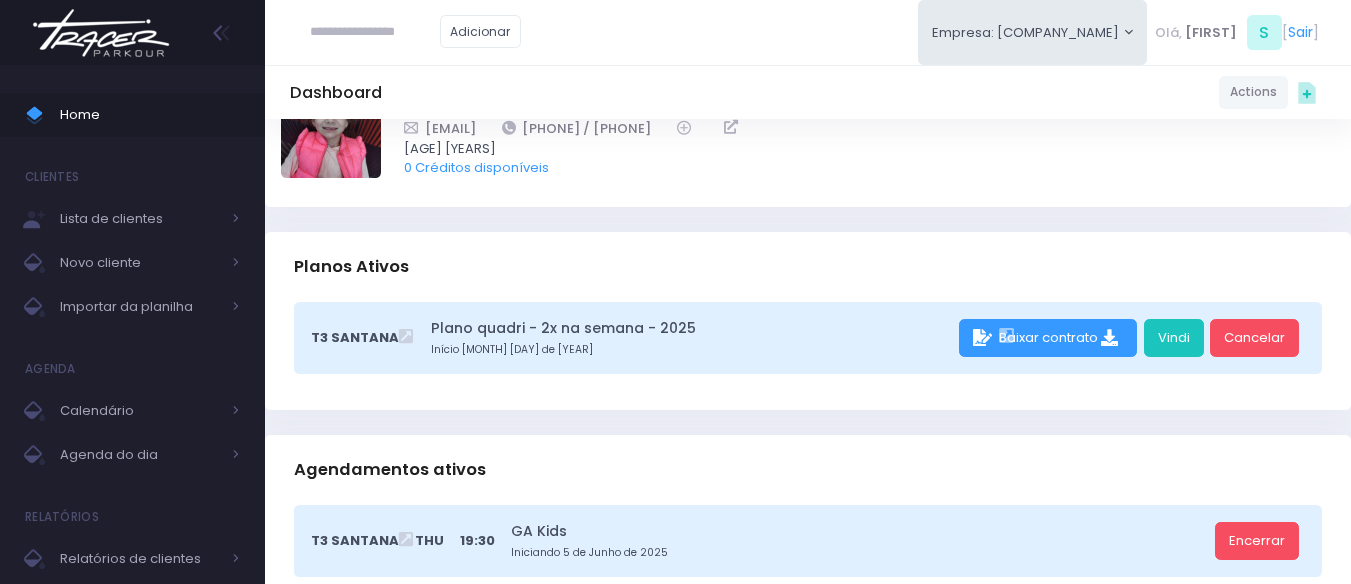 scroll, scrollTop: 0, scrollLeft: 0, axis: both 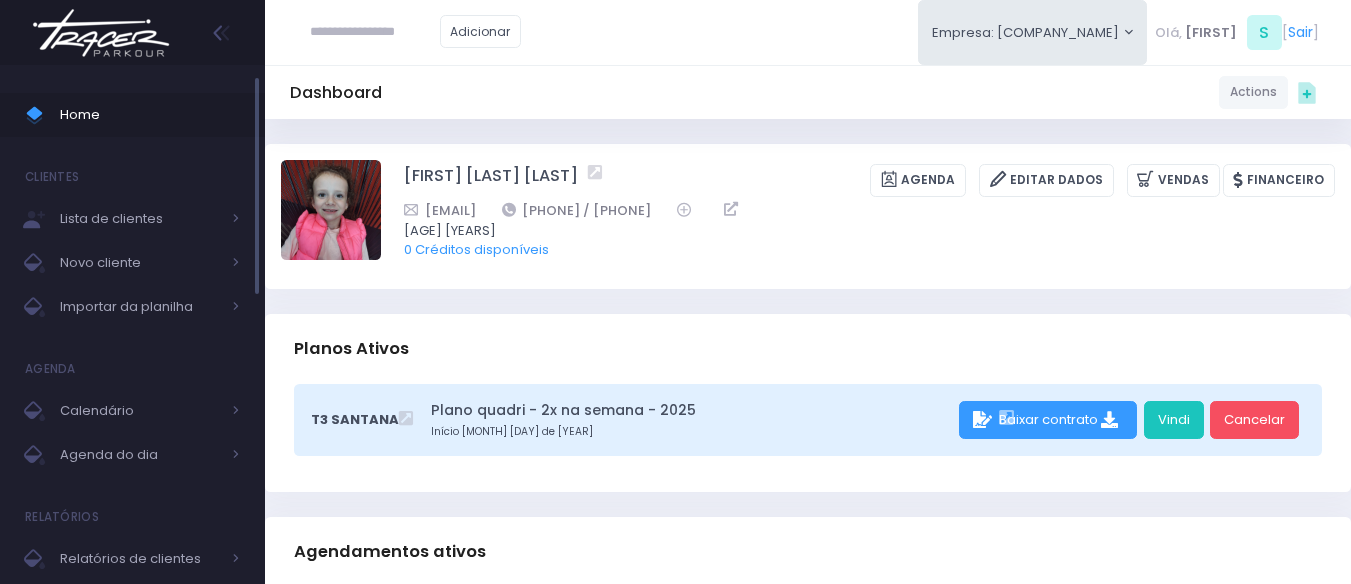 click on "Home" at bounding box center [132, 115] 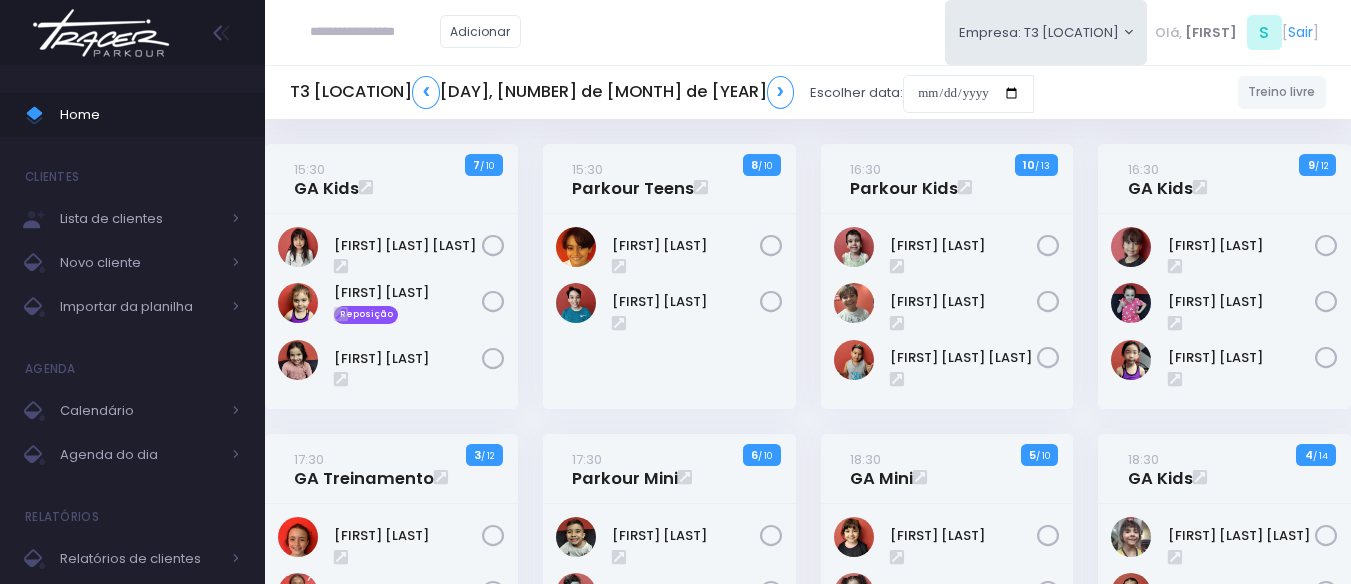 scroll, scrollTop: 0, scrollLeft: 0, axis: both 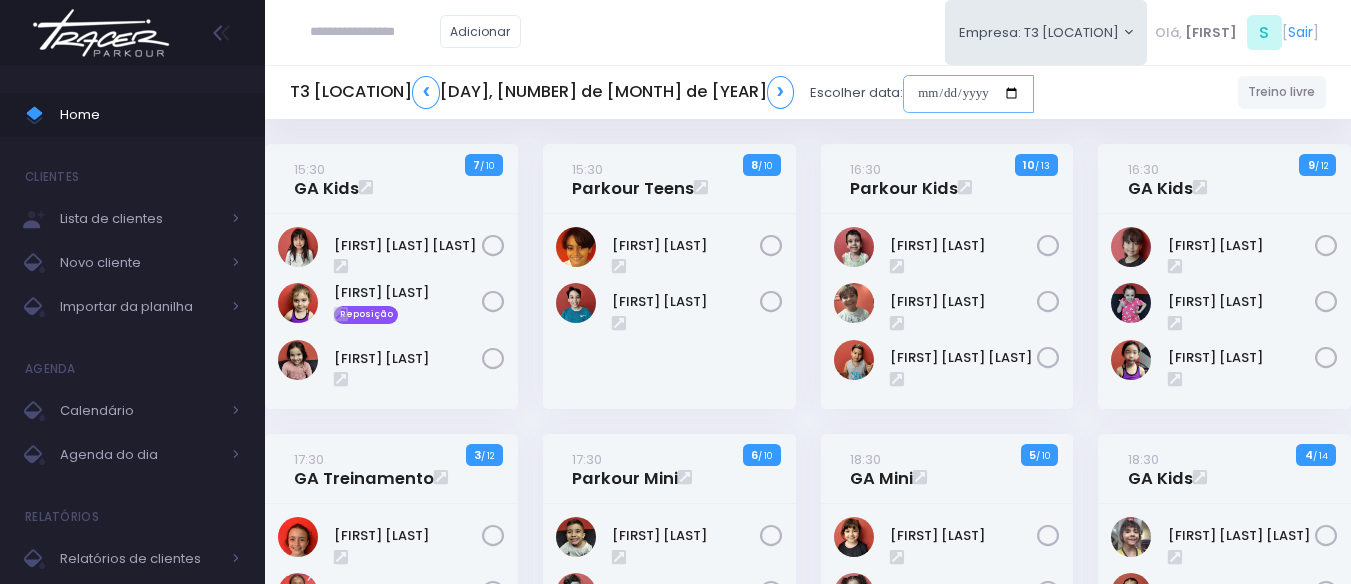 click at bounding box center (968, 94) 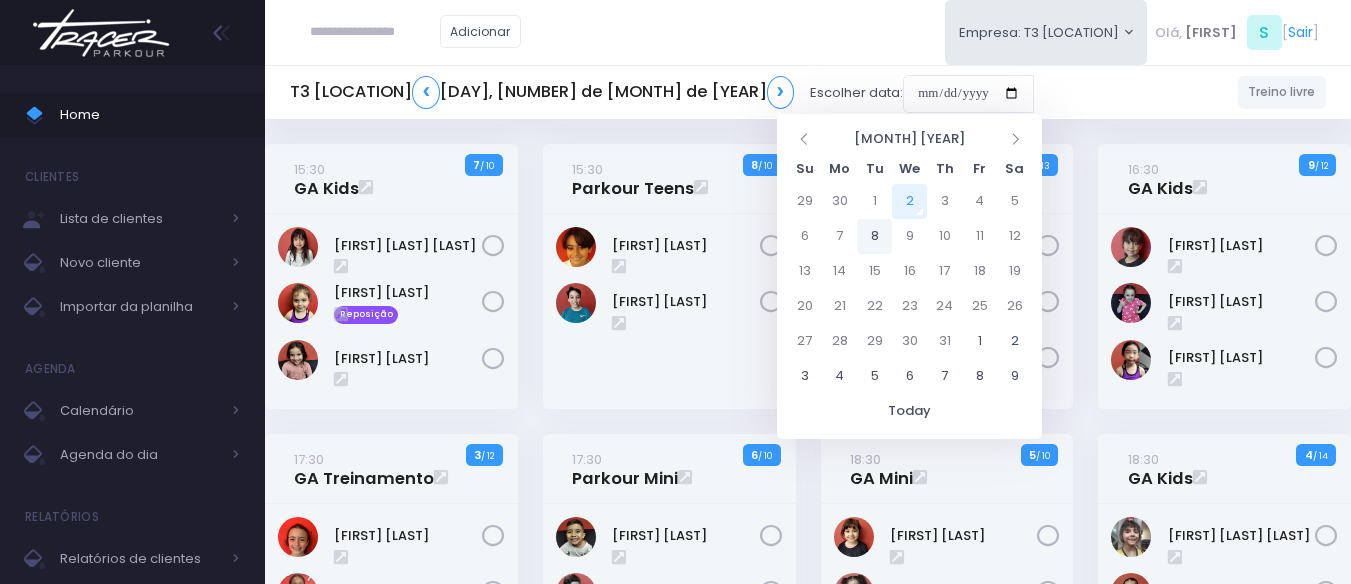 click on "8" at bounding box center (874, 201) 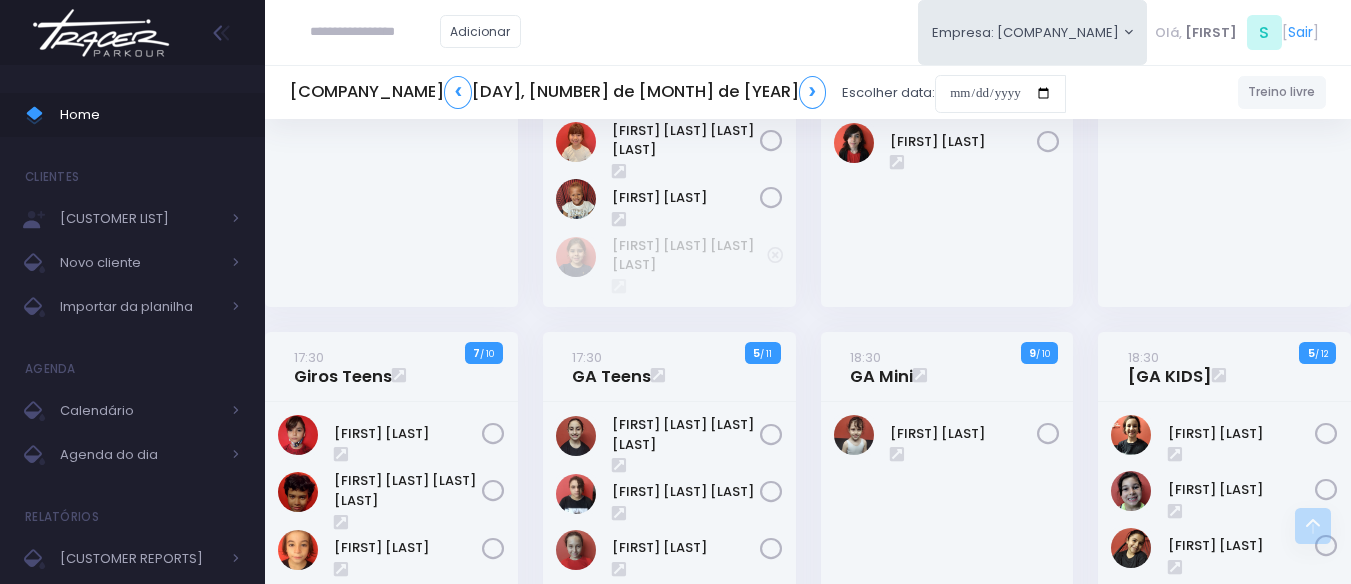 scroll, scrollTop: 600, scrollLeft: 0, axis: vertical 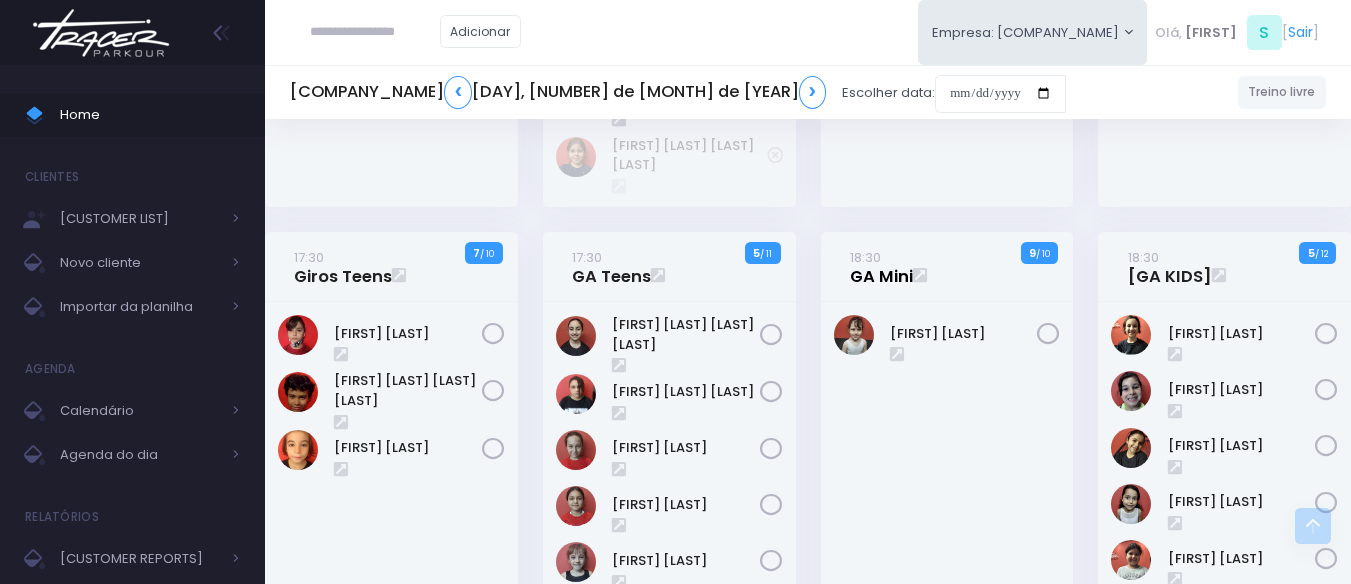 click on "18:30 GA Mini" at bounding box center (881, 267) 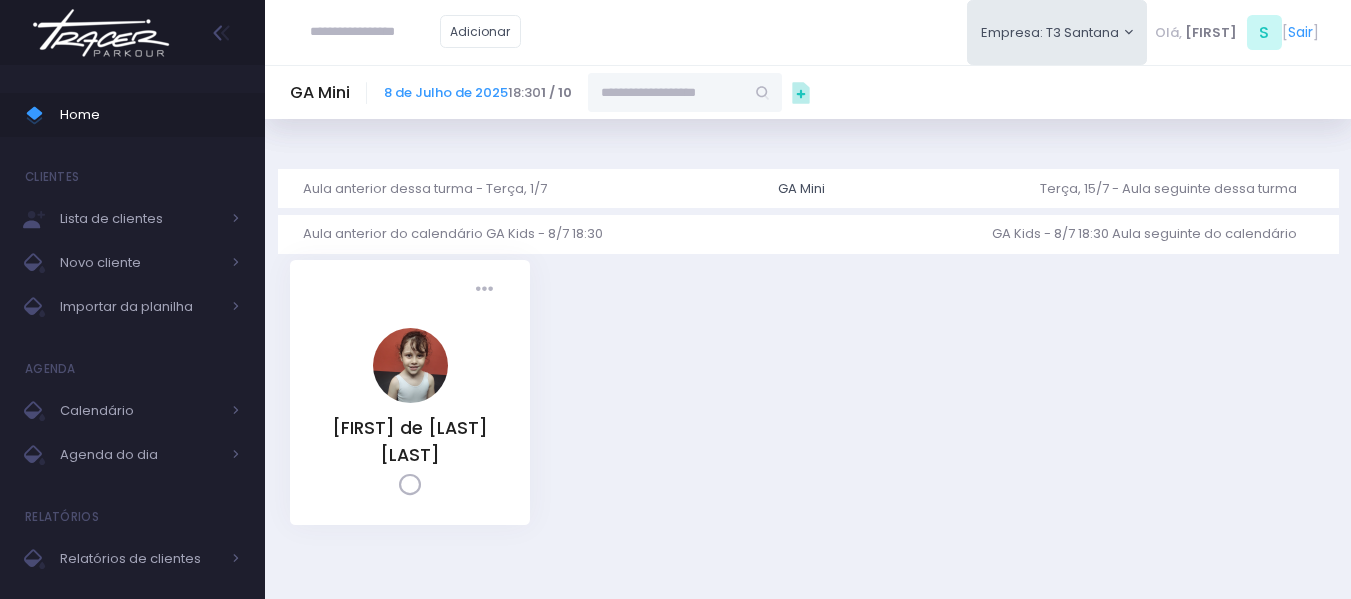 scroll, scrollTop: 0, scrollLeft: 0, axis: both 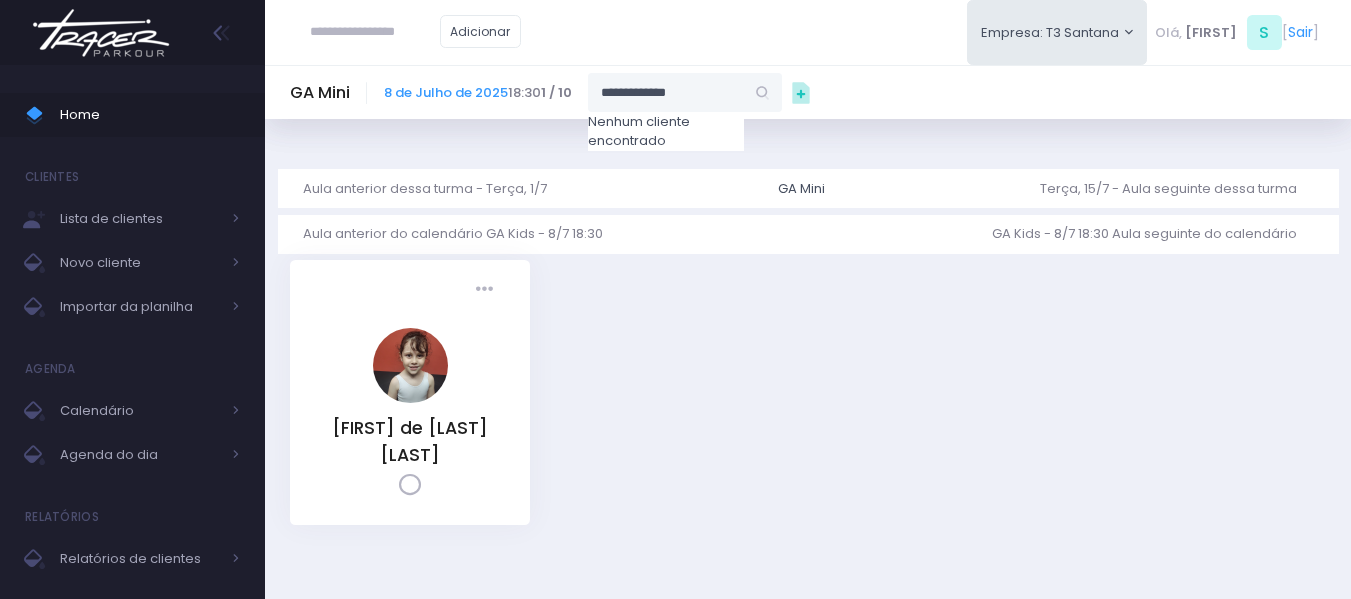 click on "**********" at bounding box center (666, 92) 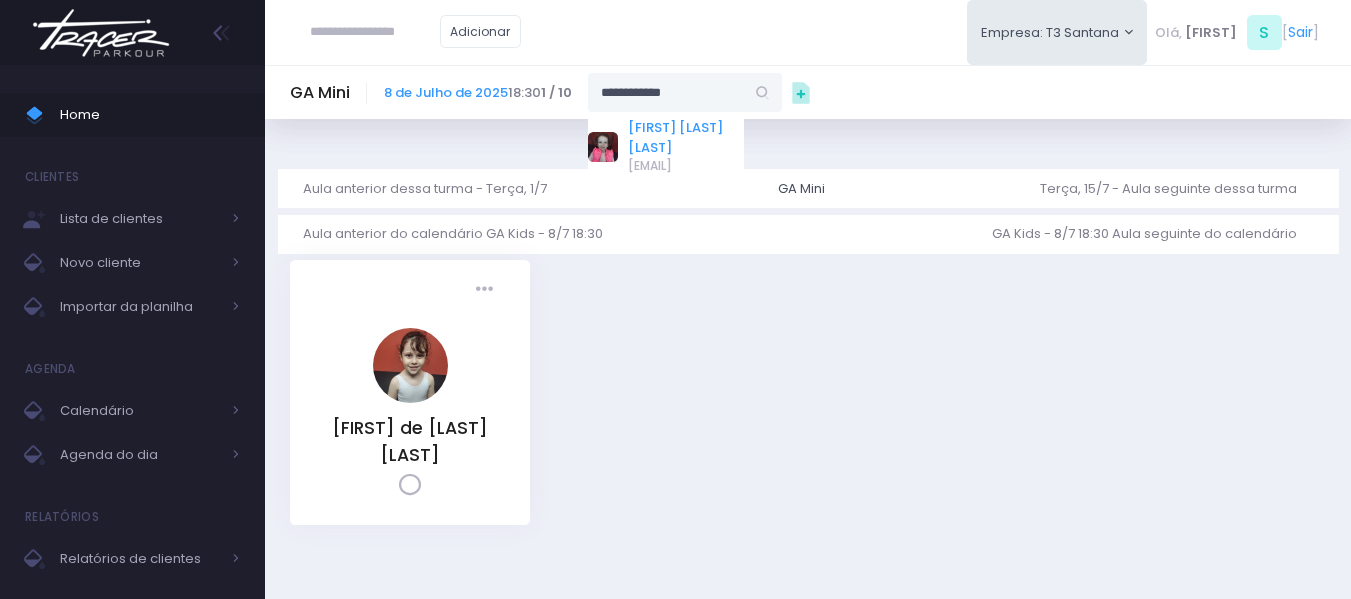 click on "[FIRST] [LAST] [LAST]" at bounding box center (686, 137) 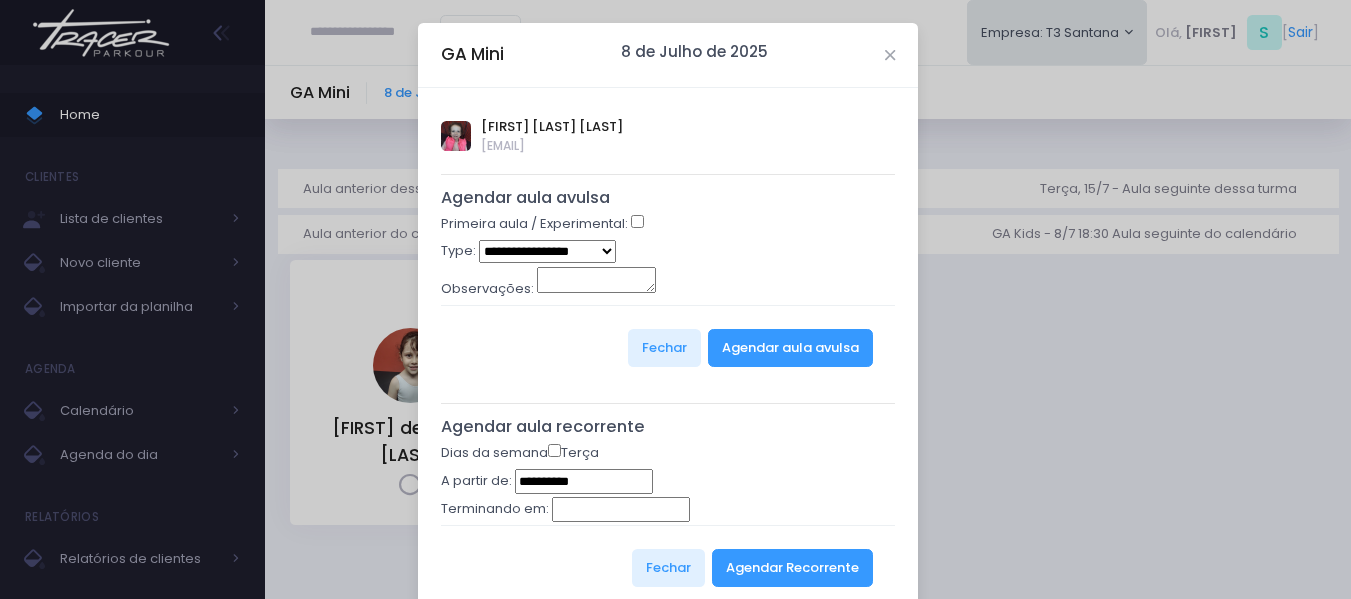 type on "**********" 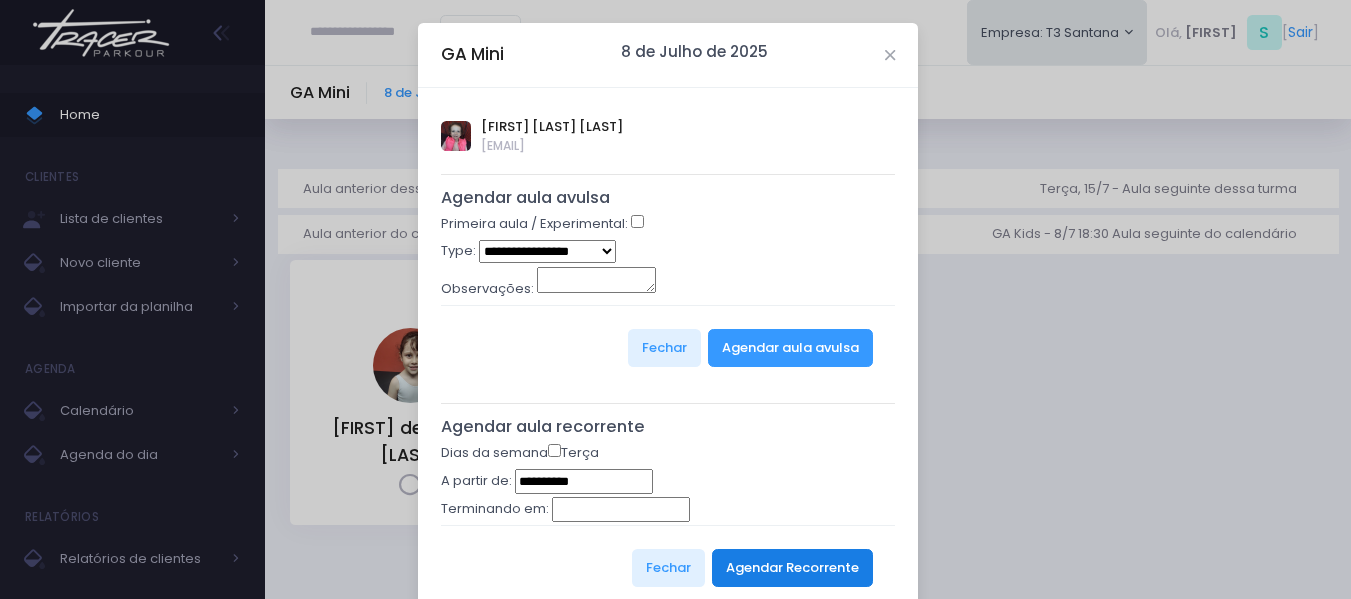 click on "Agendar Recorrente" at bounding box center [792, 568] 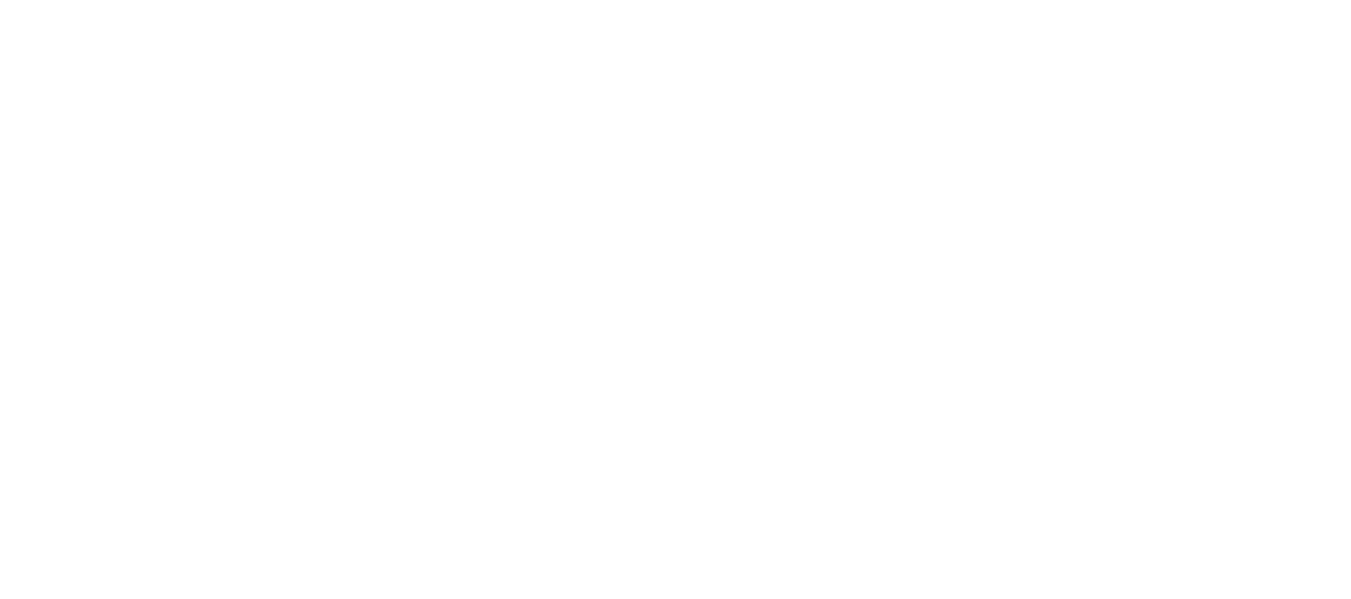scroll, scrollTop: 0, scrollLeft: 0, axis: both 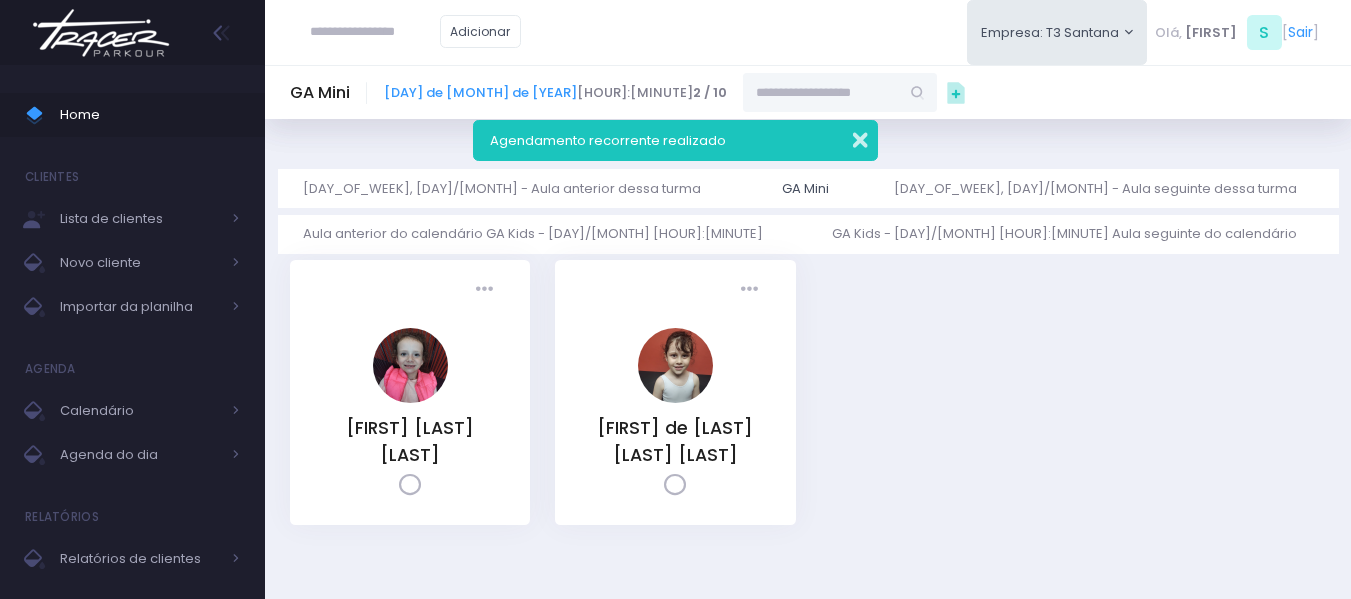 click at bounding box center (847, 137) 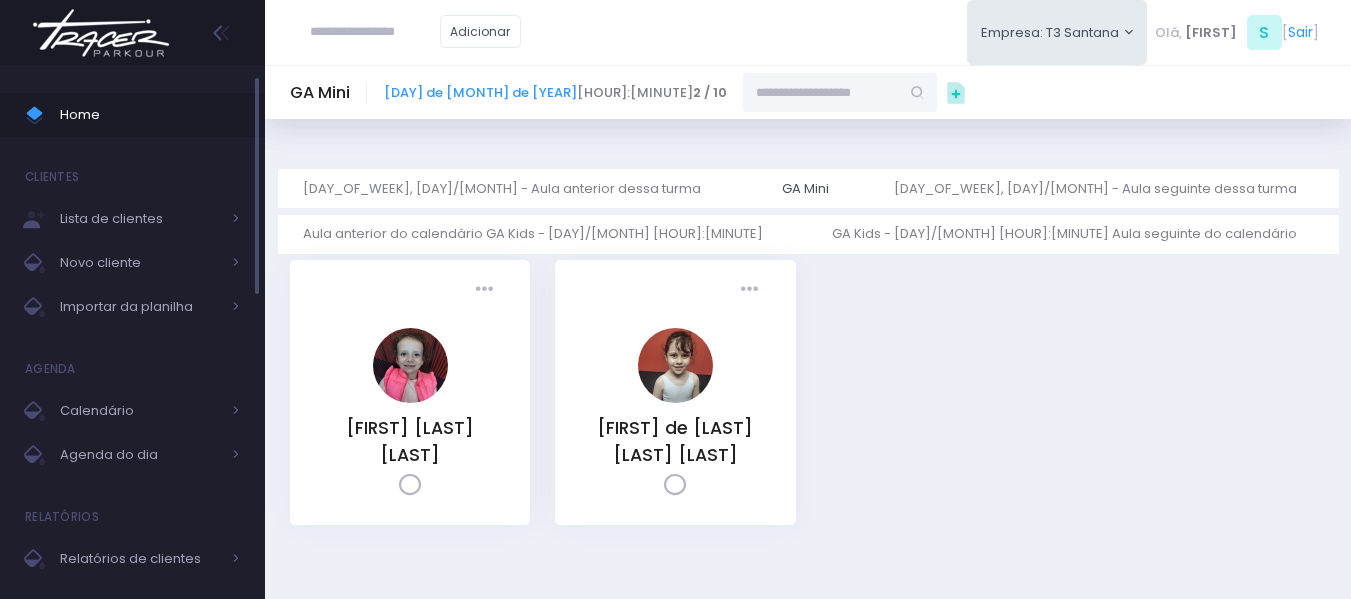 click on "Home" at bounding box center [150, 115] 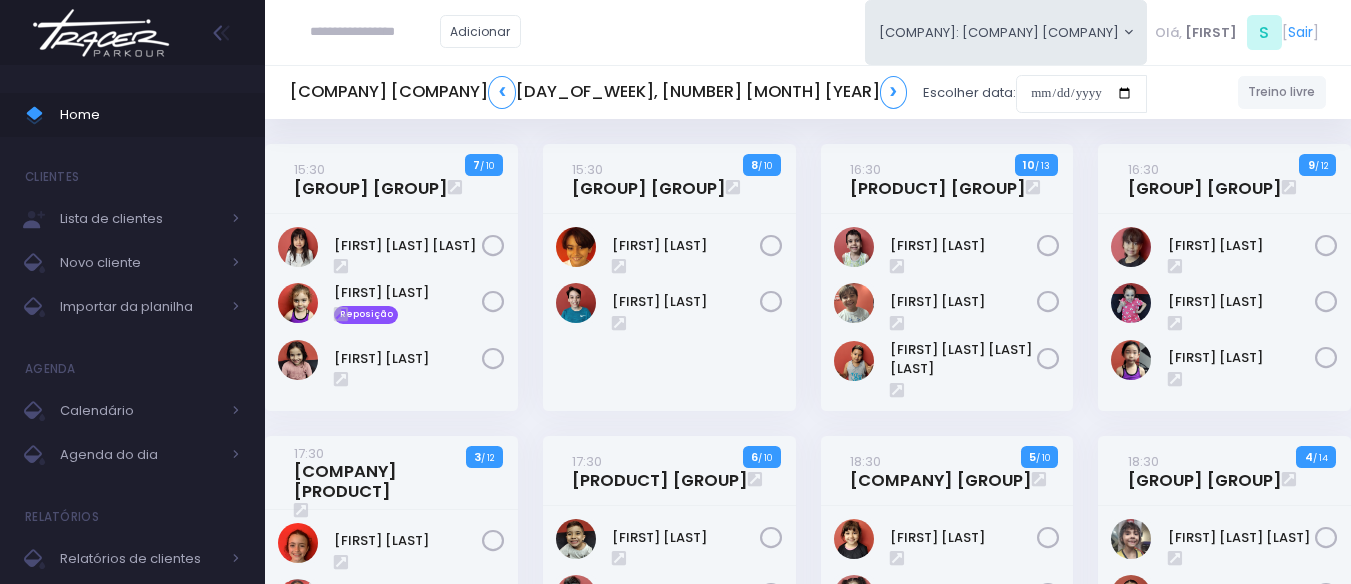 scroll, scrollTop: 0, scrollLeft: 0, axis: both 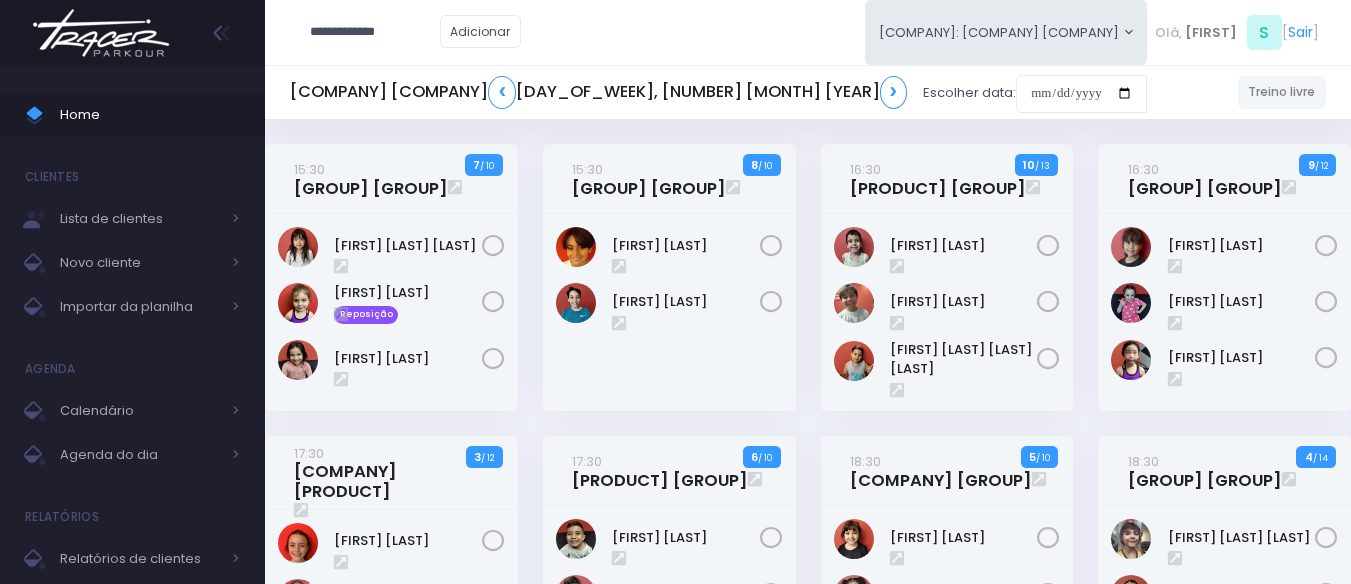 click on "**********" at bounding box center (375, 32) 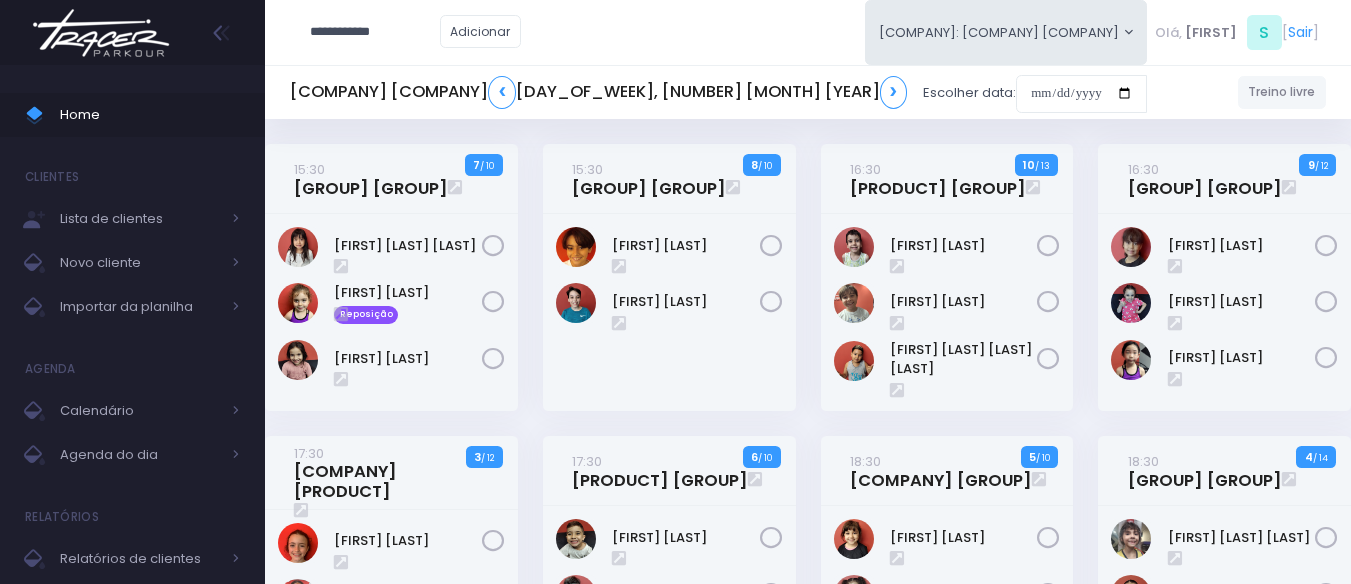 type on "**********" 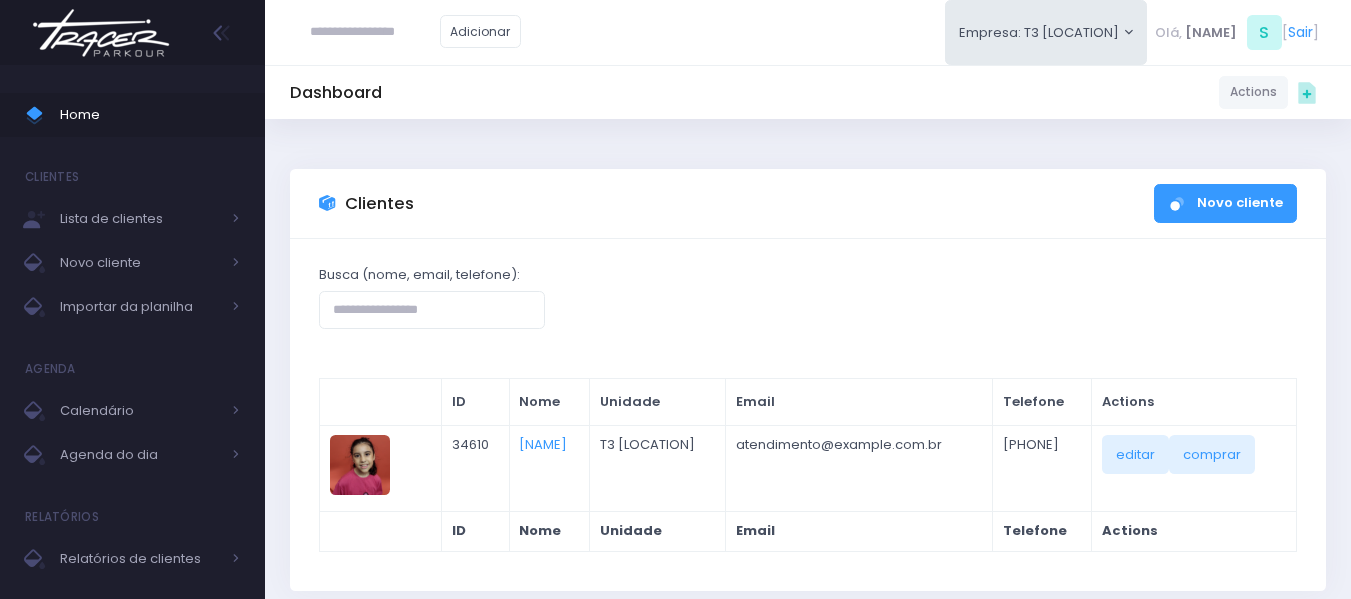 scroll, scrollTop: 0, scrollLeft: 0, axis: both 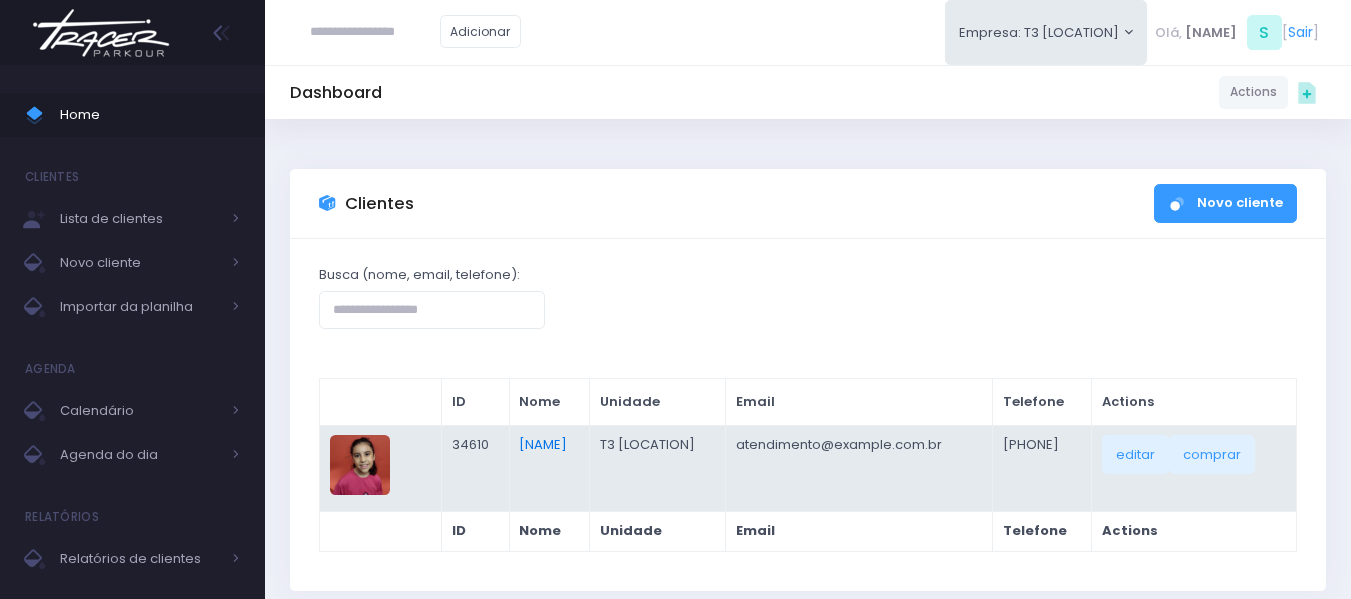 click on "[NAME]" at bounding box center [543, 444] 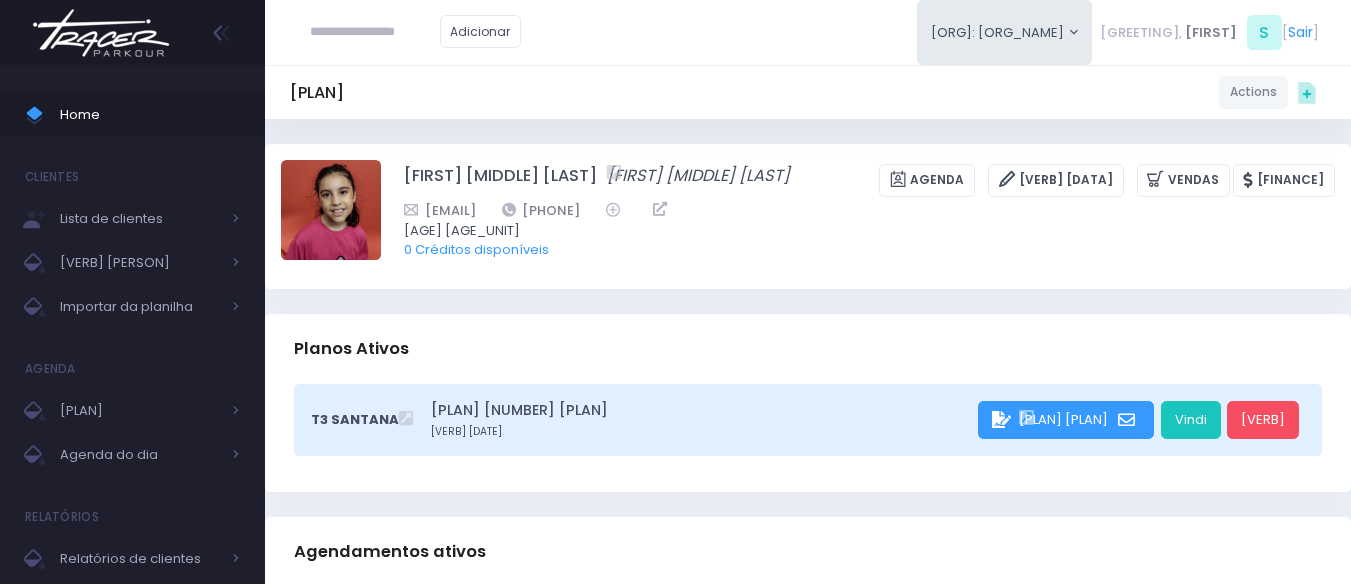 scroll, scrollTop: 0, scrollLeft: 0, axis: both 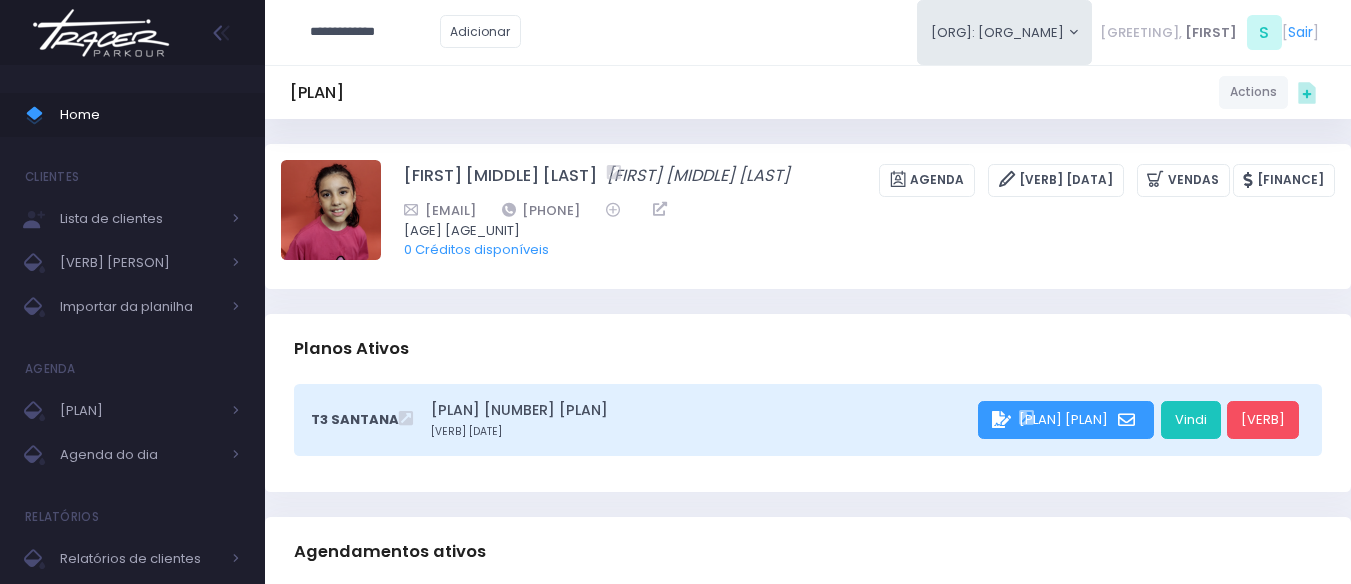 click on "**********" at bounding box center (375, 32) 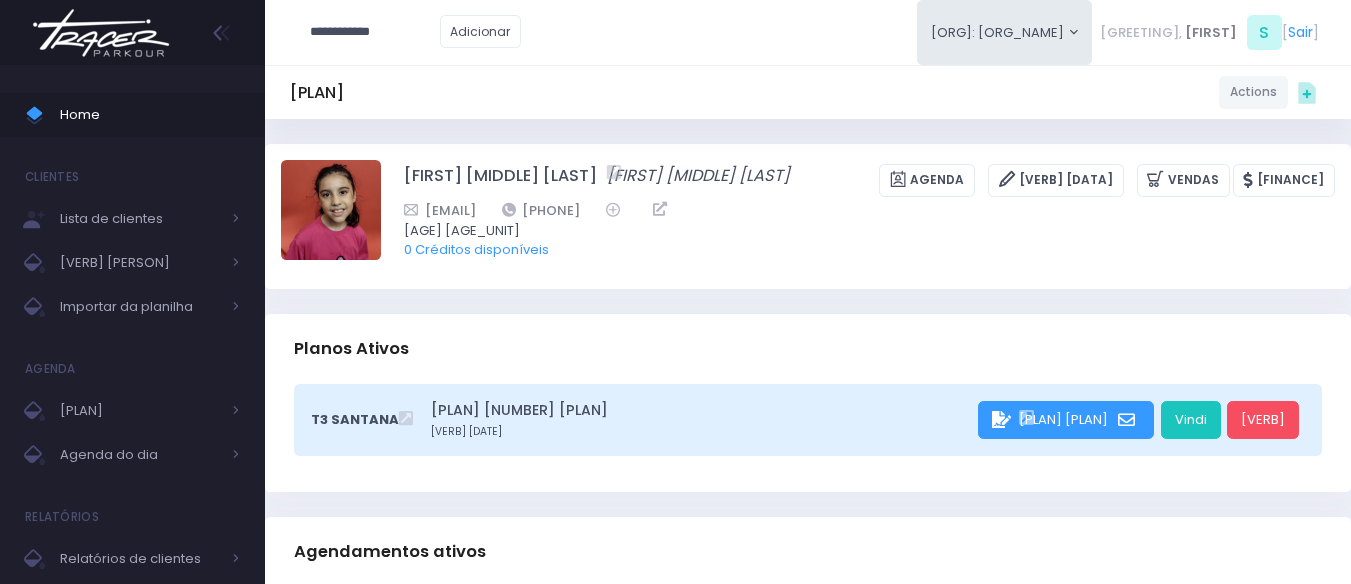 type on "**********" 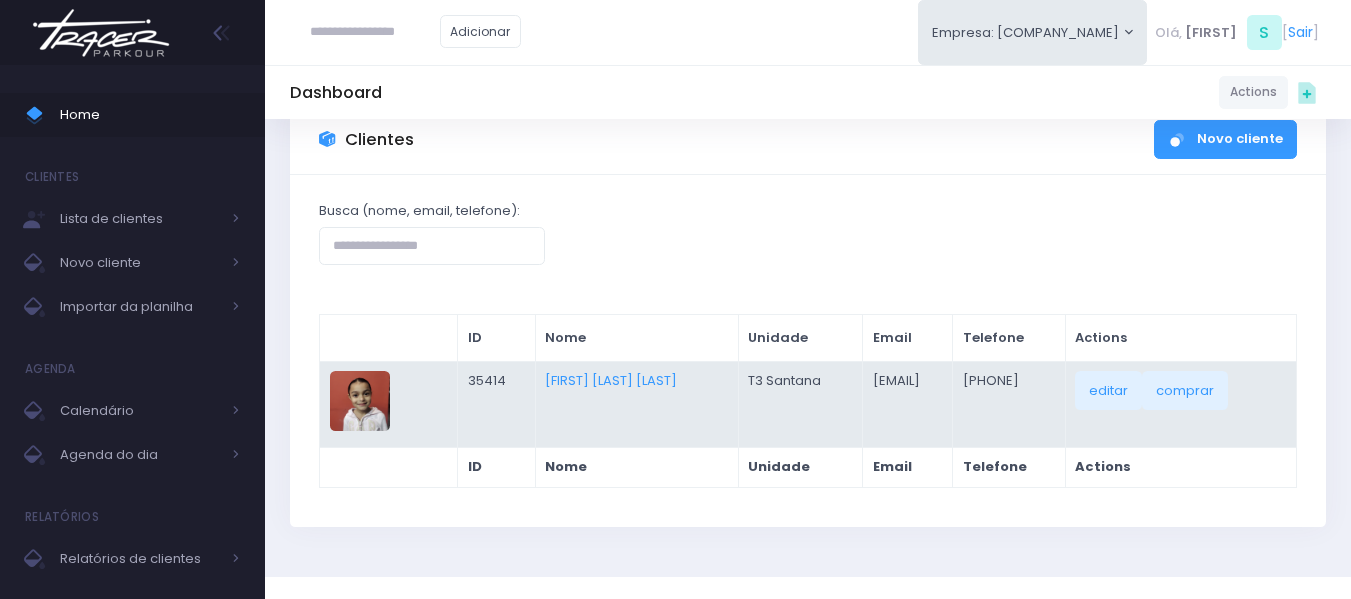 scroll, scrollTop: 100, scrollLeft: 0, axis: vertical 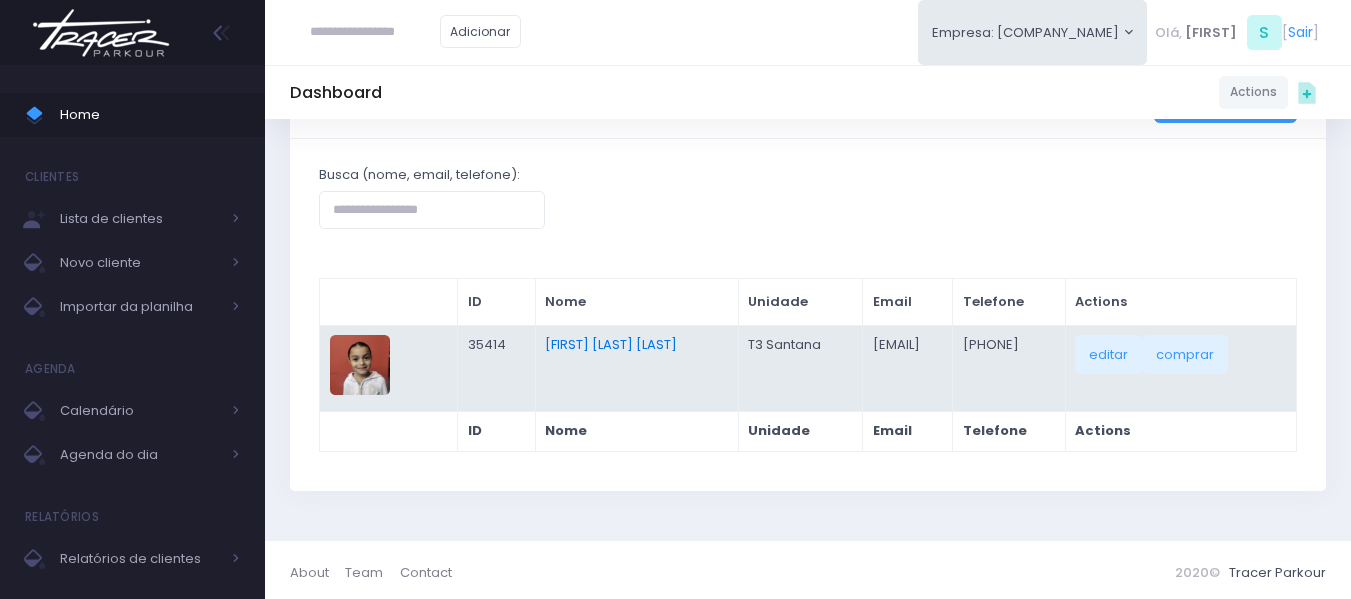 click on "[FIRST] [LAST]" at bounding box center [611, 344] 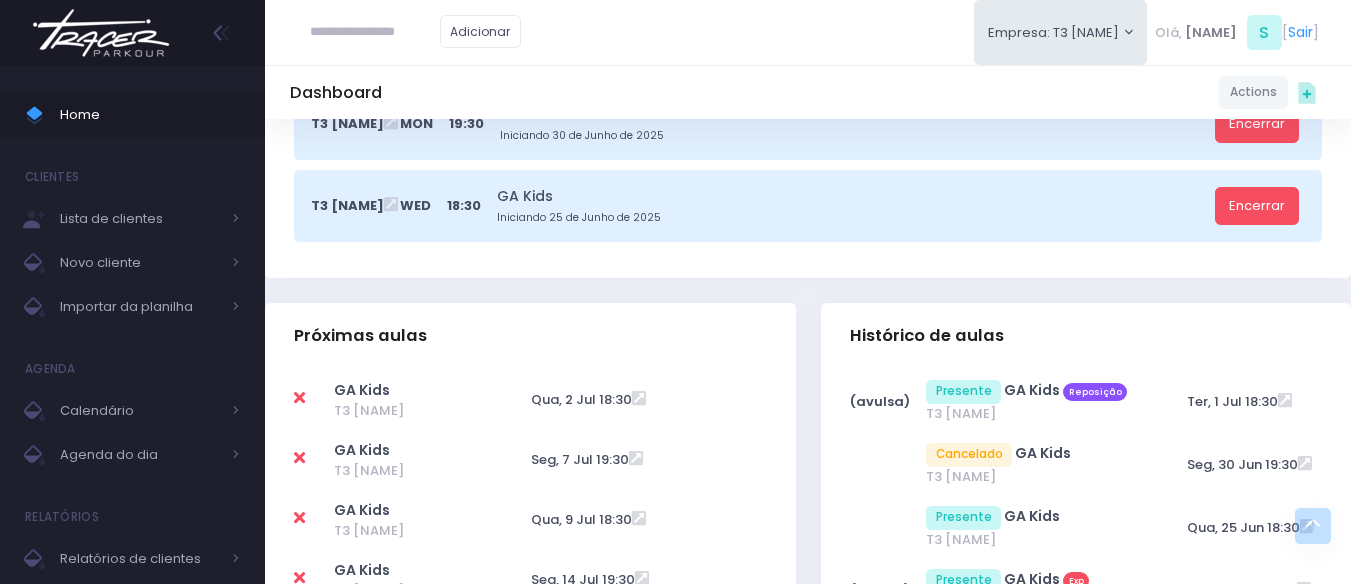 scroll, scrollTop: 600, scrollLeft: 0, axis: vertical 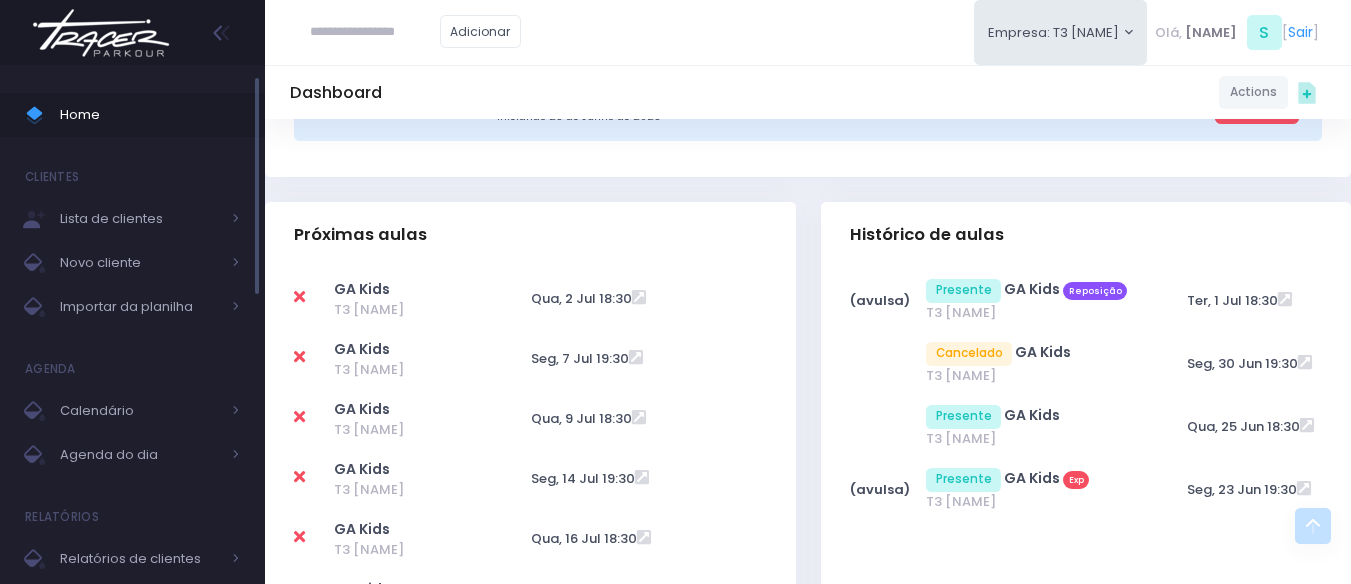 click on "Home" at bounding box center (150, 115) 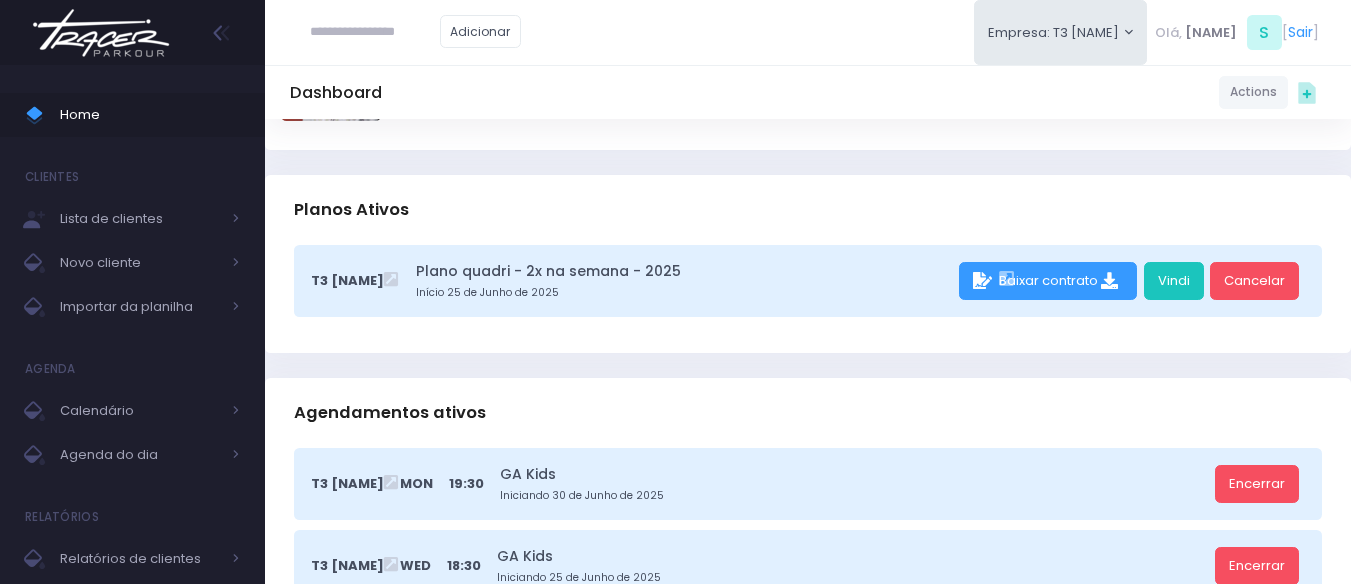 scroll, scrollTop: 1, scrollLeft: 0, axis: vertical 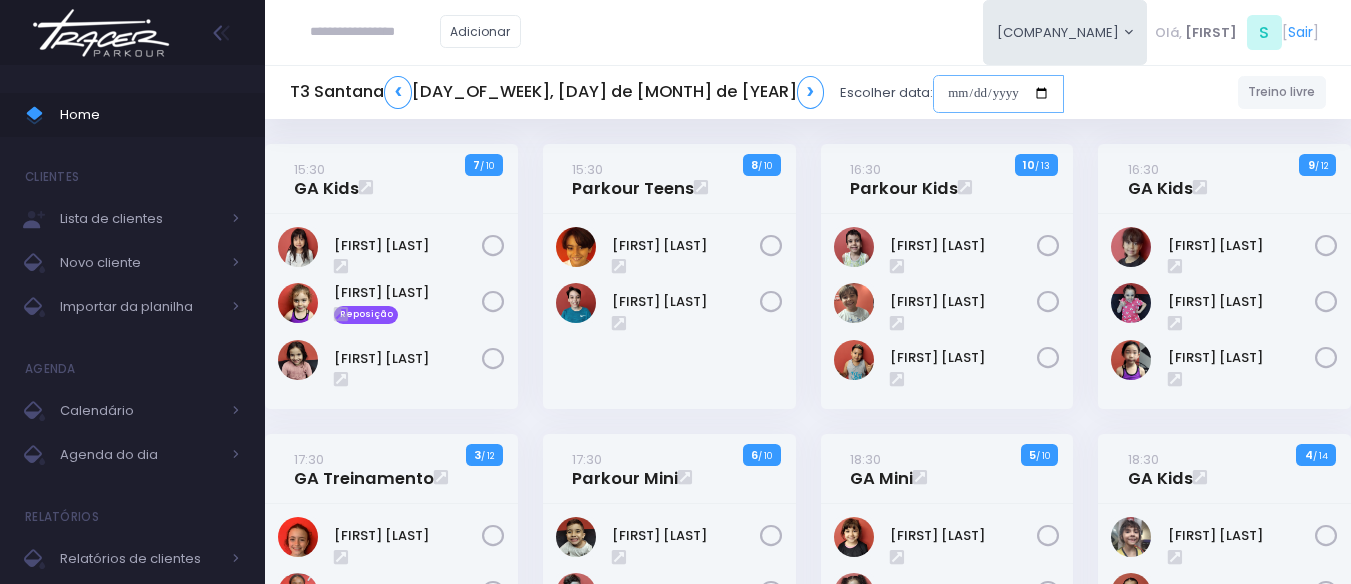 click at bounding box center [998, 94] 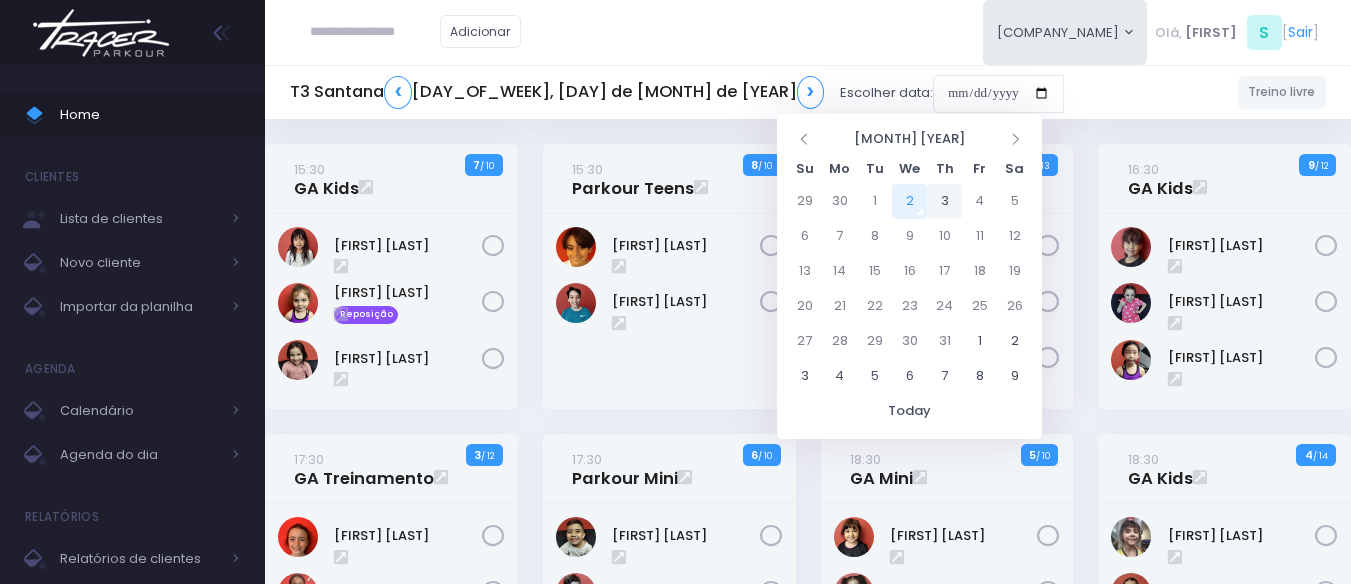click on "3" at bounding box center (944, 201) 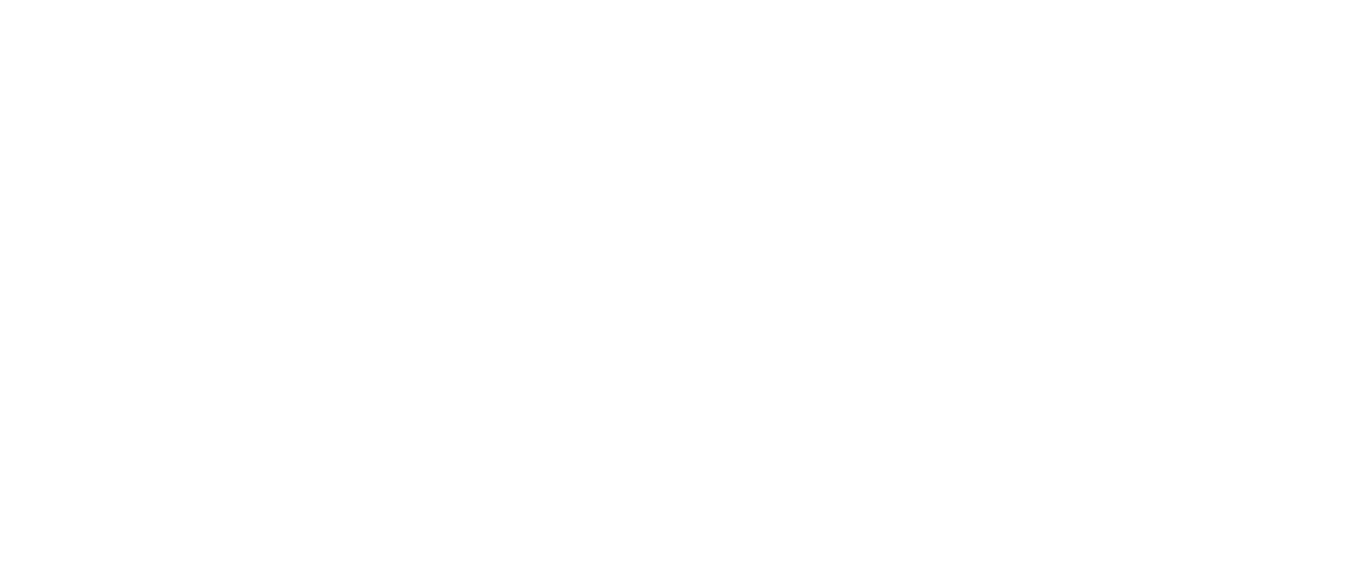 scroll, scrollTop: 0, scrollLeft: 0, axis: both 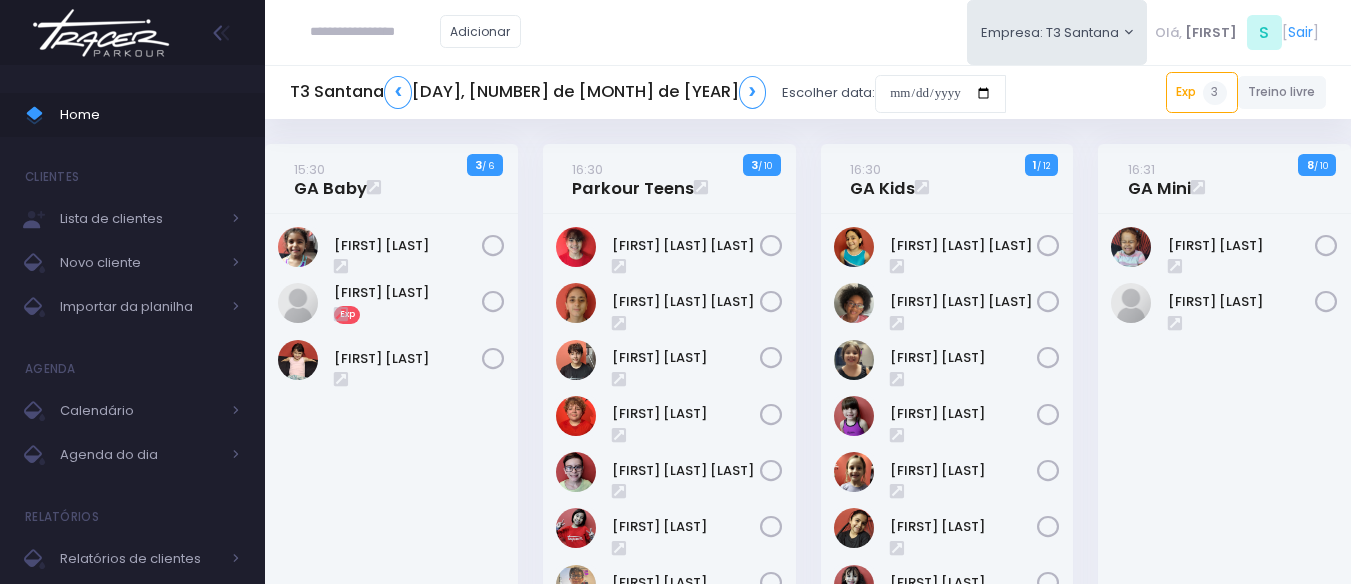 drag, startPoint x: 769, startPoint y: 268, endPoint x: 799, endPoint y: 128, distance: 143.1782 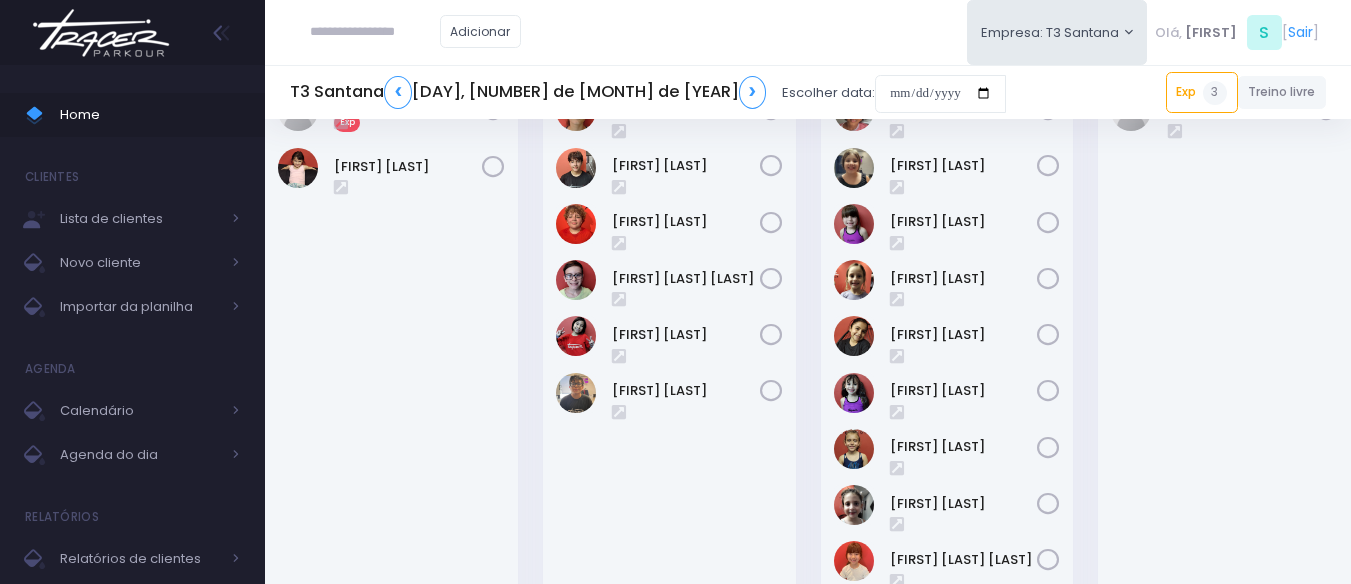 scroll, scrollTop: 0, scrollLeft: 0, axis: both 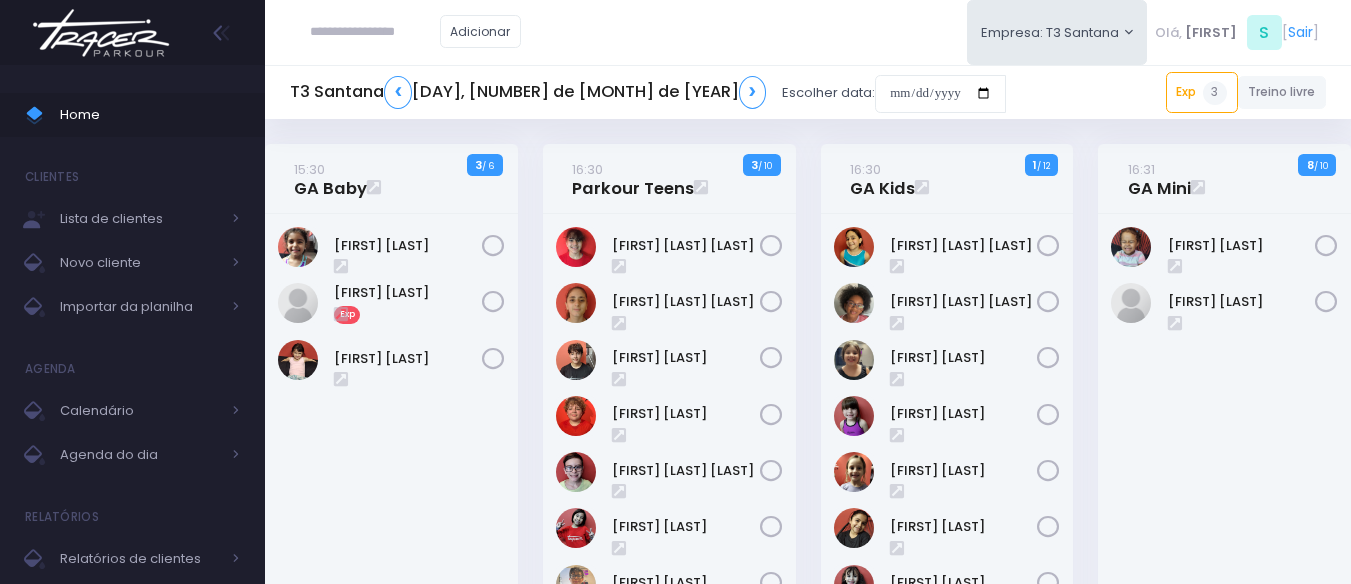 click at bounding box center (375, 32) 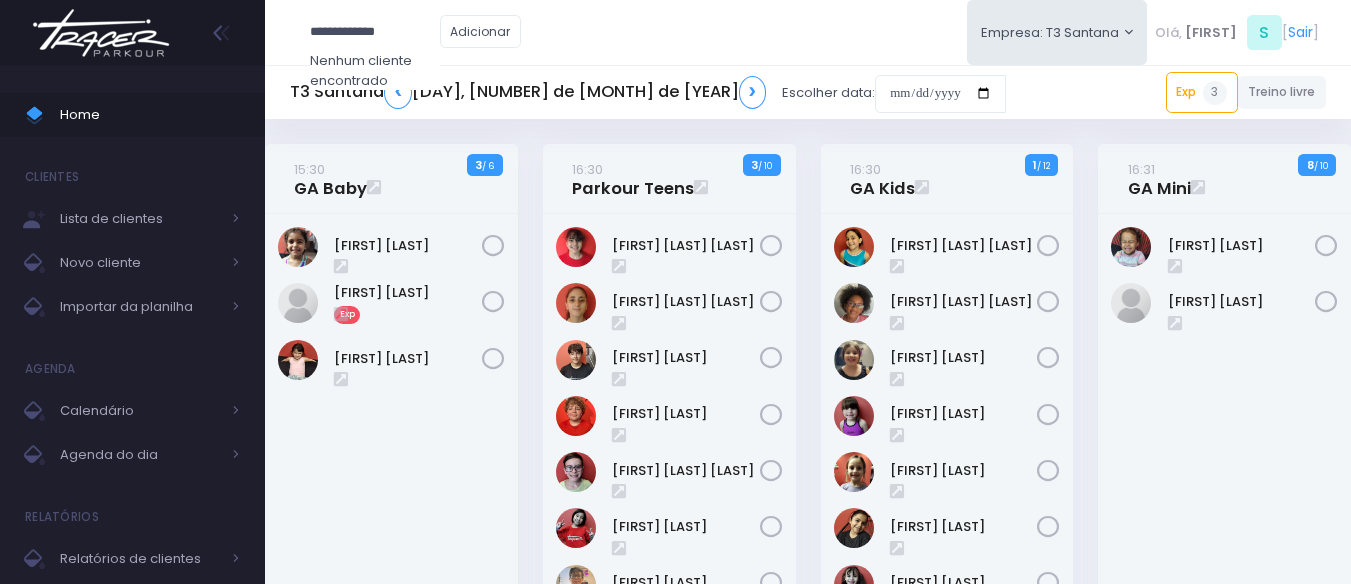 click on "**********" at bounding box center [375, 32] 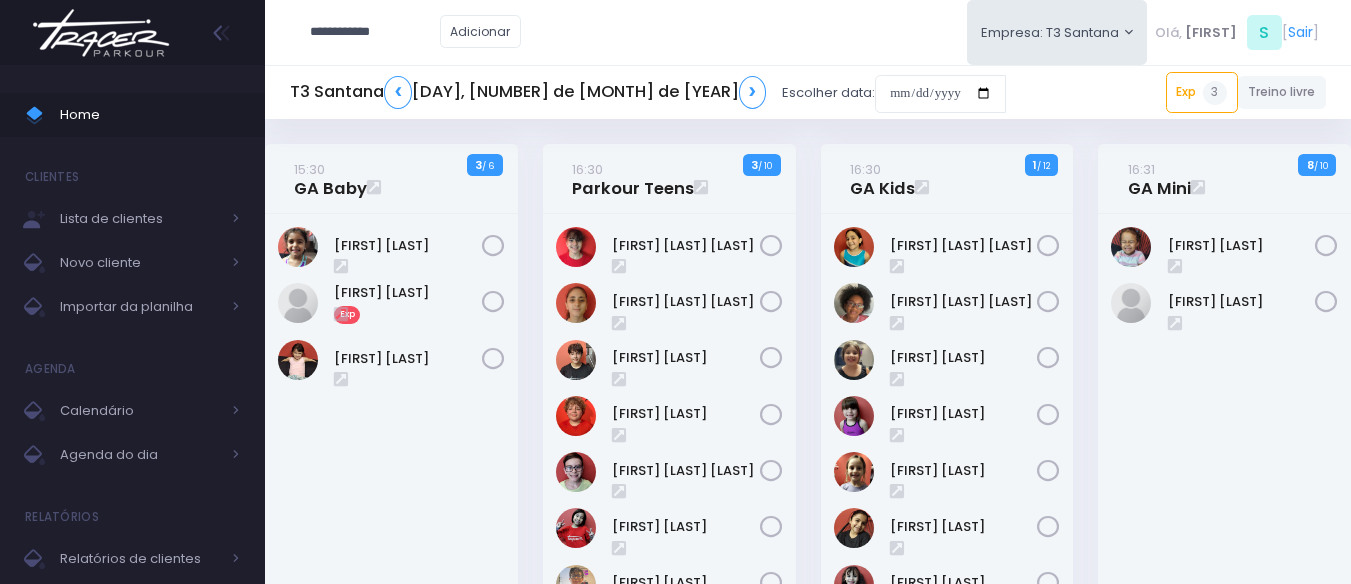 type on "**********" 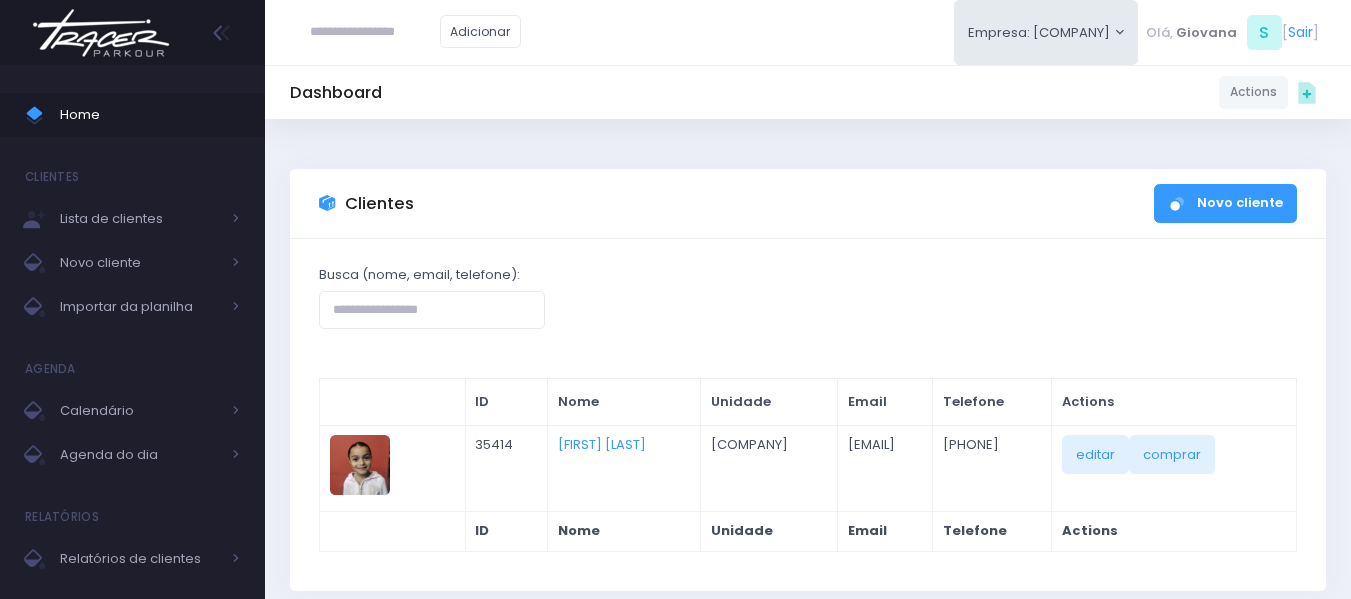 scroll, scrollTop: 0, scrollLeft: 0, axis: both 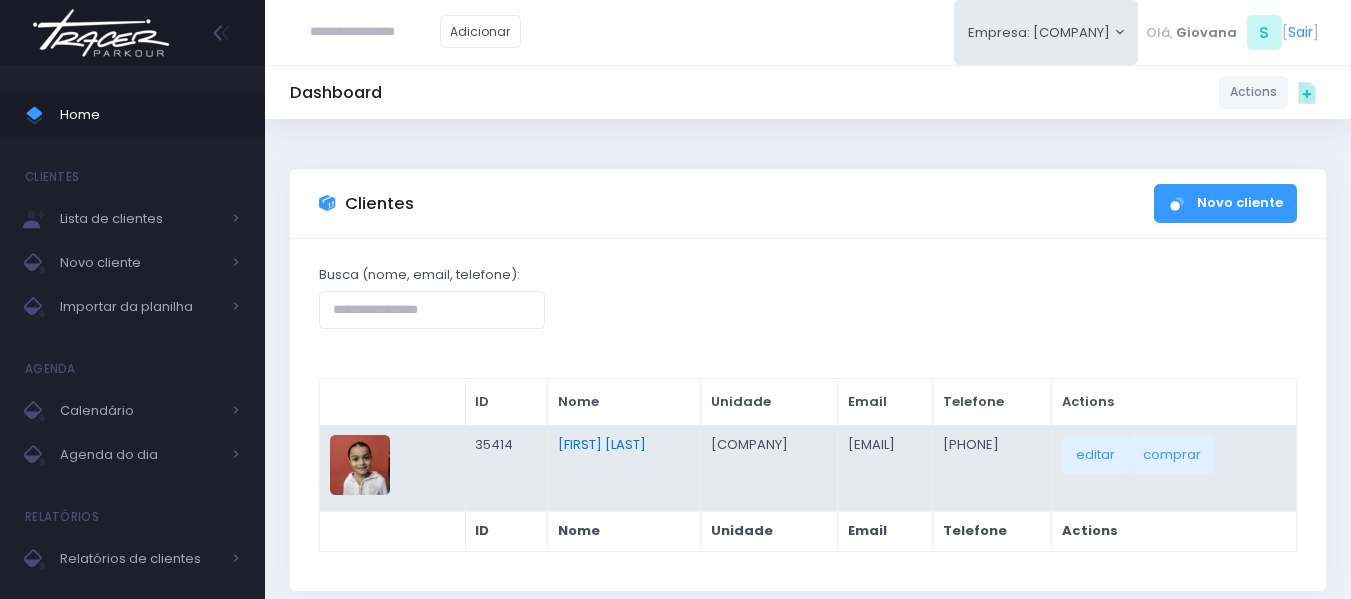click on "[FIRST] [LAST]" at bounding box center (602, 444) 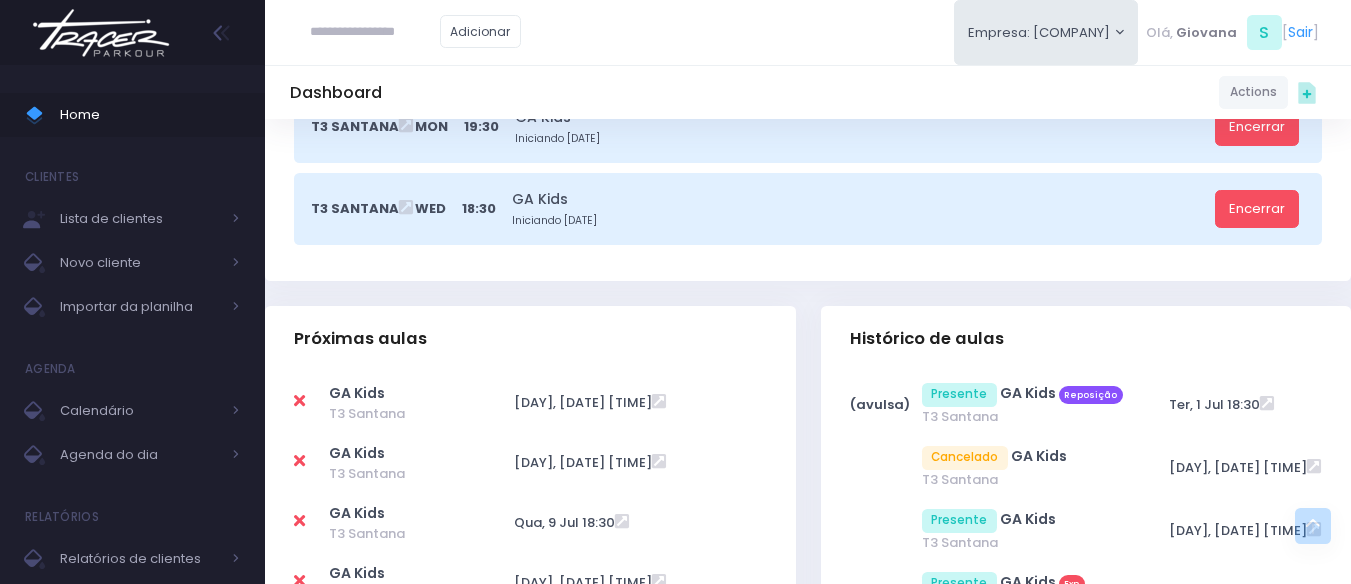 scroll, scrollTop: 600, scrollLeft: 0, axis: vertical 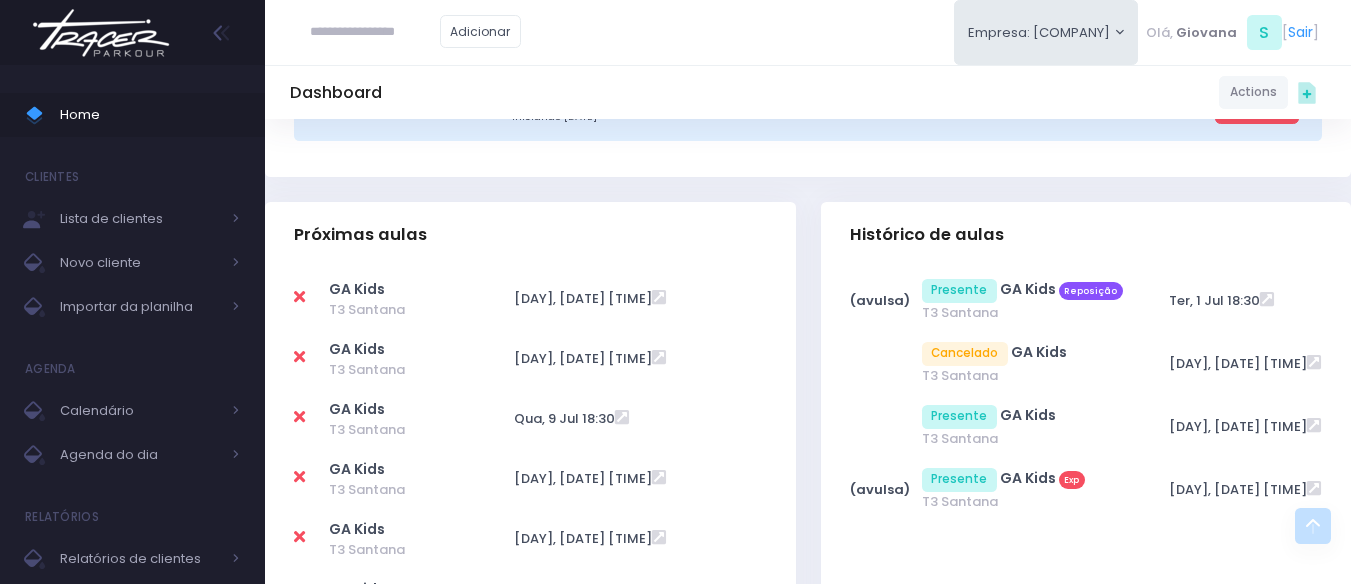 click at bounding box center [375, 32] 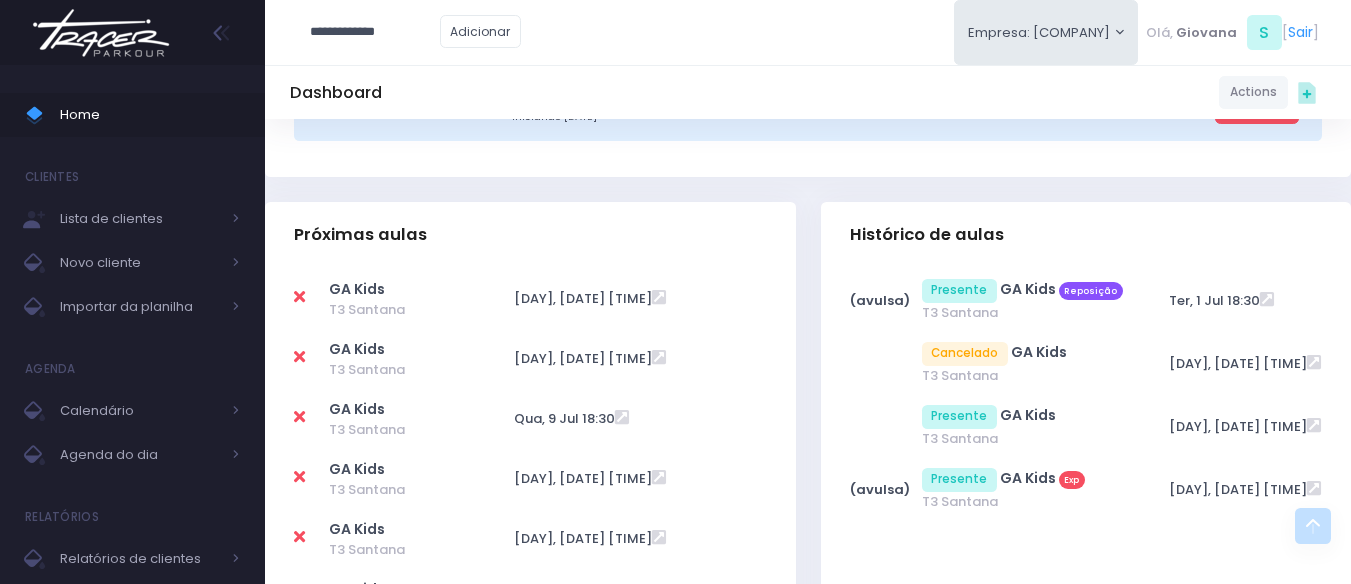 click on "**********" at bounding box center (375, 32) 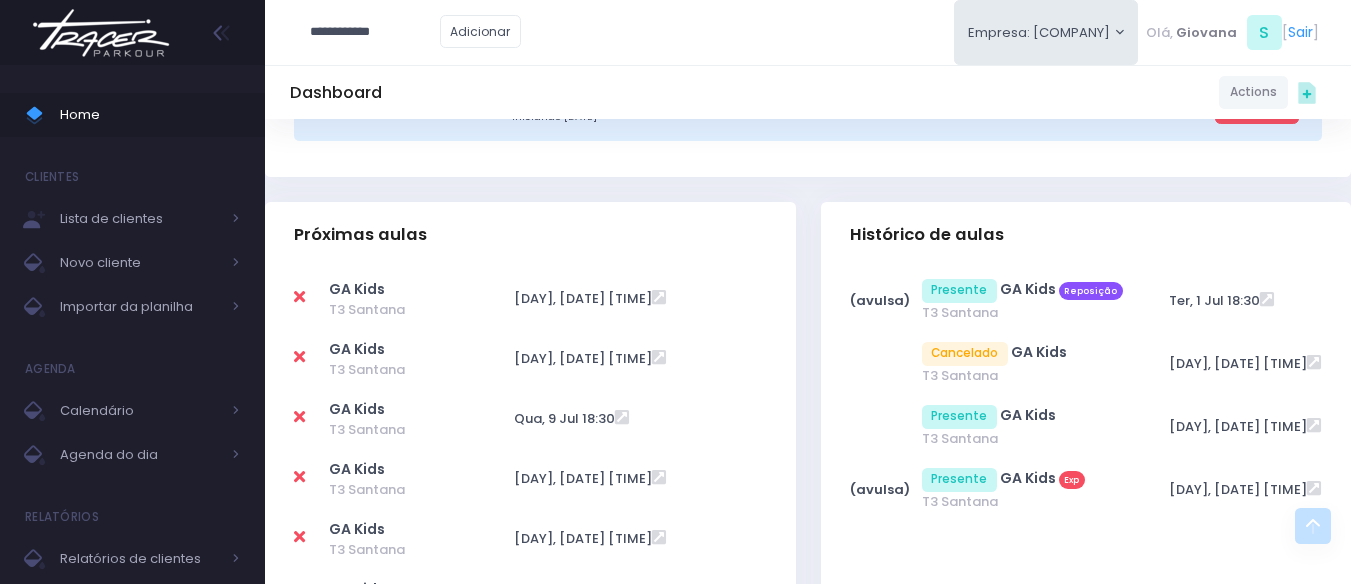 type on "**********" 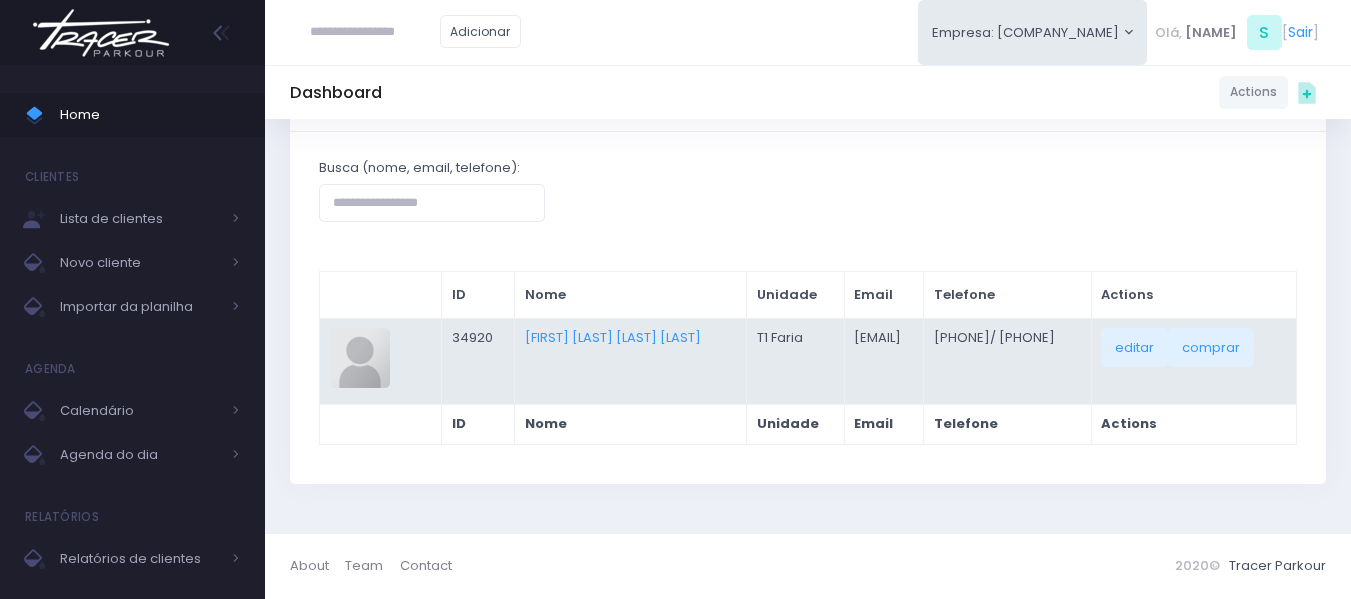 scroll, scrollTop: 118, scrollLeft: 0, axis: vertical 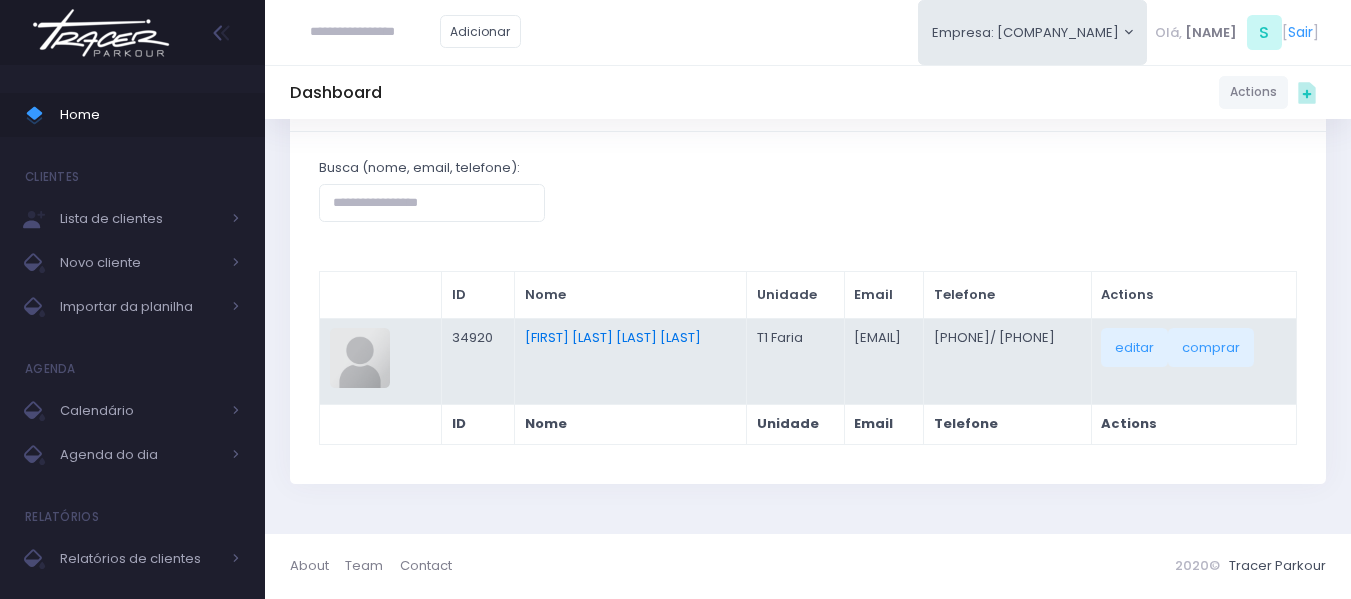 click on "Larissa Teodoro Dangebel De Oliveira" at bounding box center [613, 337] 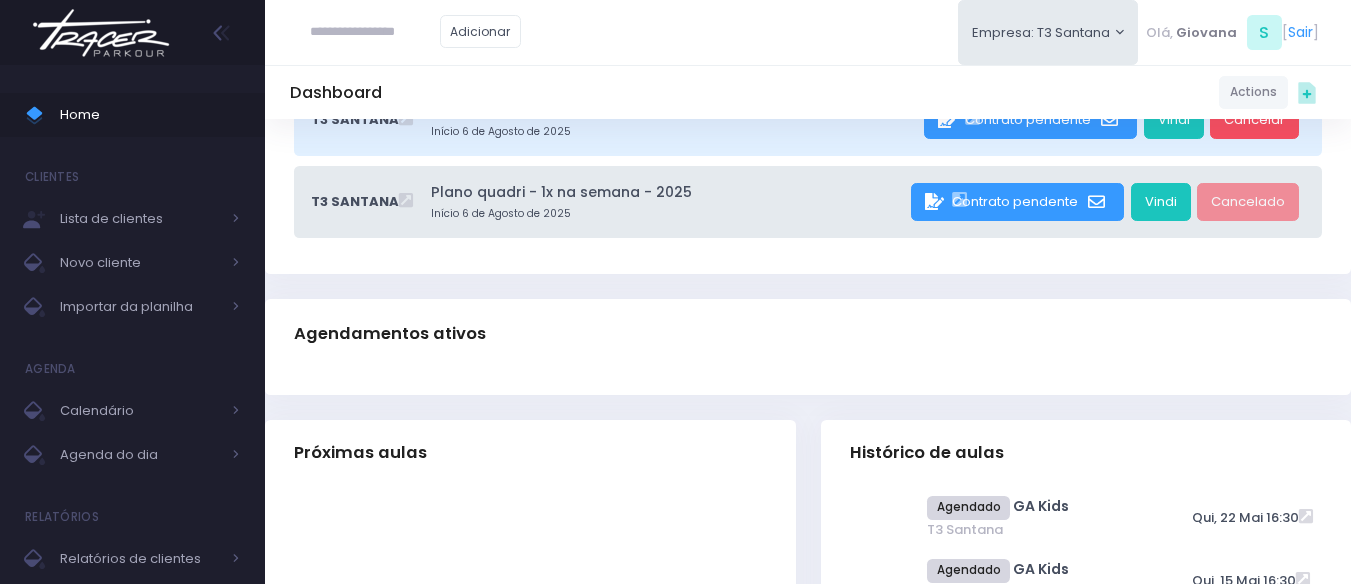 scroll, scrollTop: 0, scrollLeft: 0, axis: both 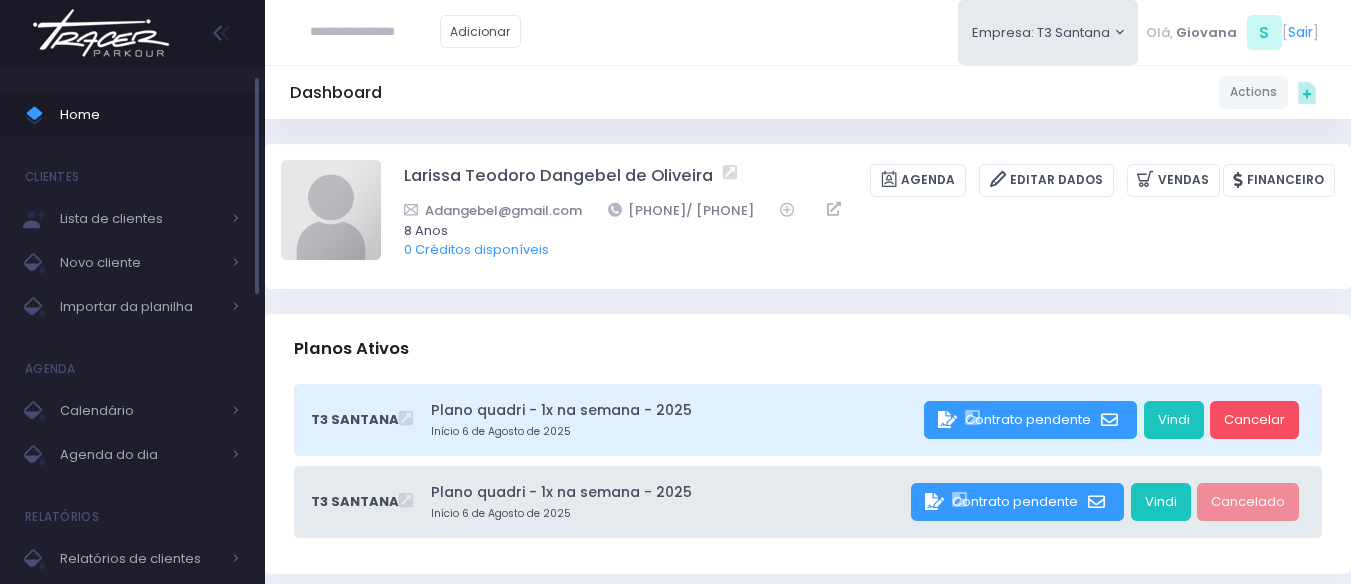 click on "Home" at bounding box center [150, 115] 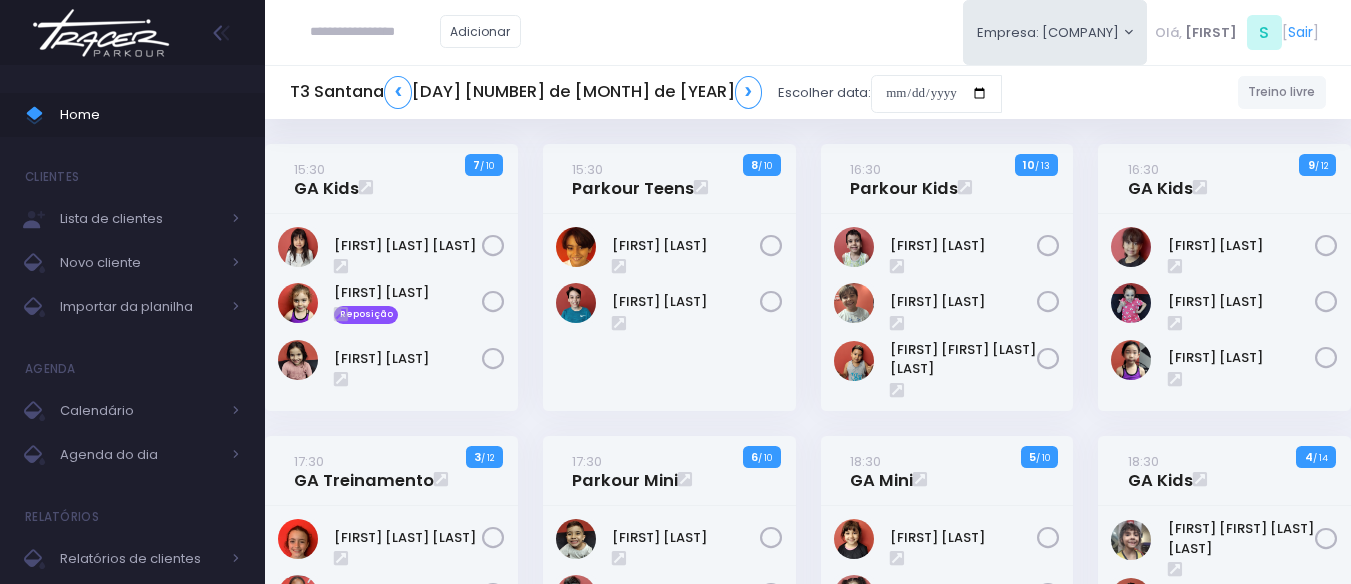 scroll, scrollTop: 0, scrollLeft: 0, axis: both 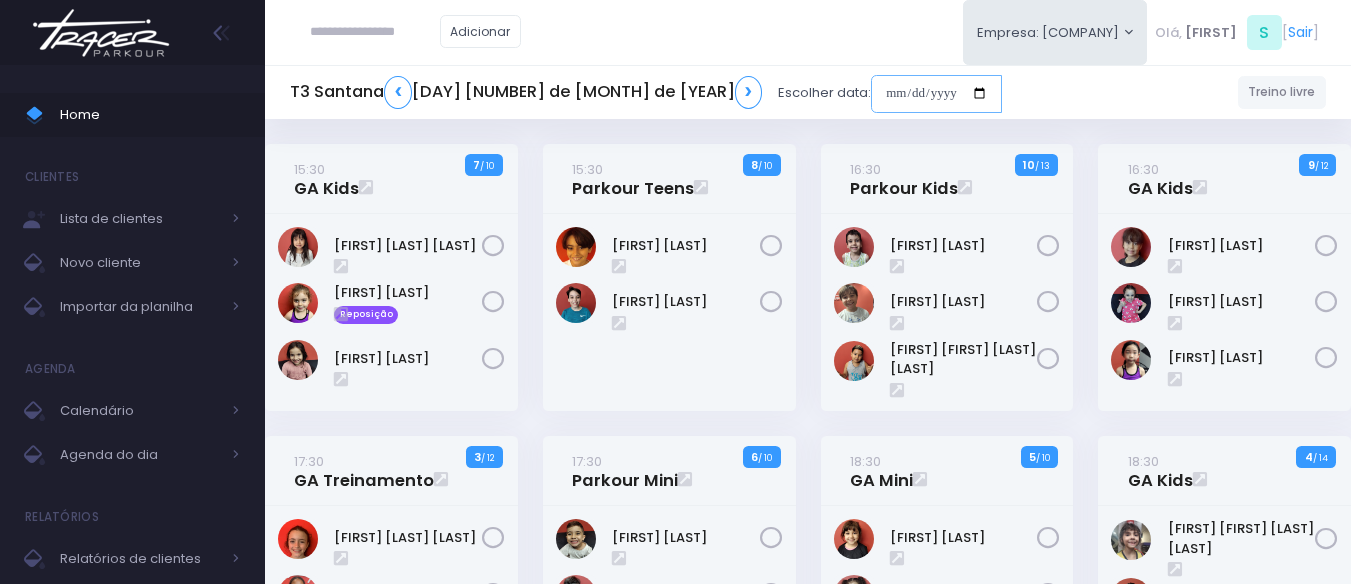 click at bounding box center (936, 94) 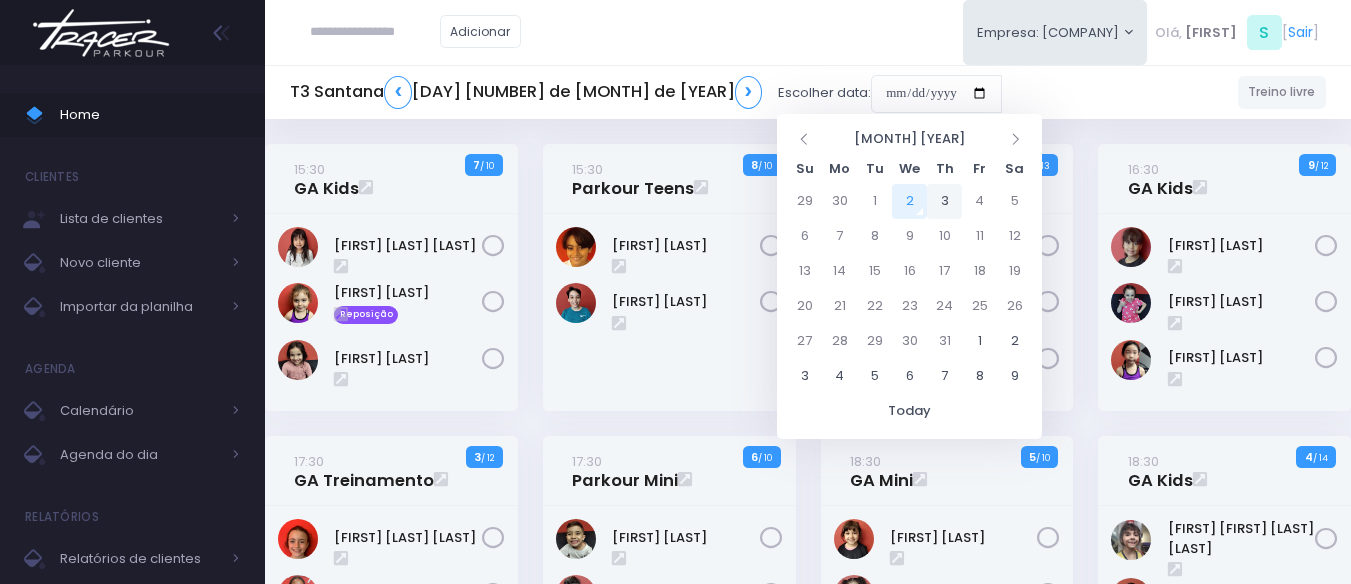 click on "3" at bounding box center (944, 201) 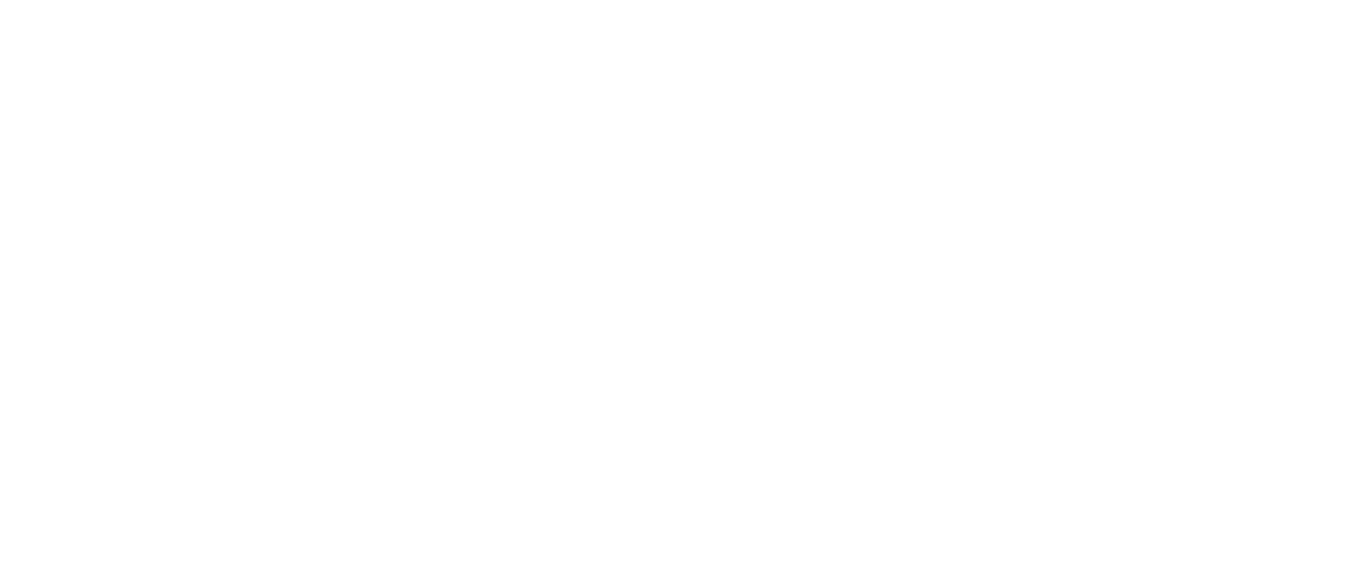 scroll, scrollTop: 0, scrollLeft: 0, axis: both 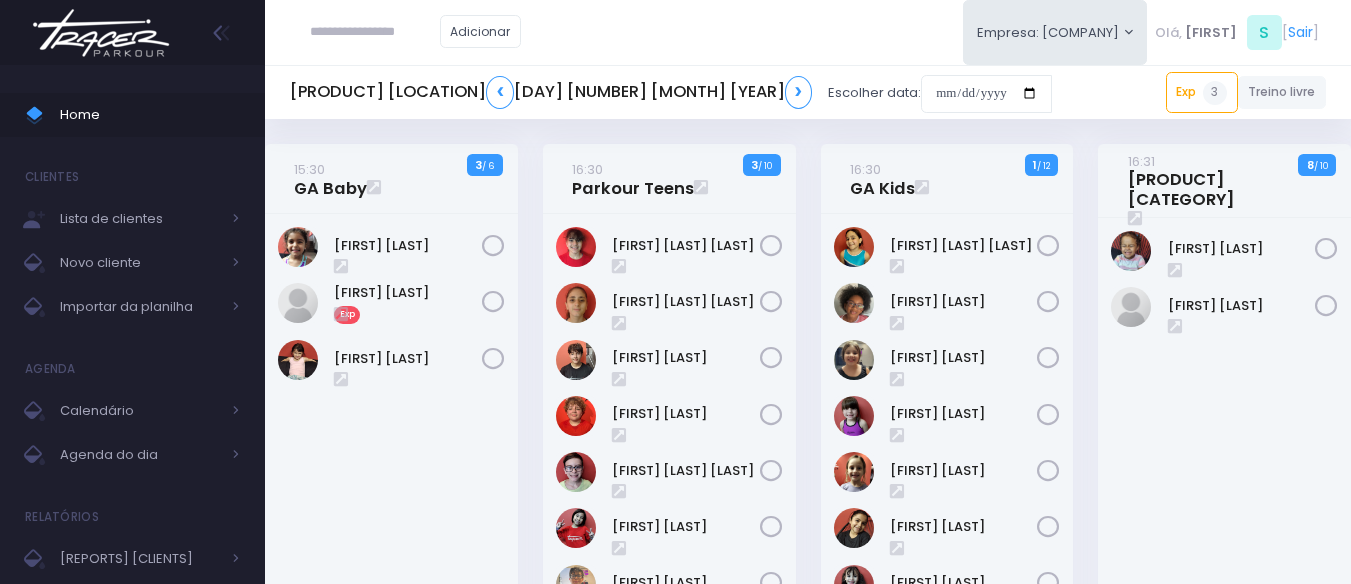 click at bounding box center (375, 32) 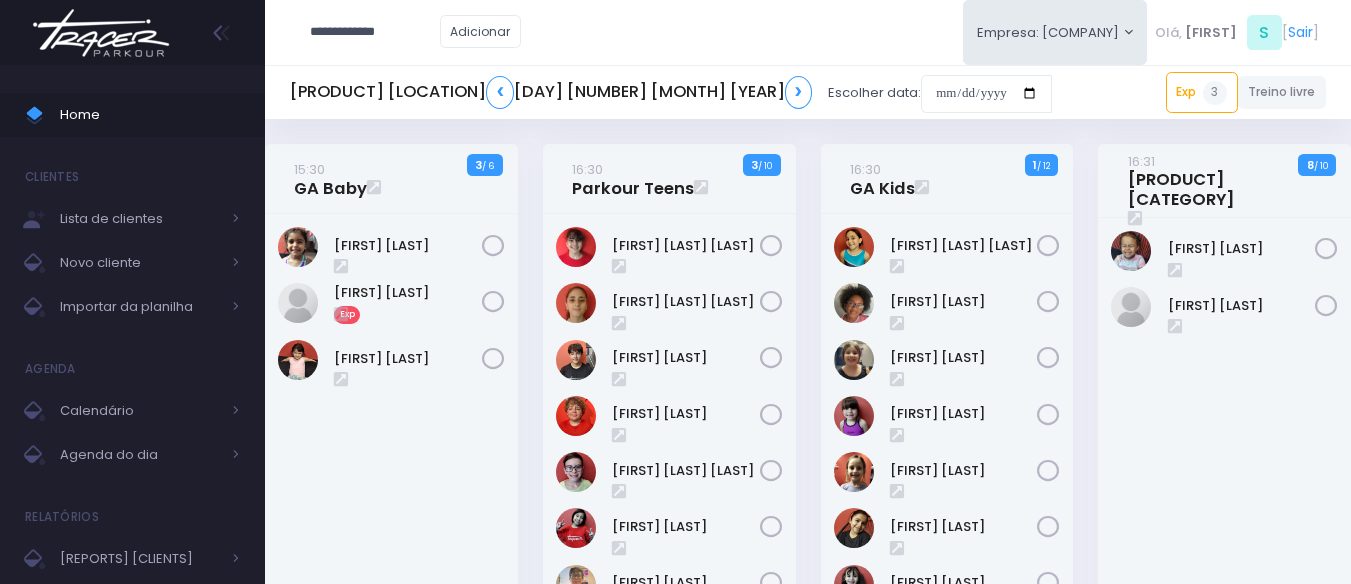 click on "**********" at bounding box center (375, 32) 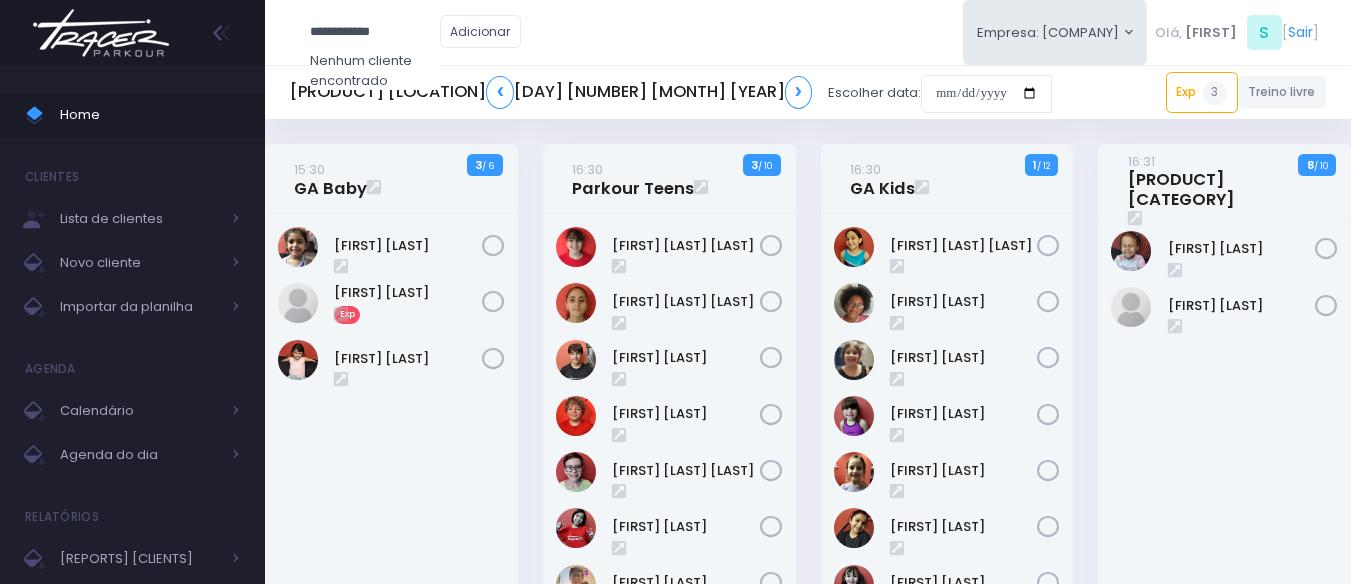 type on "**********" 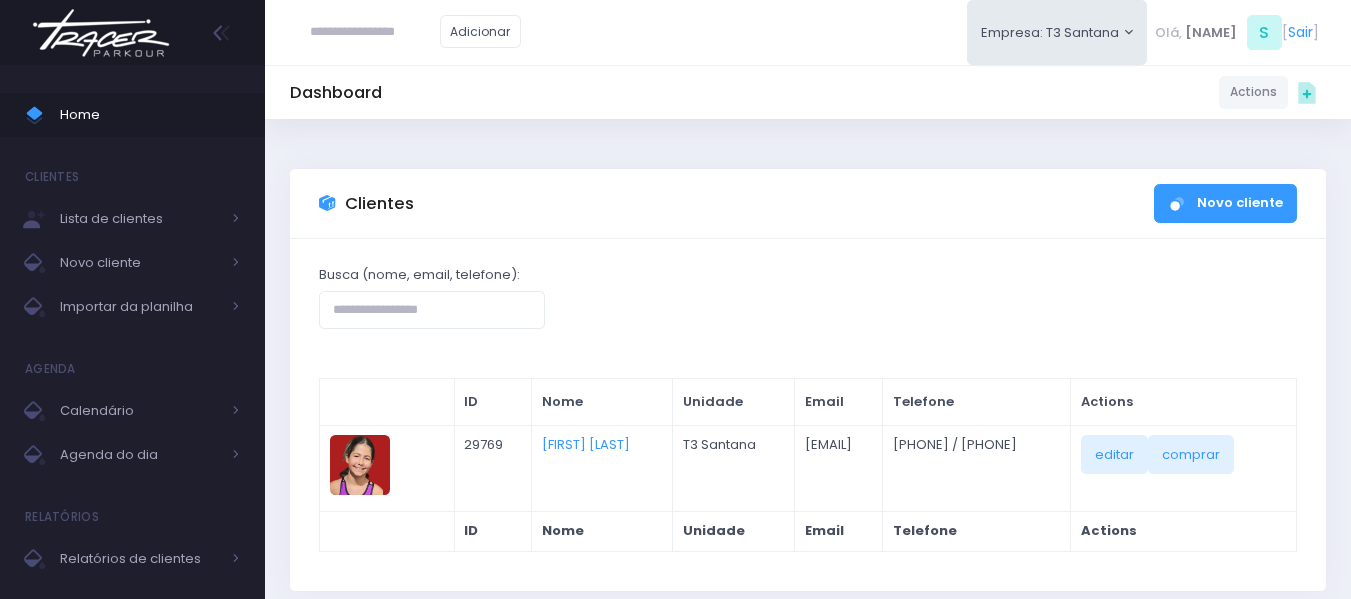 scroll, scrollTop: 0, scrollLeft: 0, axis: both 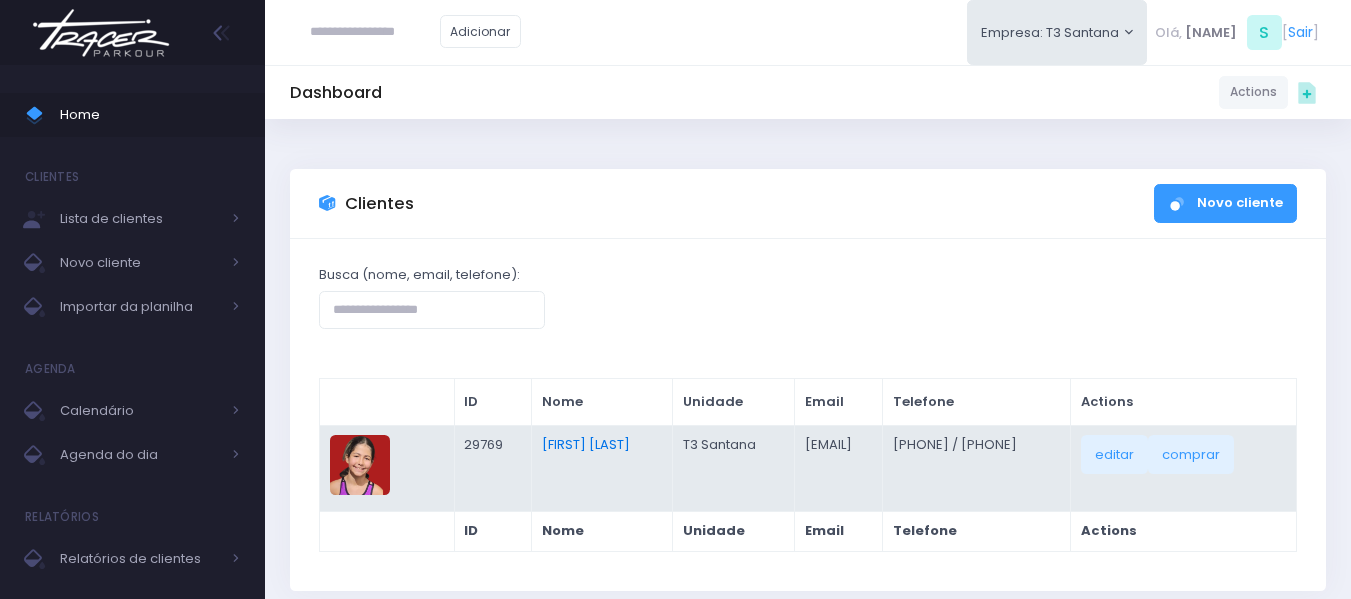 click on "Manuela Moretz Andrade" at bounding box center (586, 444) 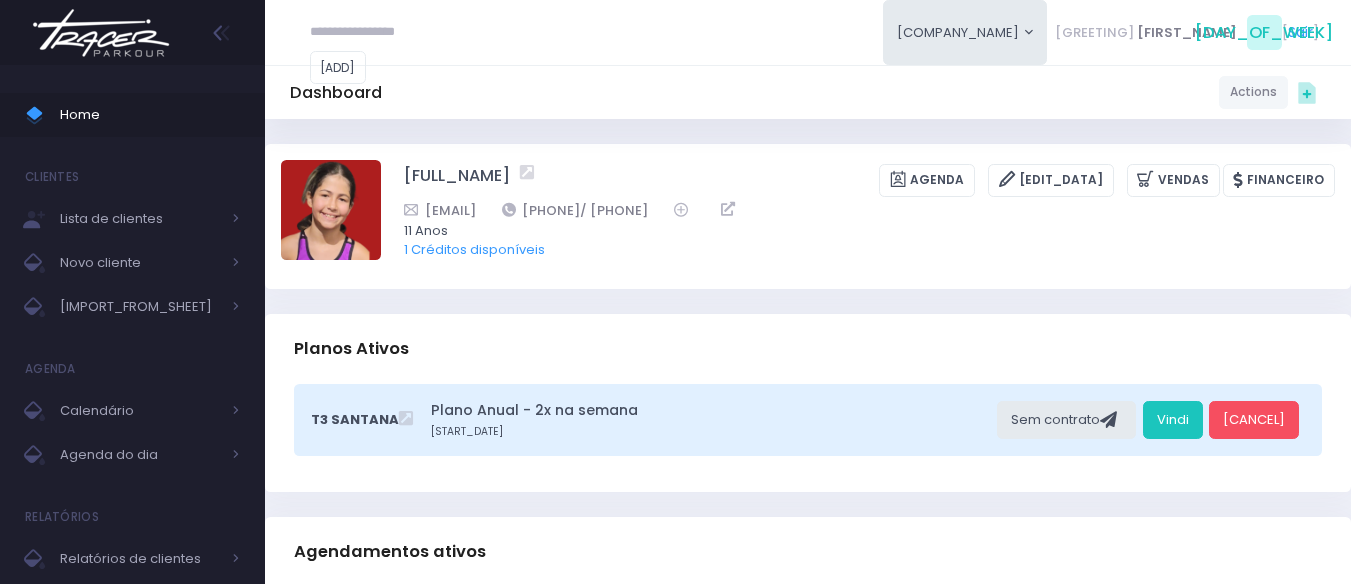 scroll, scrollTop: 0, scrollLeft: 0, axis: both 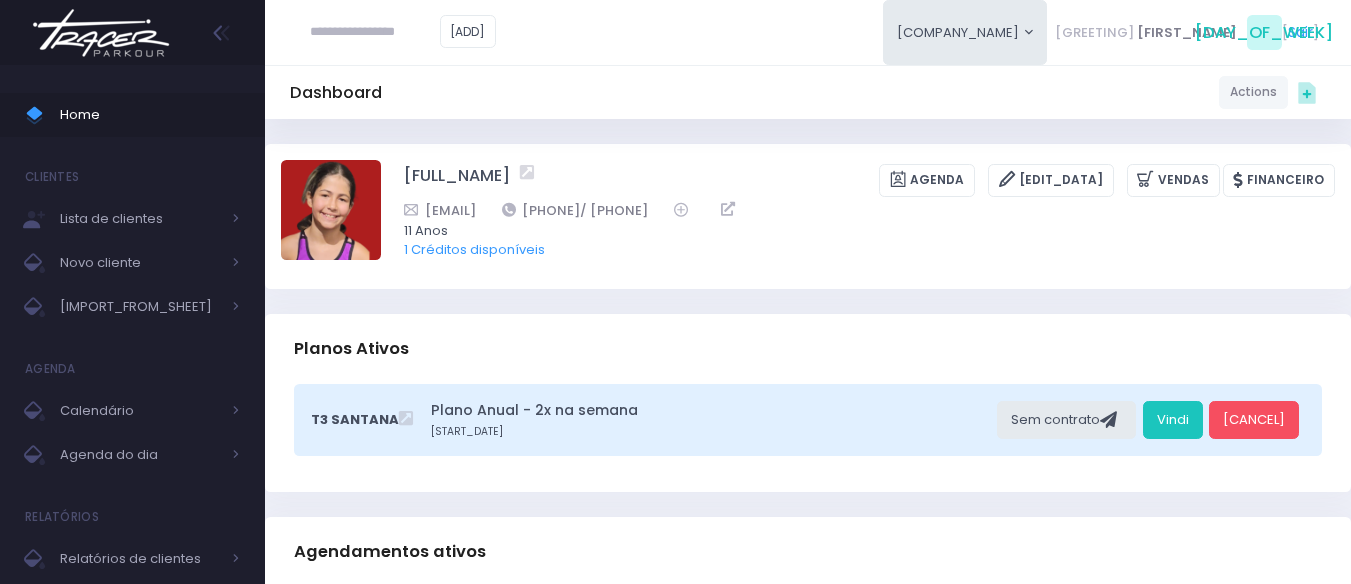 click at bounding box center (375, 32) 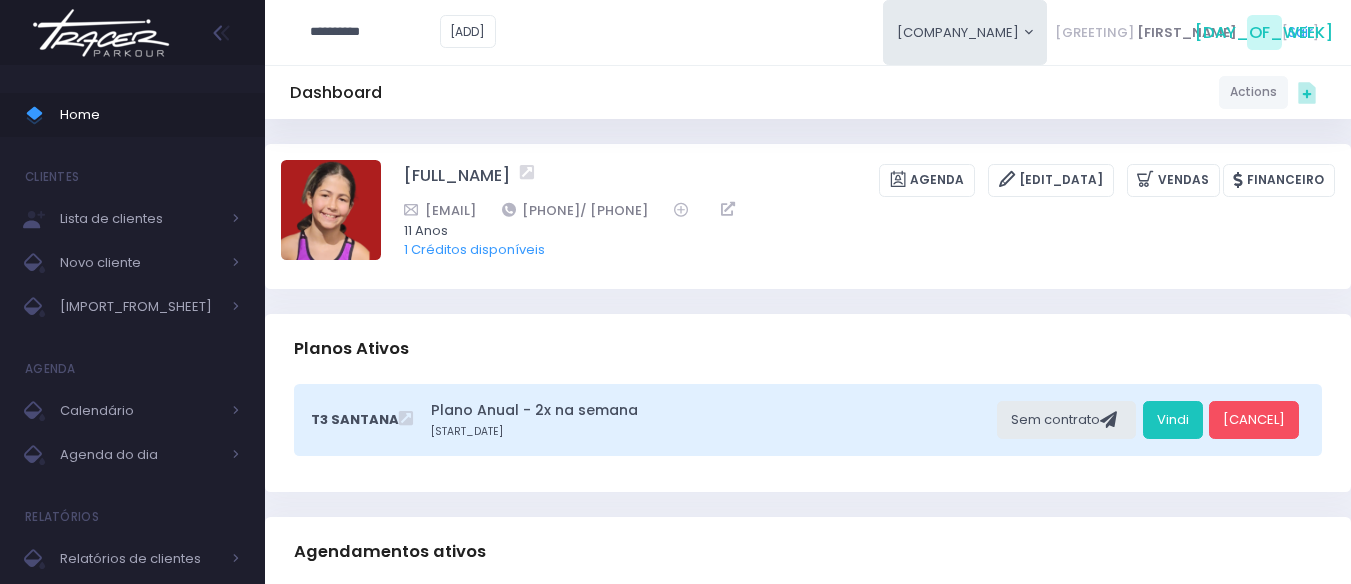 click on "**********" at bounding box center (375, 32) 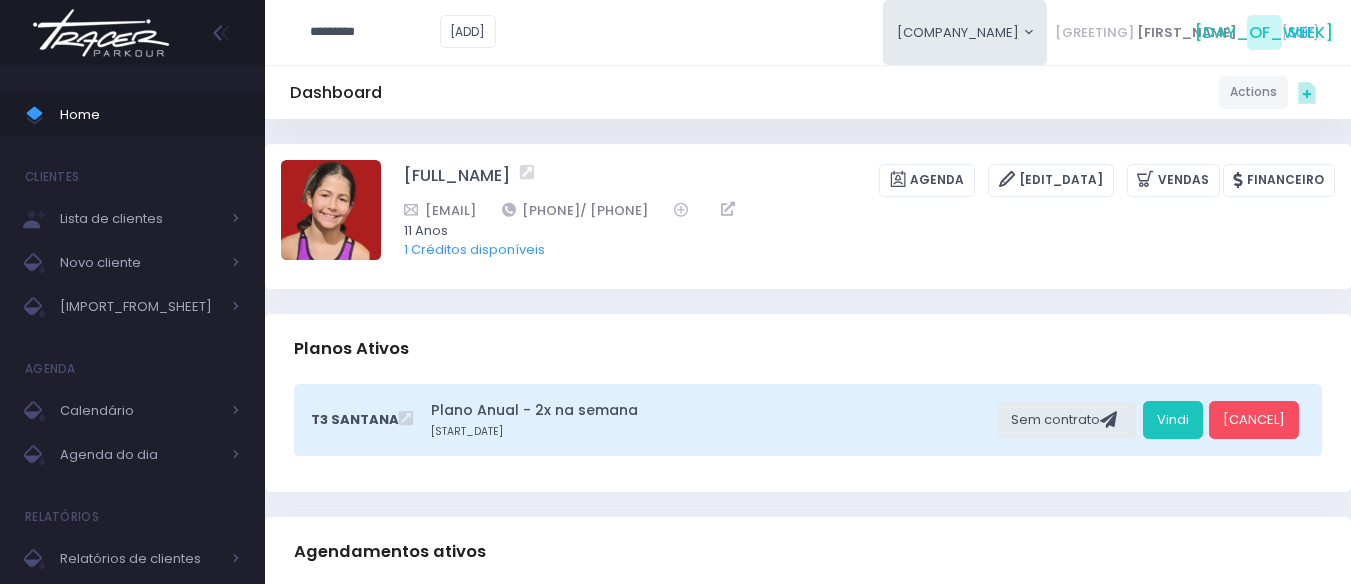 type on "*********" 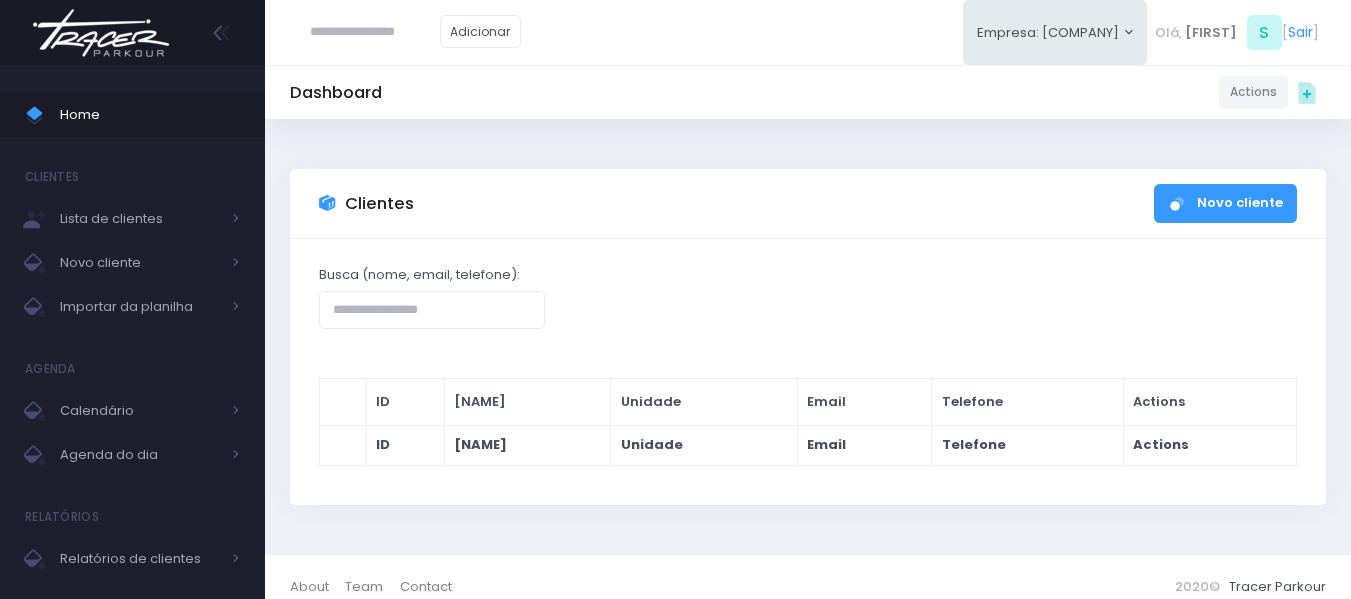 scroll, scrollTop: 0, scrollLeft: 0, axis: both 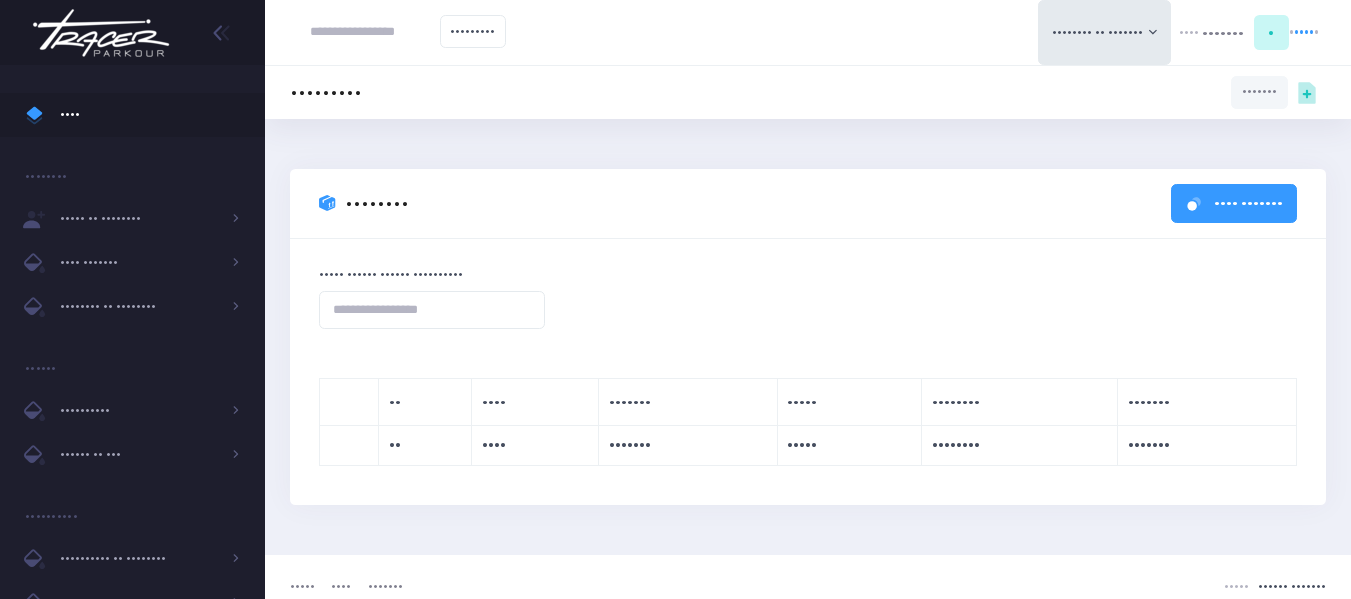 click on "••••••••
•••• •••••••
••••• •••••• •••••• ••••••••••
••
••••
•••••••
•••••
••••••••
•••••••
••
••••
•••••••
•••••
••••••••
•••••••" at bounding box center (808, 337) 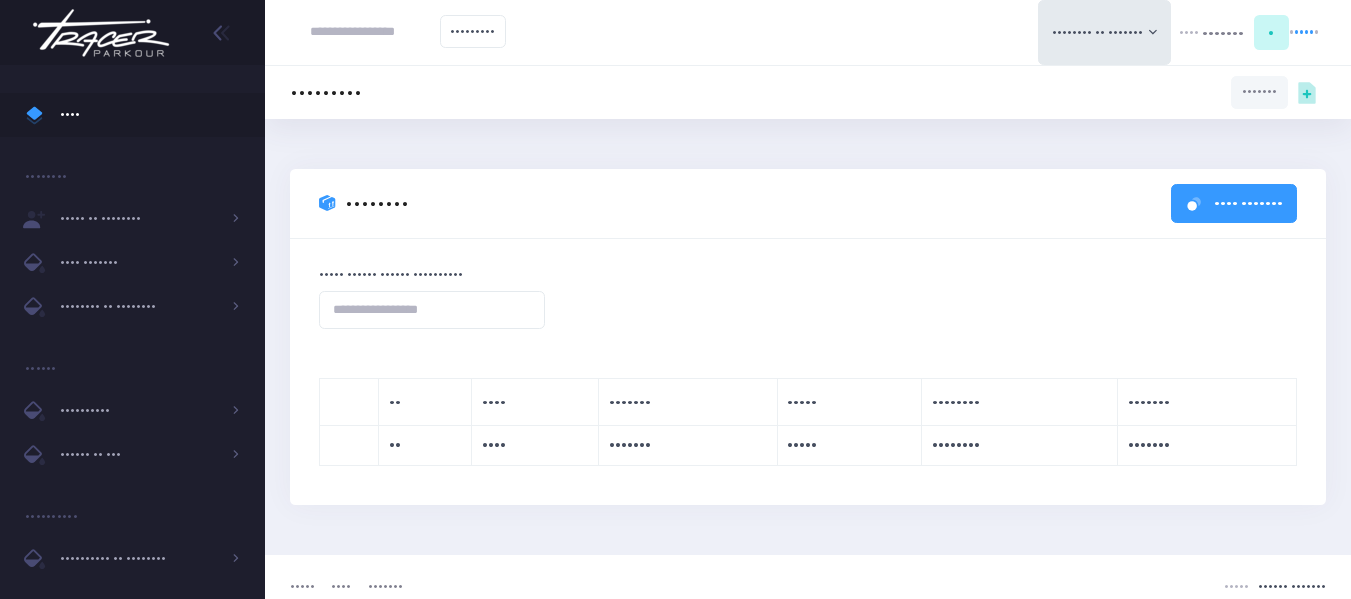 scroll, scrollTop: 21, scrollLeft: 0, axis: vertical 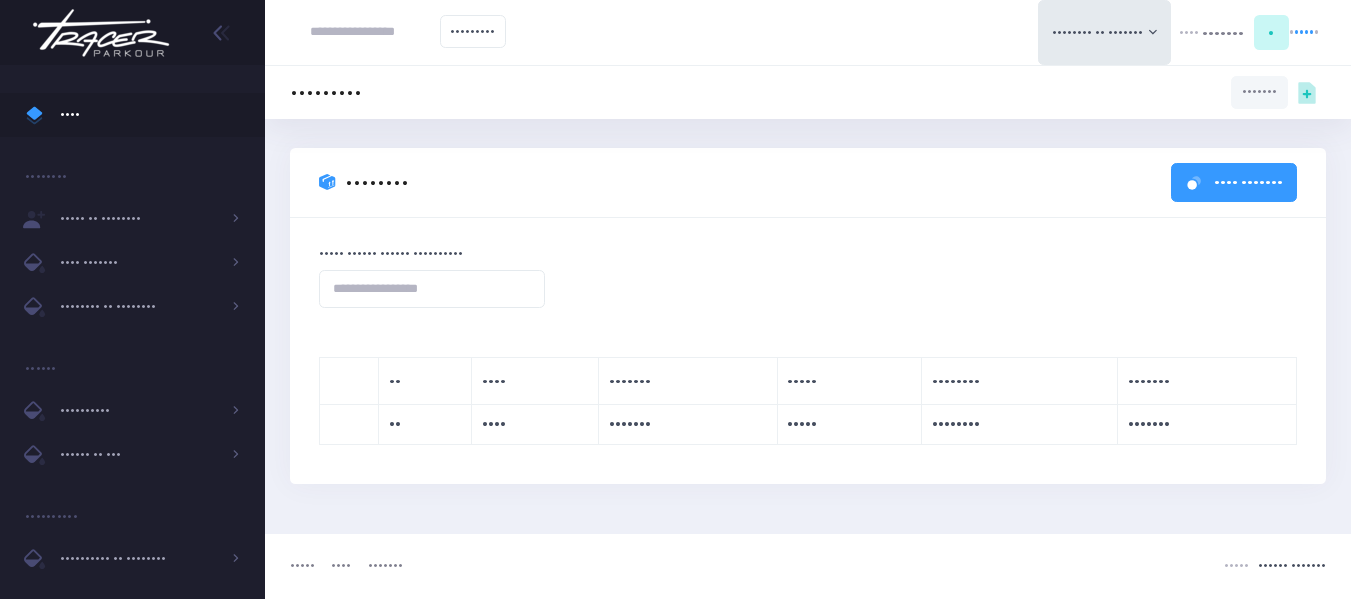 paste on "**********" 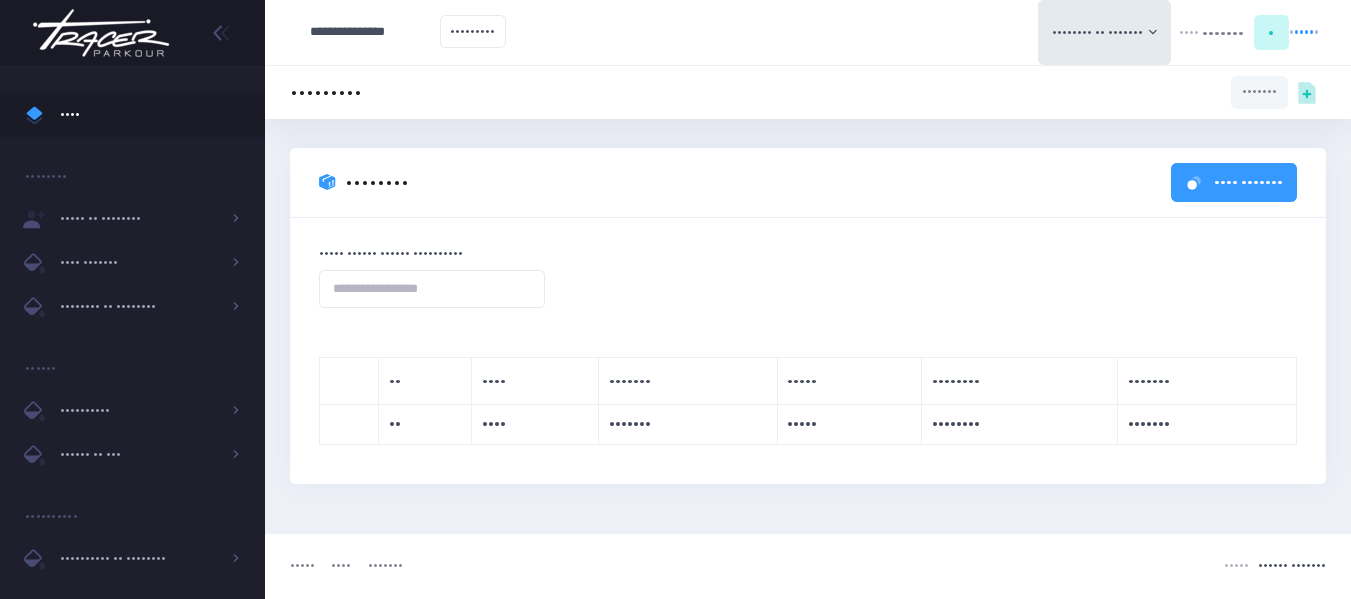 click on "**********" at bounding box center [375, 32] 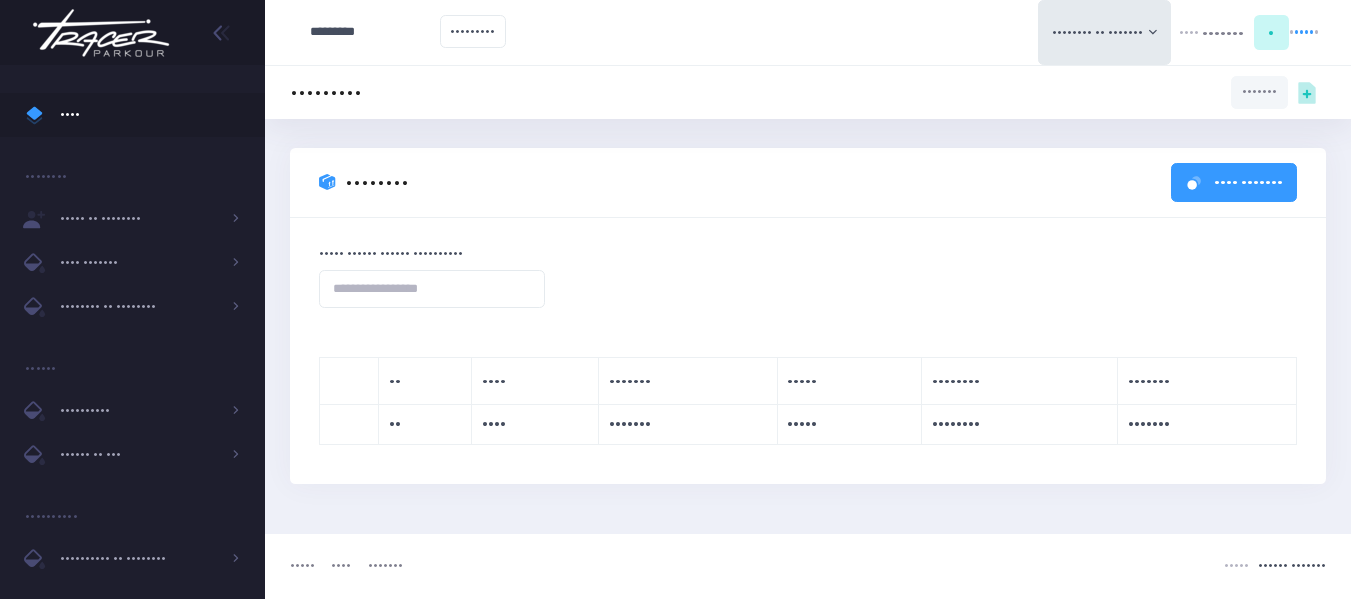 type on "*********" 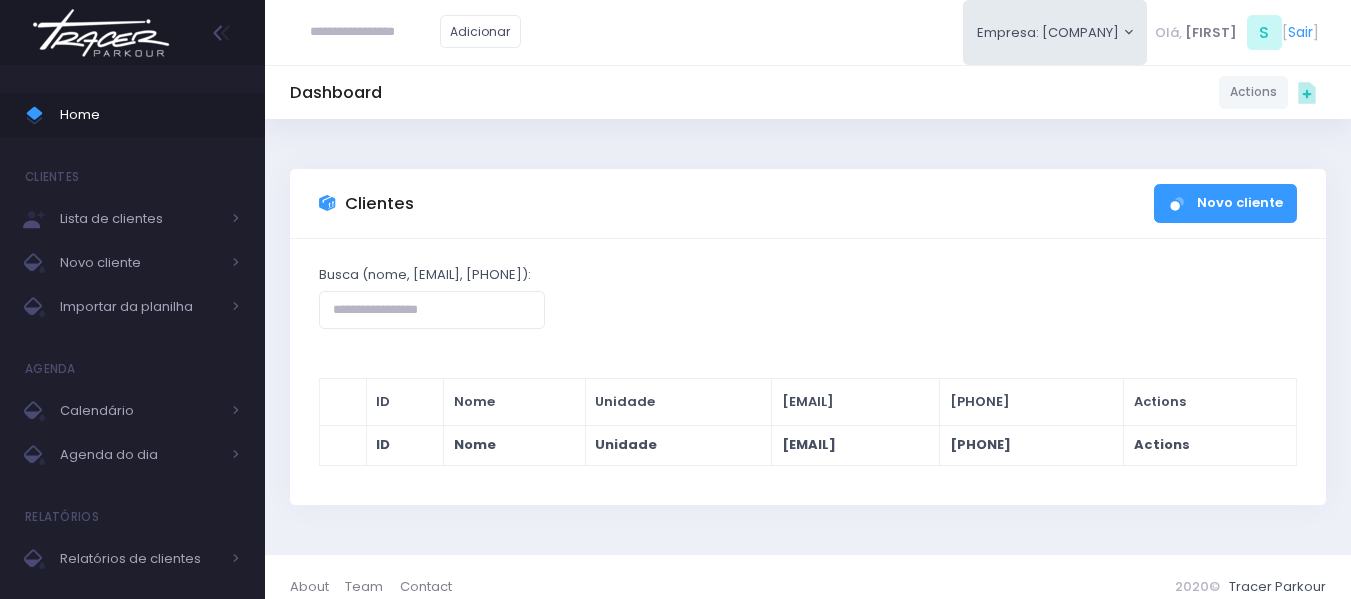 scroll, scrollTop: 0, scrollLeft: 0, axis: both 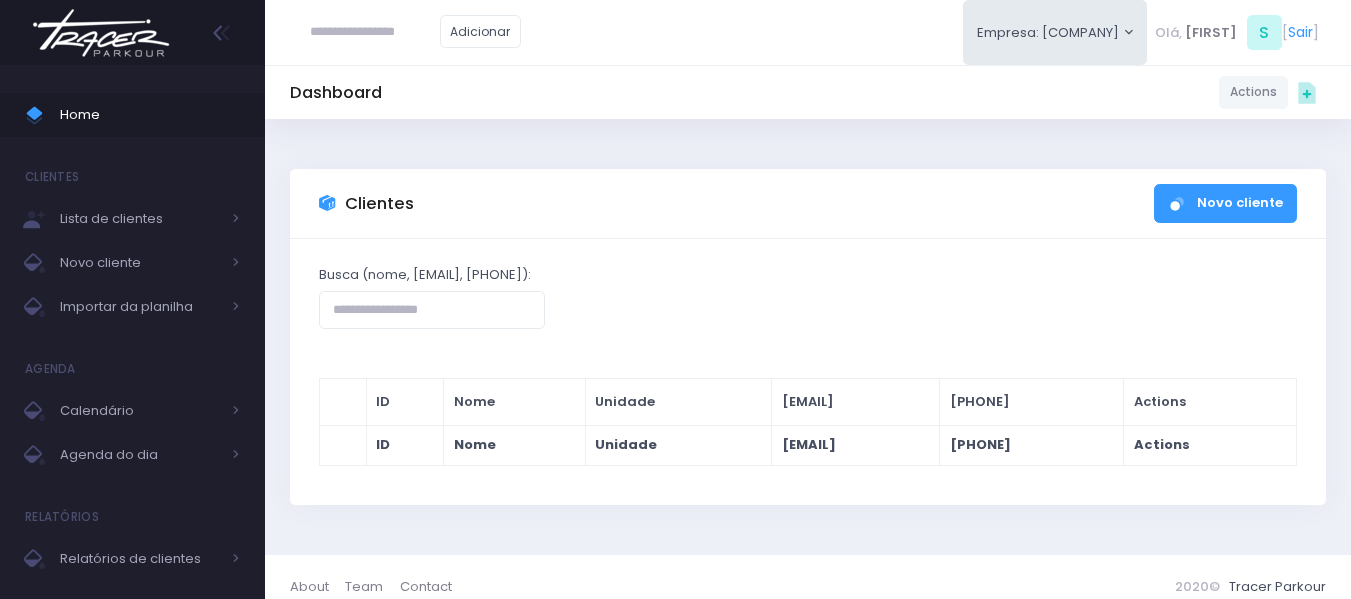 click at bounding box center [375, 32] 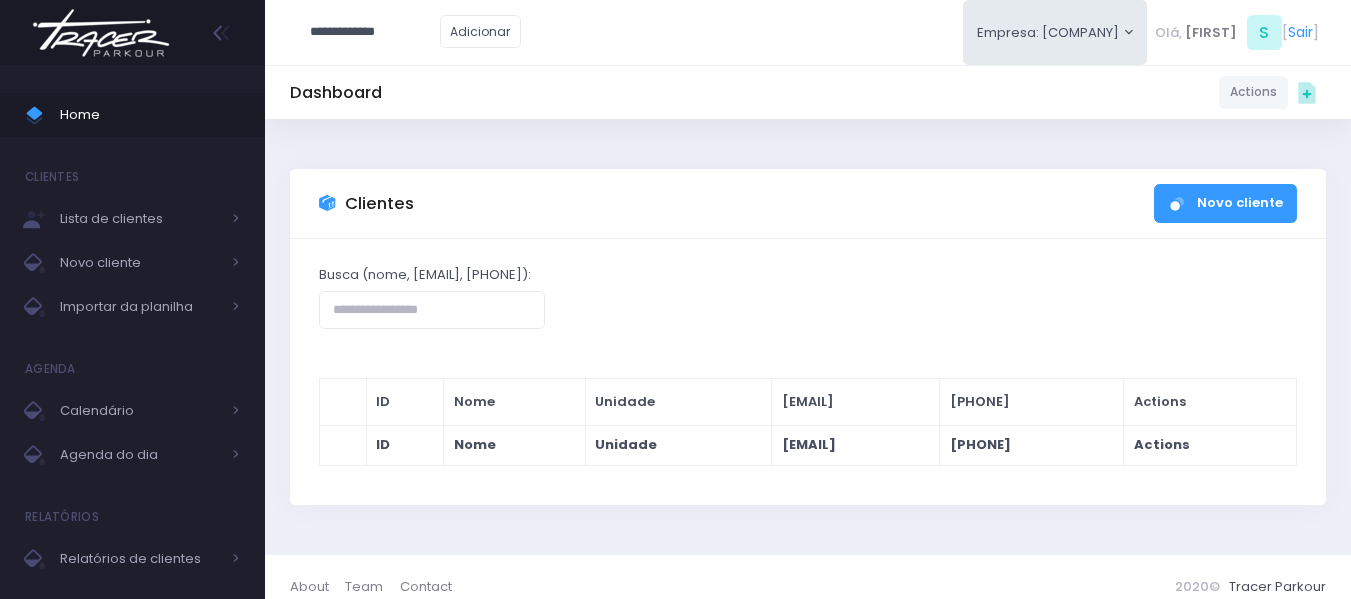 click on "**********" at bounding box center [375, 32] 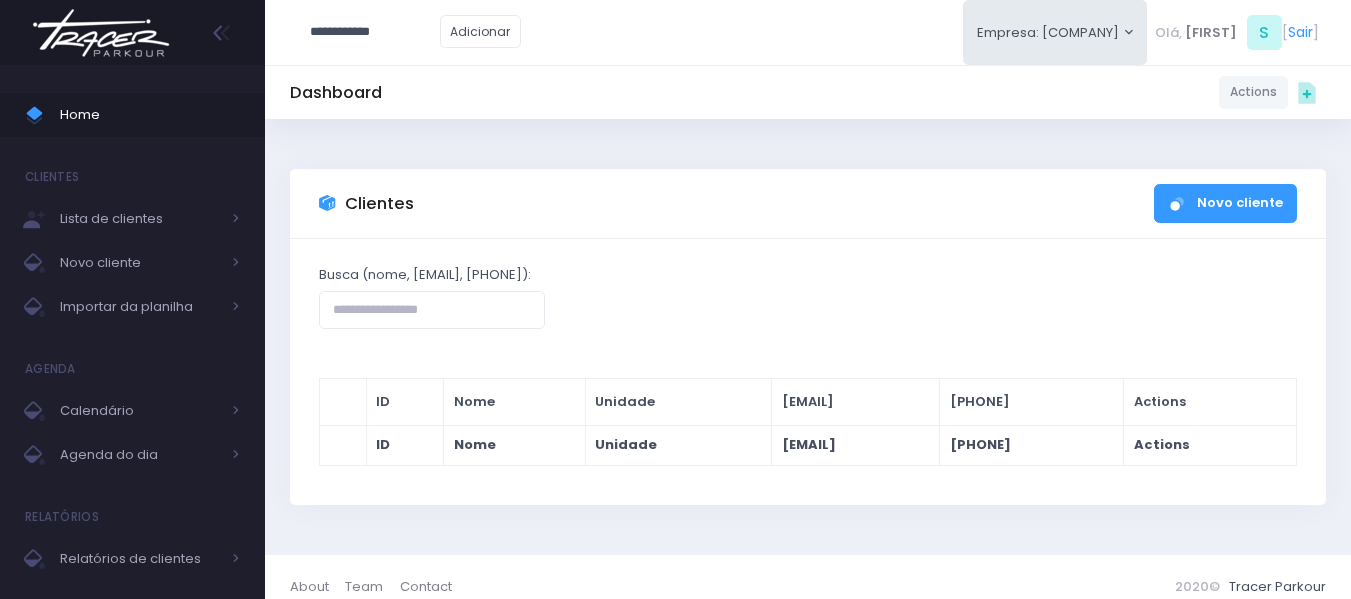 type on "**********" 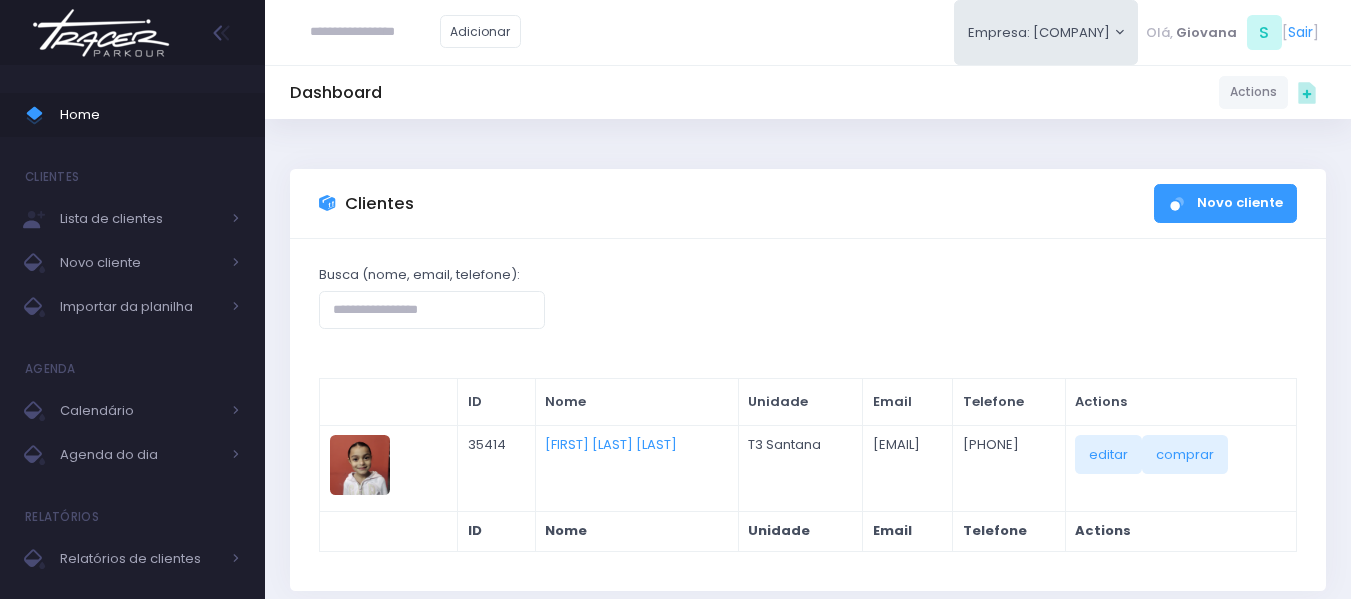 scroll, scrollTop: 0, scrollLeft: 0, axis: both 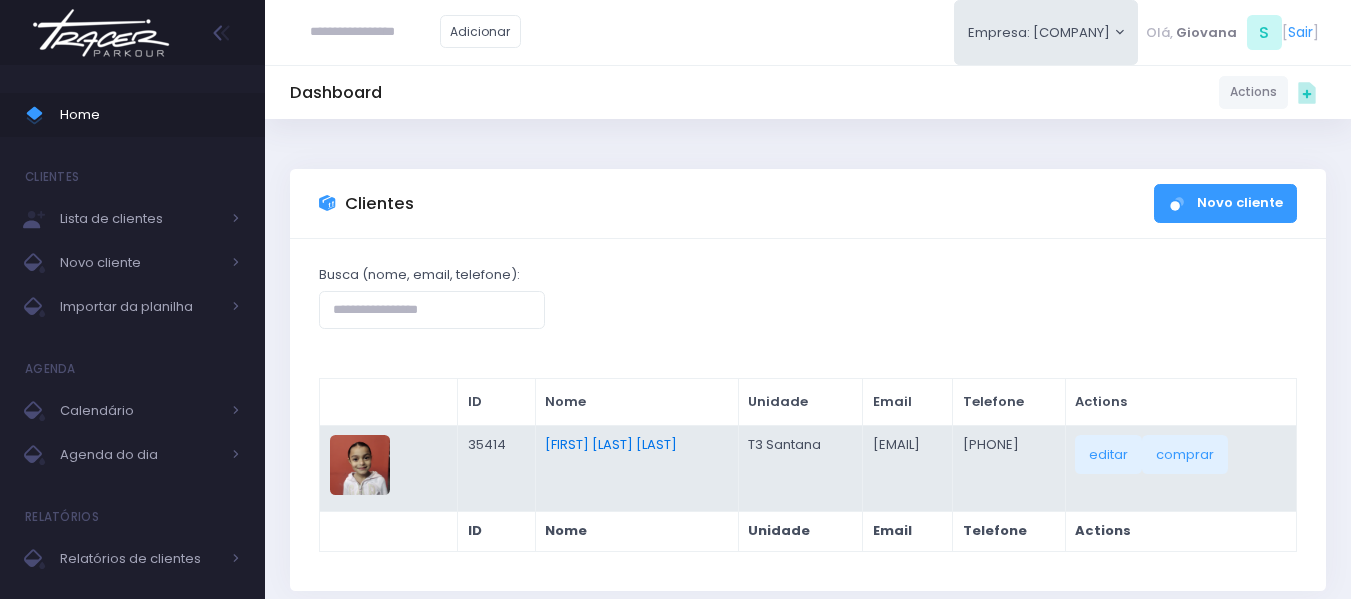 click on "Carolina Lima Trindade" at bounding box center [611, 444] 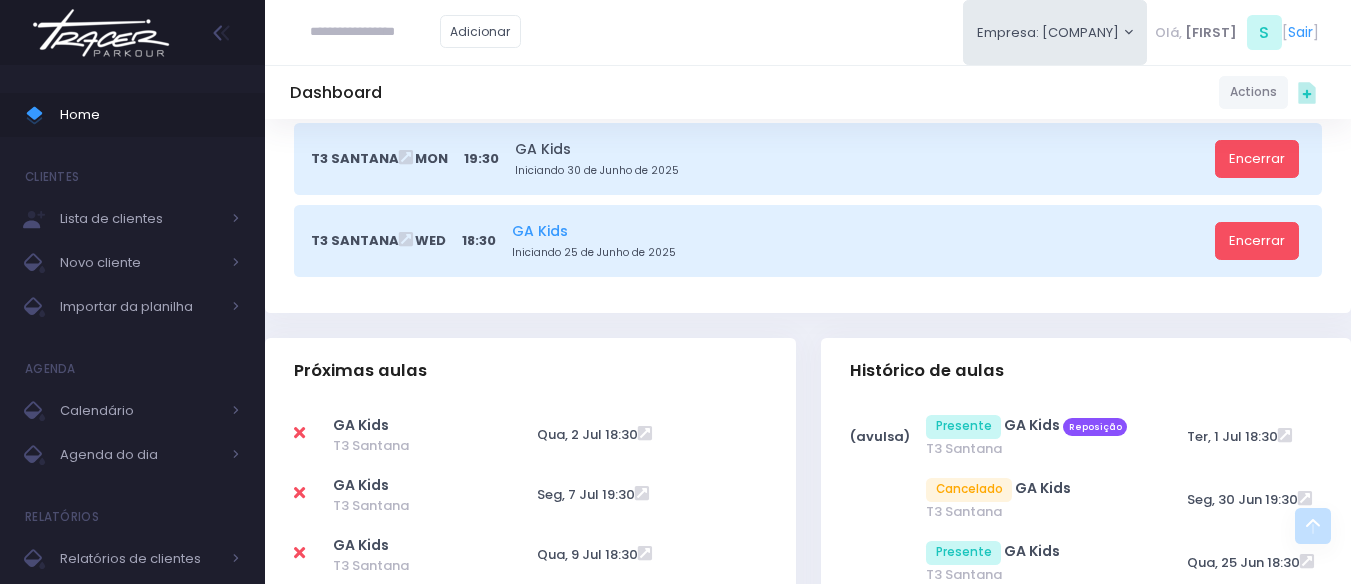 scroll, scrollTop: 500, scrollLeft: 0, axis: vertical 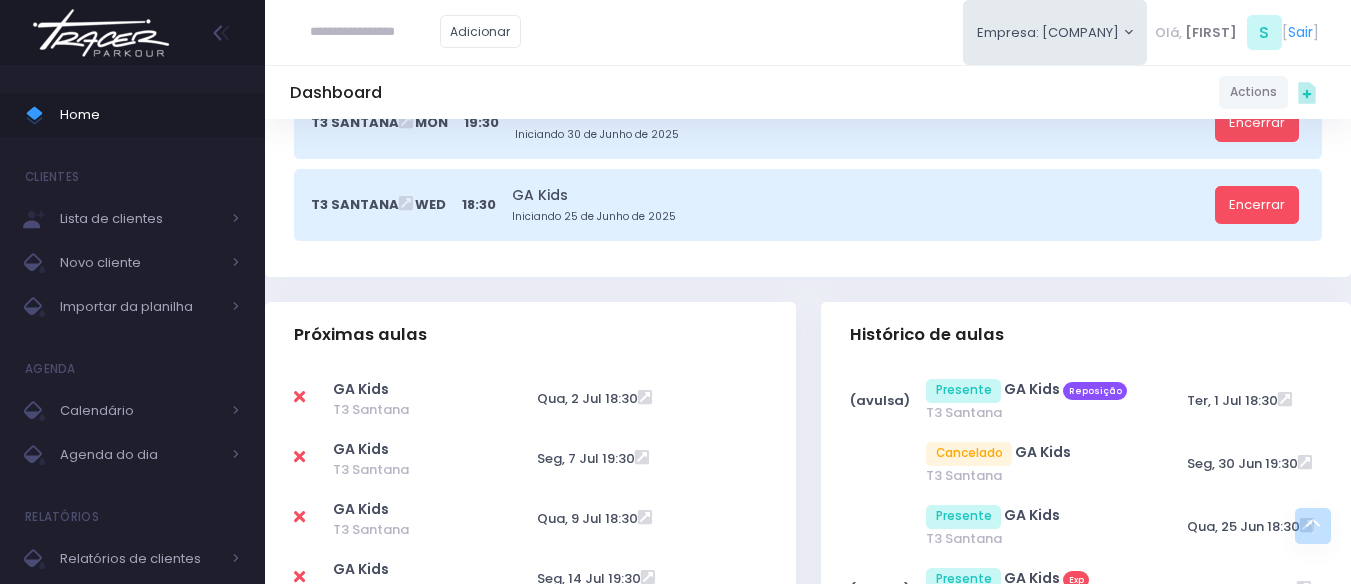 click at bounding box center [375, 32] 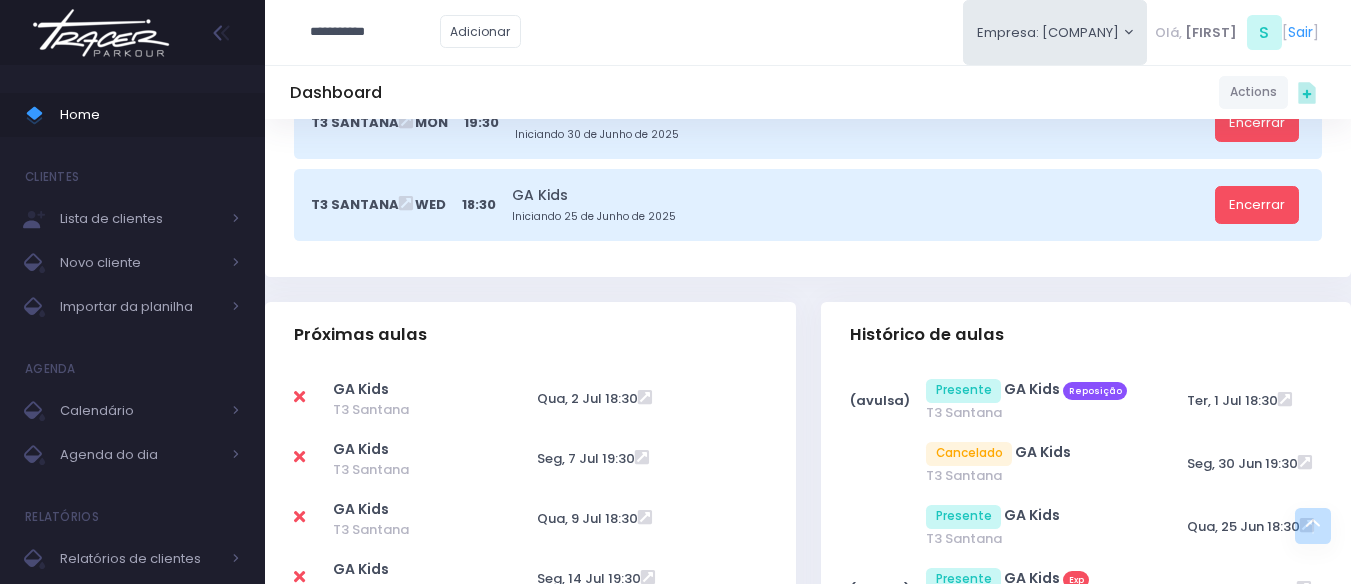 type on "**********" 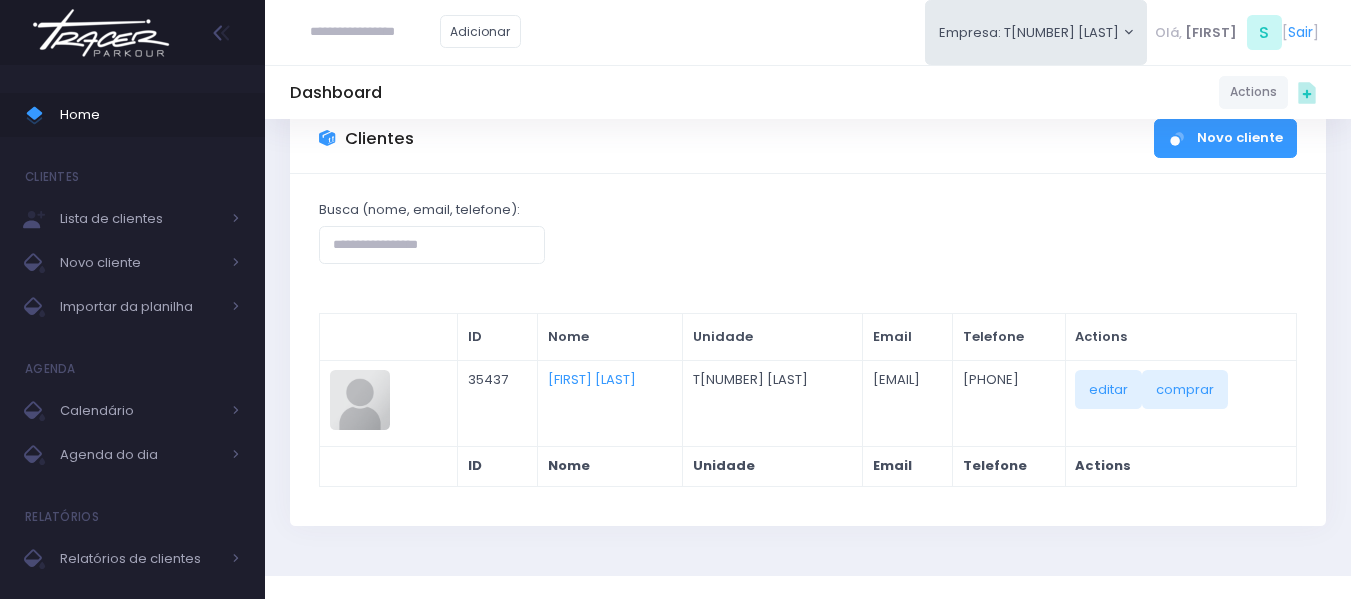 scroll, scrollTop: 100, scrollLeft: 0, axis: vertical 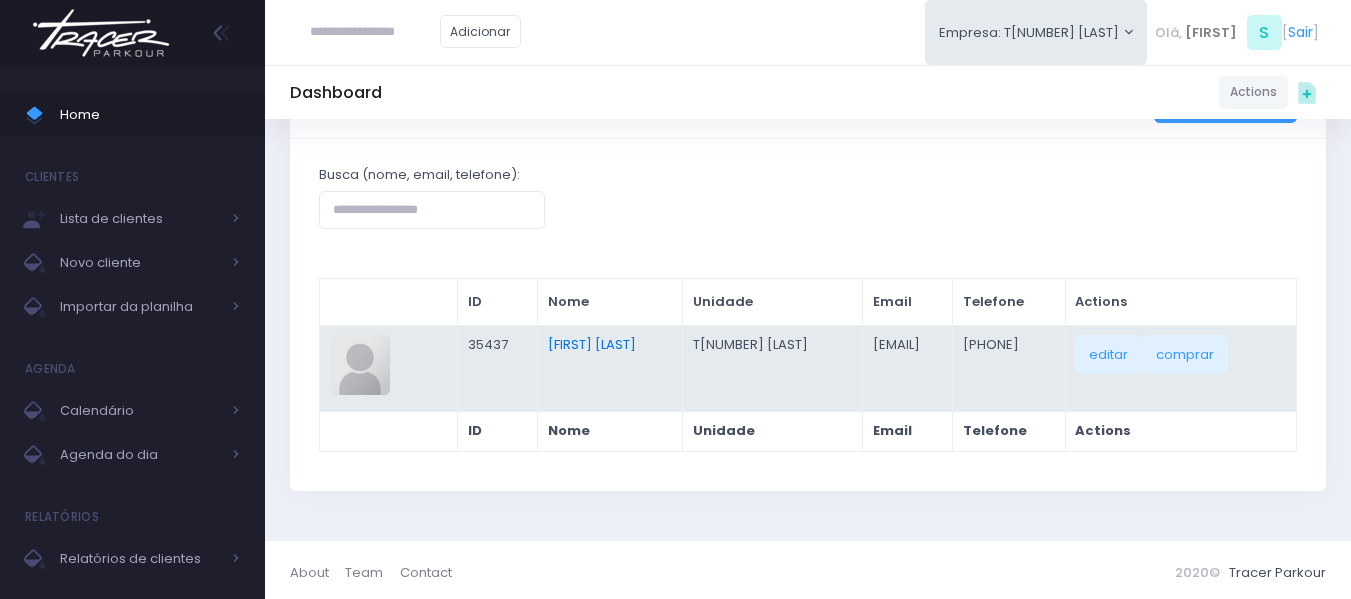 click on "Lais Russe Serrano" at bounding box center [592, 344] 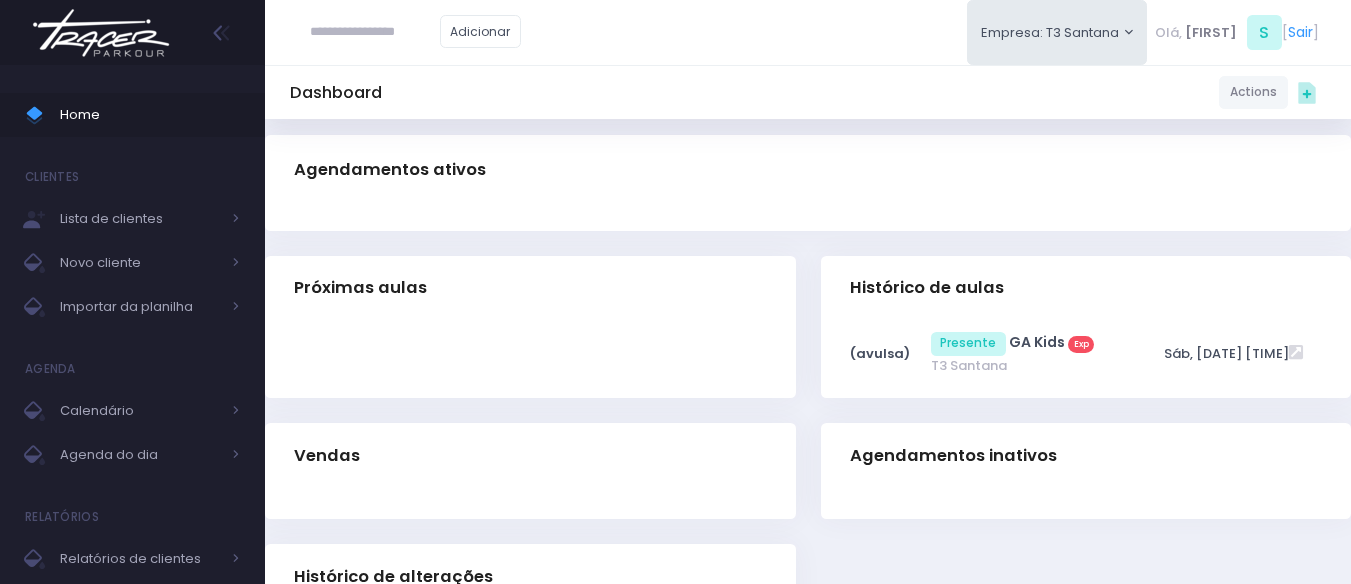 scroll, scrollTop: 0, scrollLeft: 0, axis: both 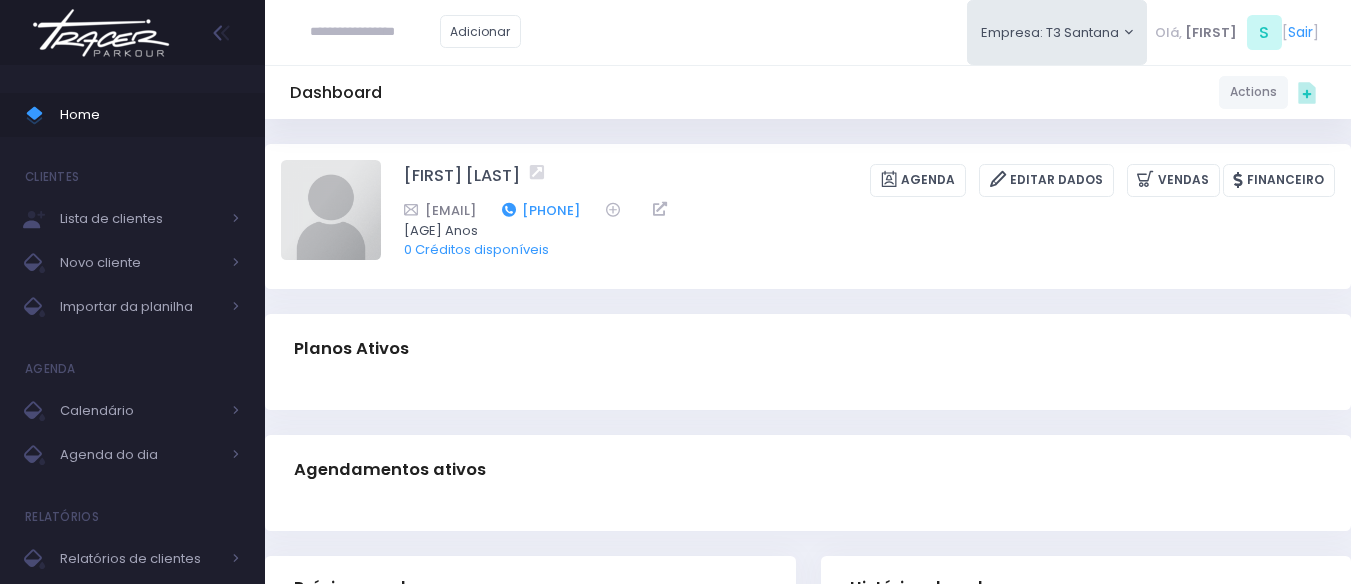 drag, startPoint x: 763, startPoint y: 202, endPoint x: 675, endPoint y: 211, distance: 88.45903 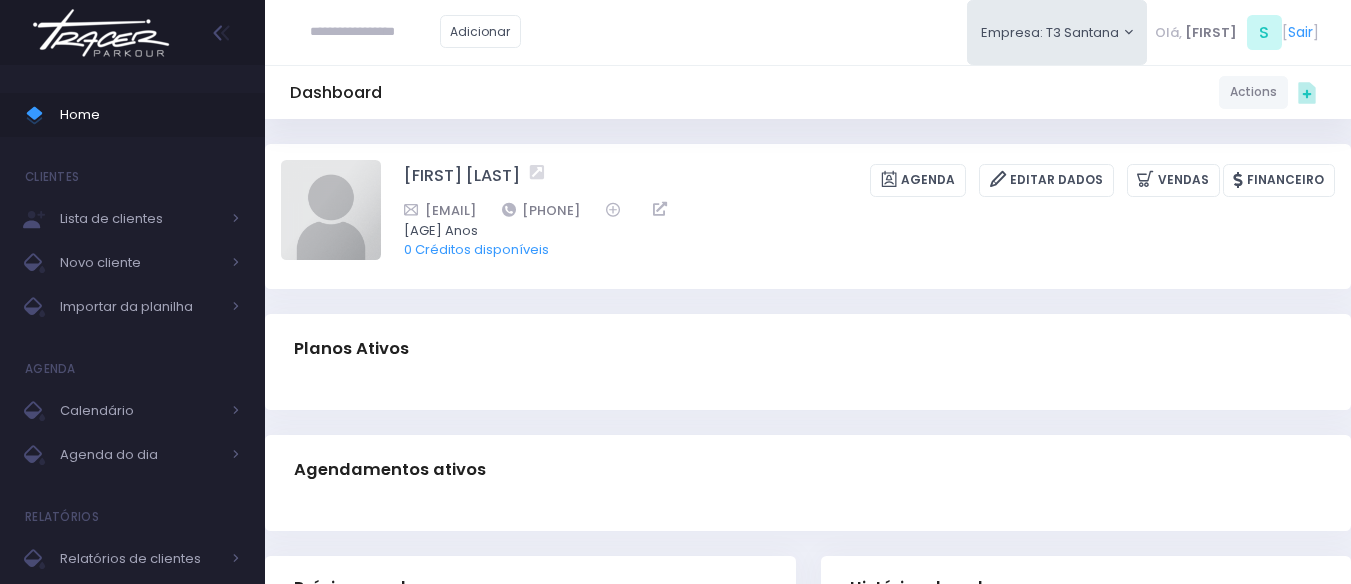 copy on "[PHONE]" 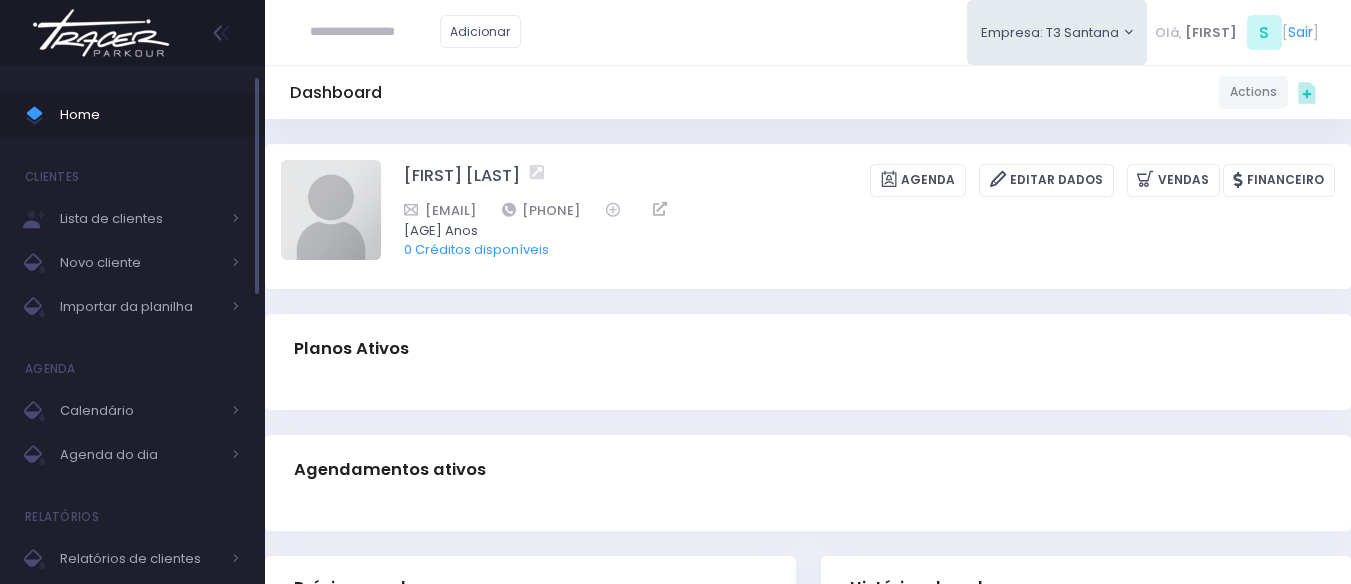 click on "Home" at bounding box center [150, 115] 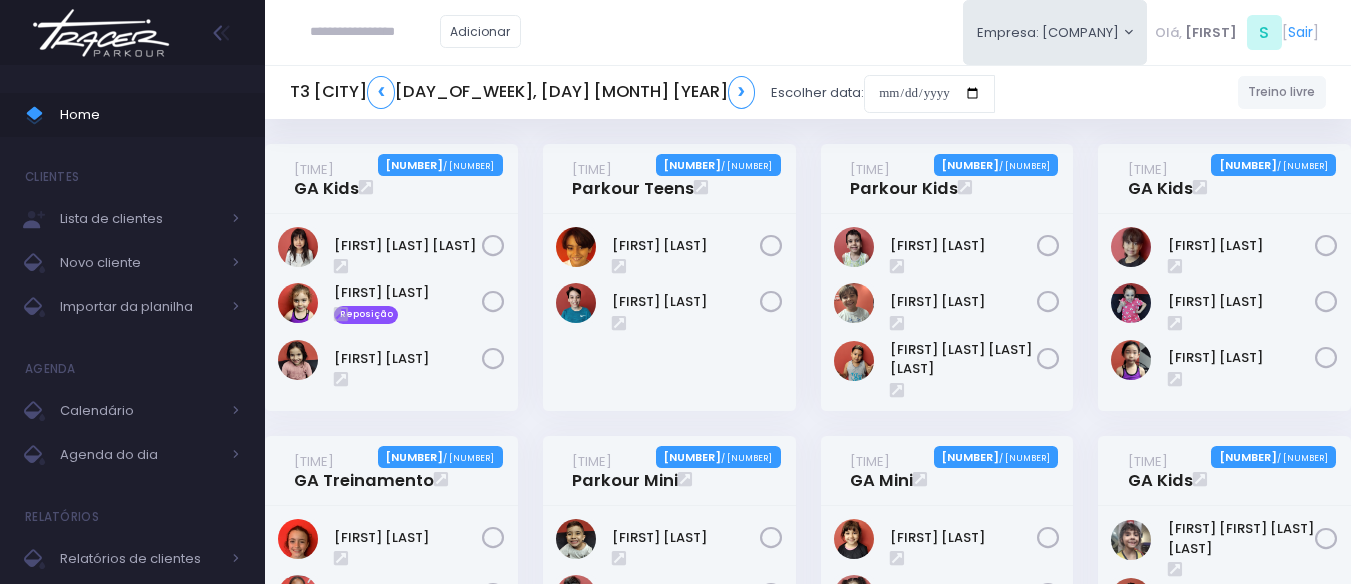 scroll, scrollTop: 0, scrollLeft: 0, axis: both 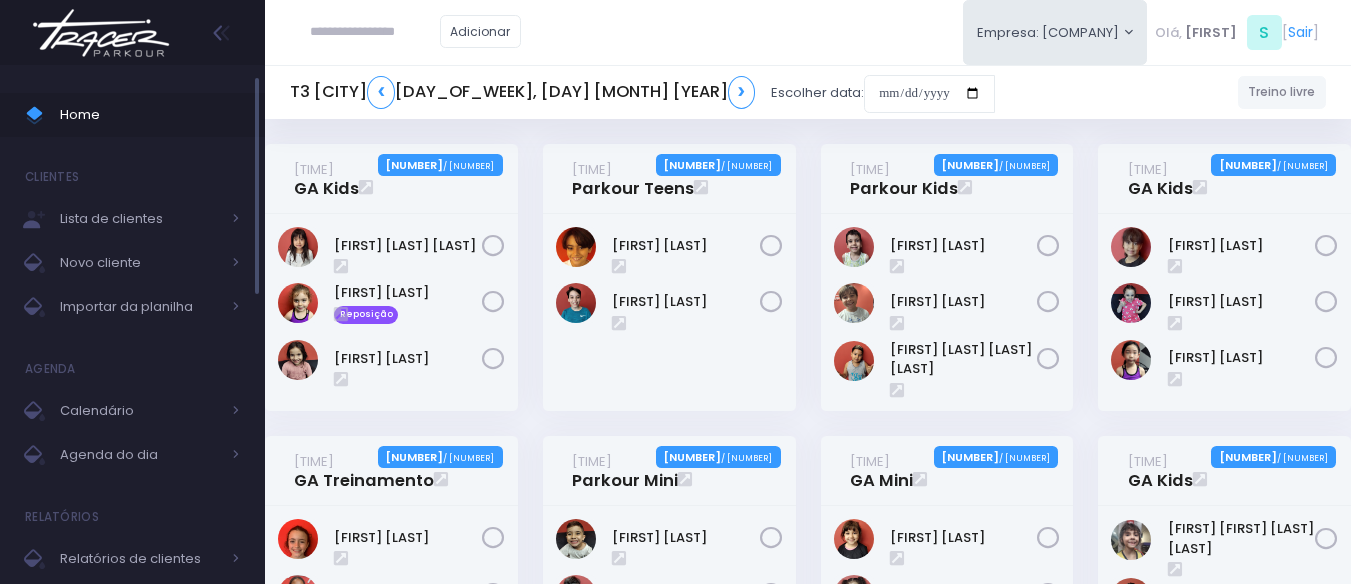 click on "••••" at bounding box center (150, 115) 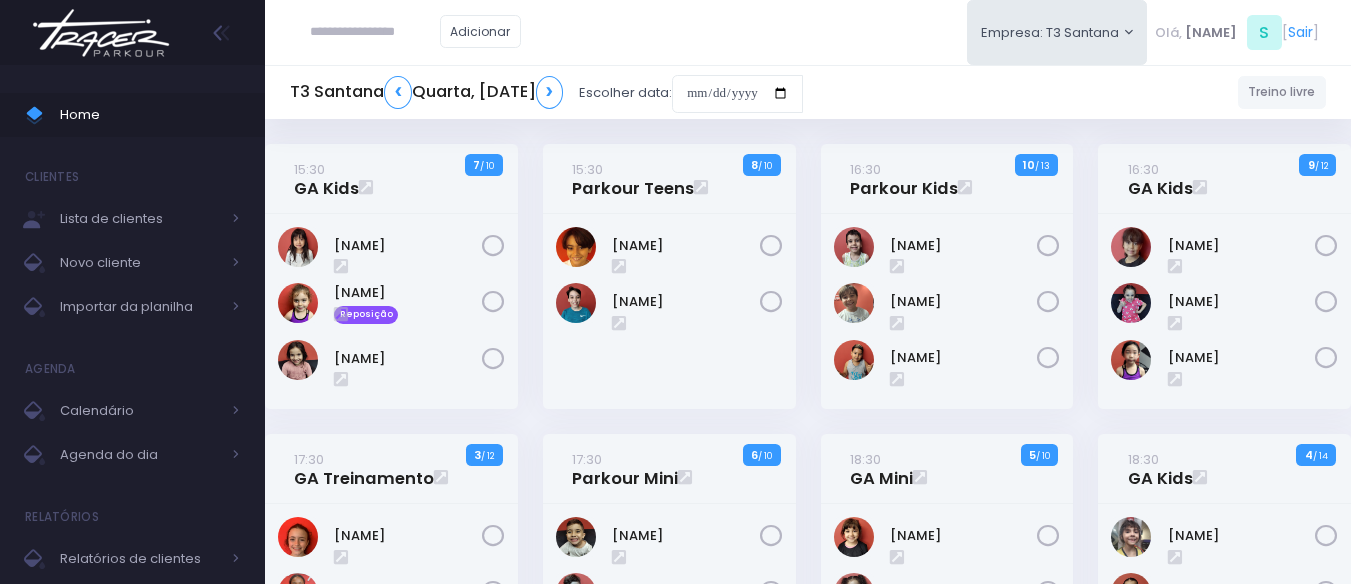 scroll, scrollTop: 0, scrollLeft: 0, axis: both 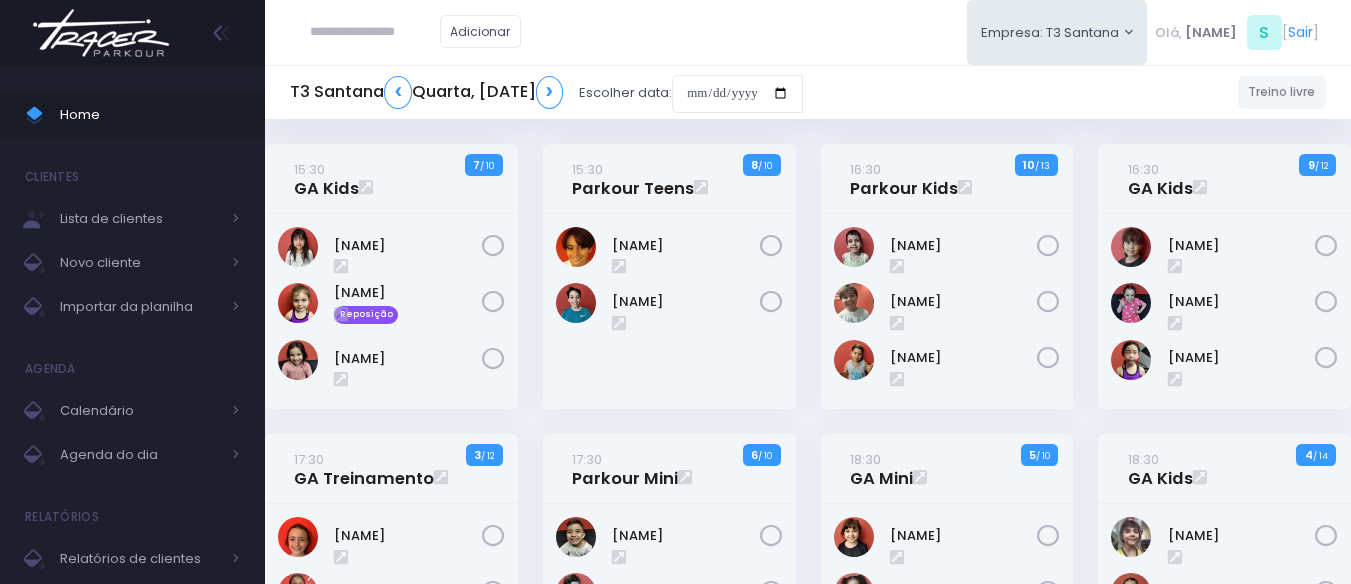 click at bounding box center [375, 32] 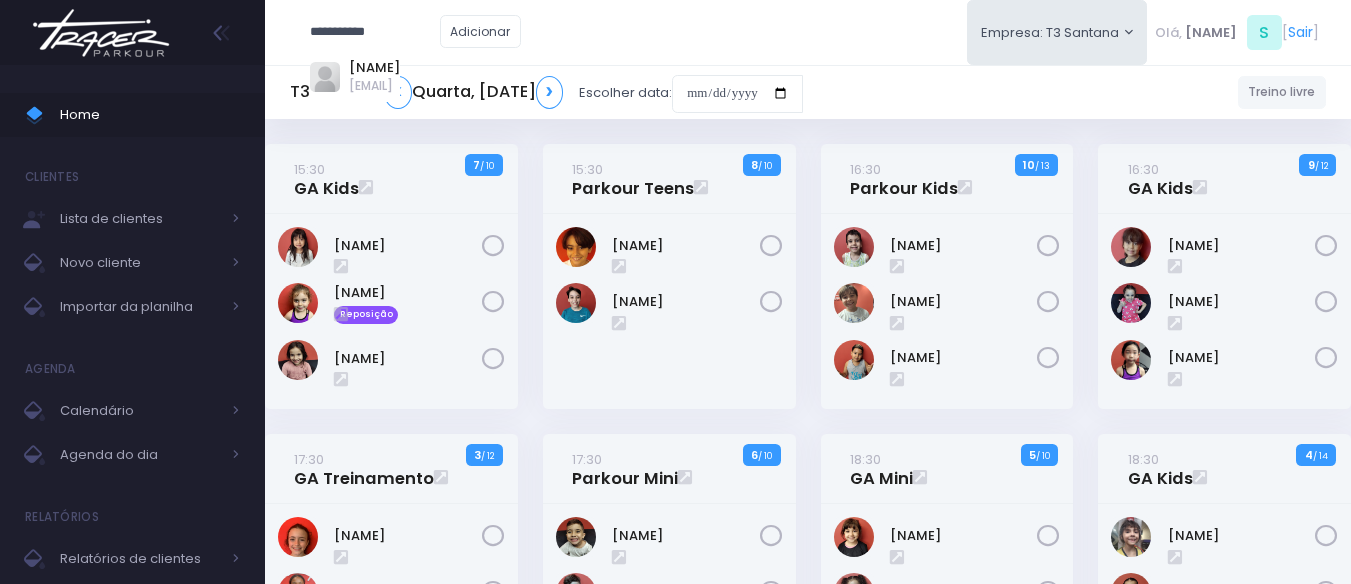 drag, startPoint x: 371, startPoint y: 40, endPoint x: 277, endPoint y: 36, distance: 94.08507 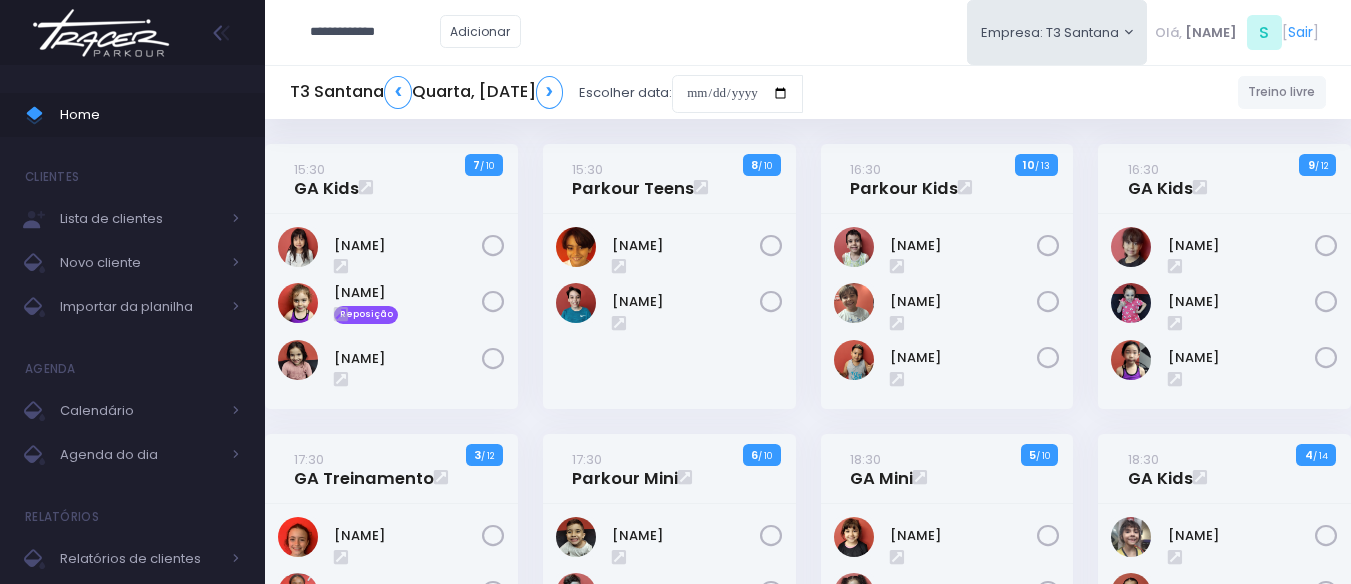 click on "**********" at bounding box center [375, 32] 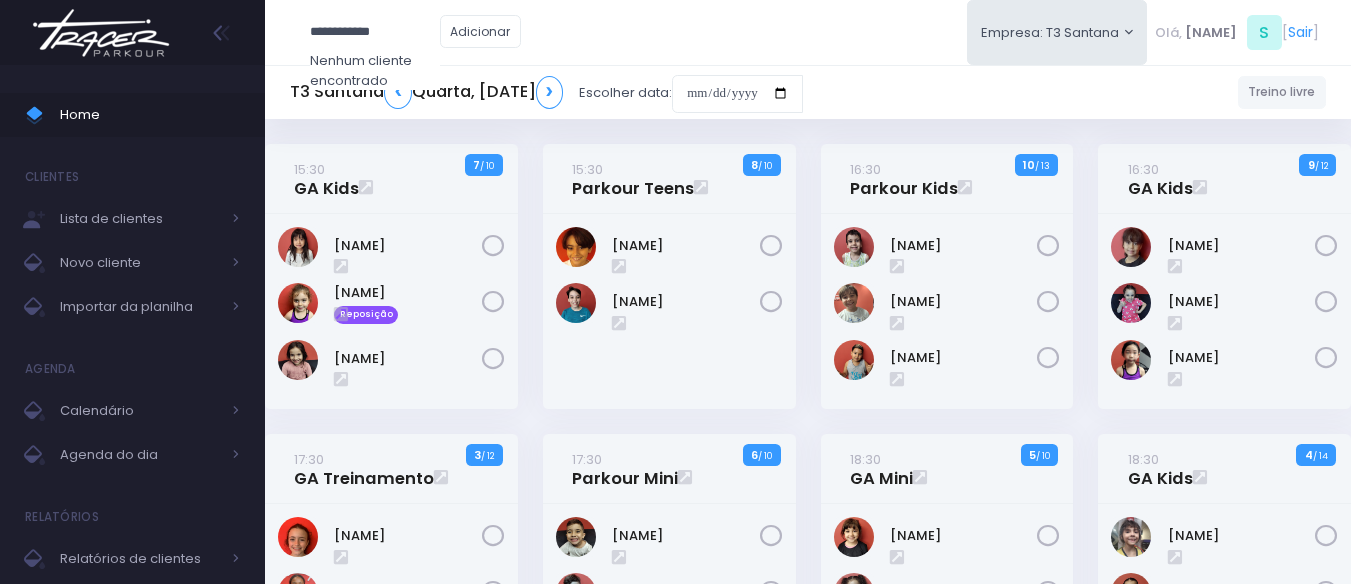 type on "**********" 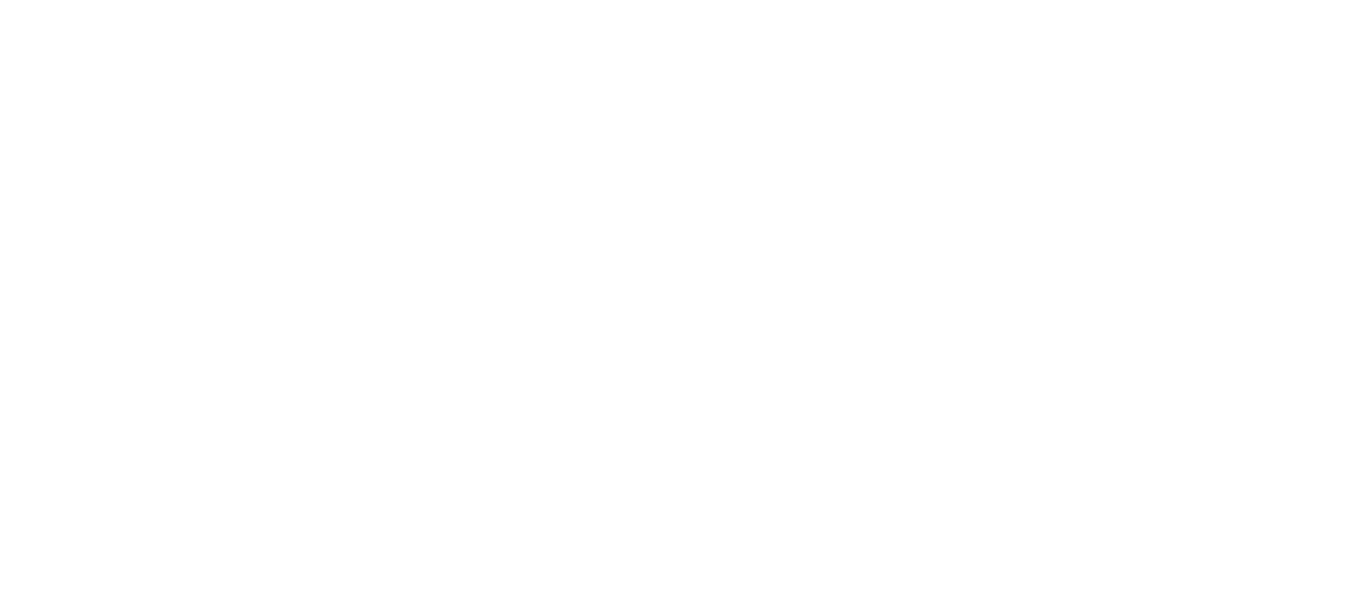 scroll, scrollTop: 0, scrollLeft: 0, axis: both 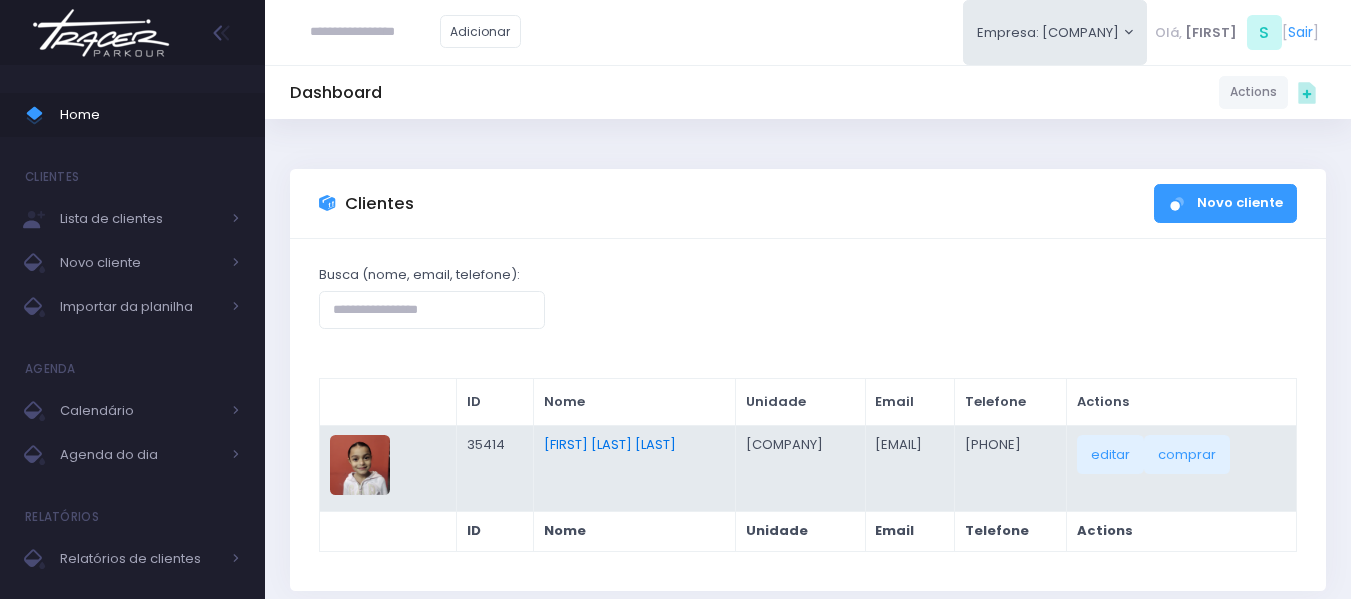 click on "[FIRST] [LAST]" at bounding box center [610, 444] 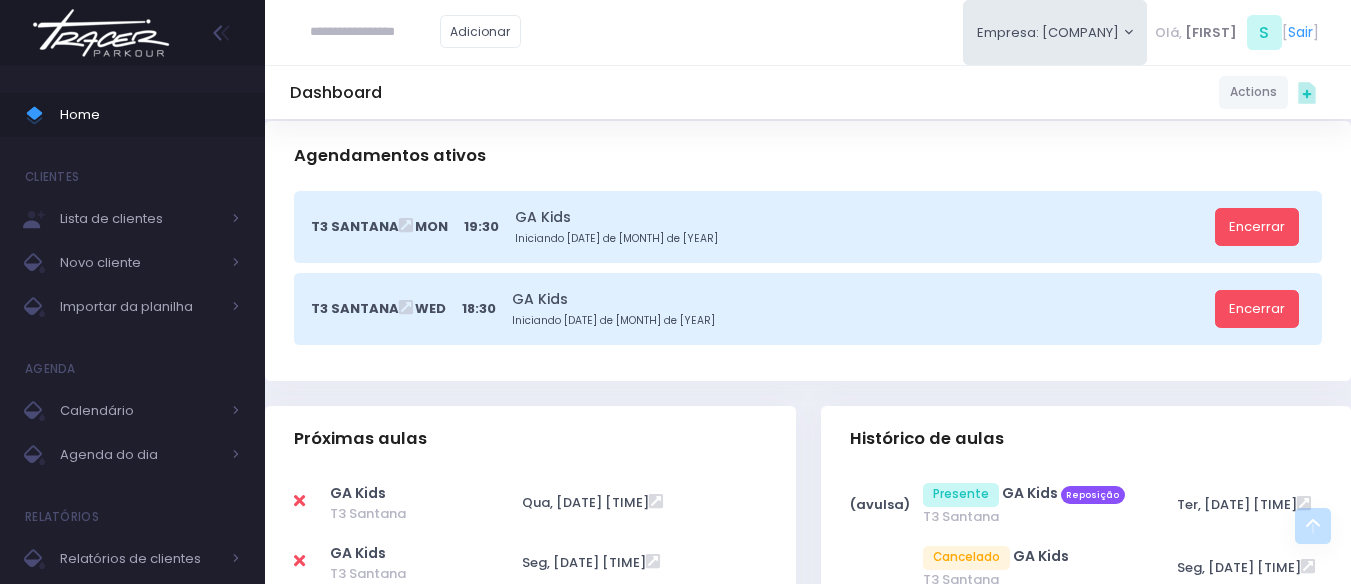 scroll, scrollTop: 600, scrollLeft: 0, axis: vertical 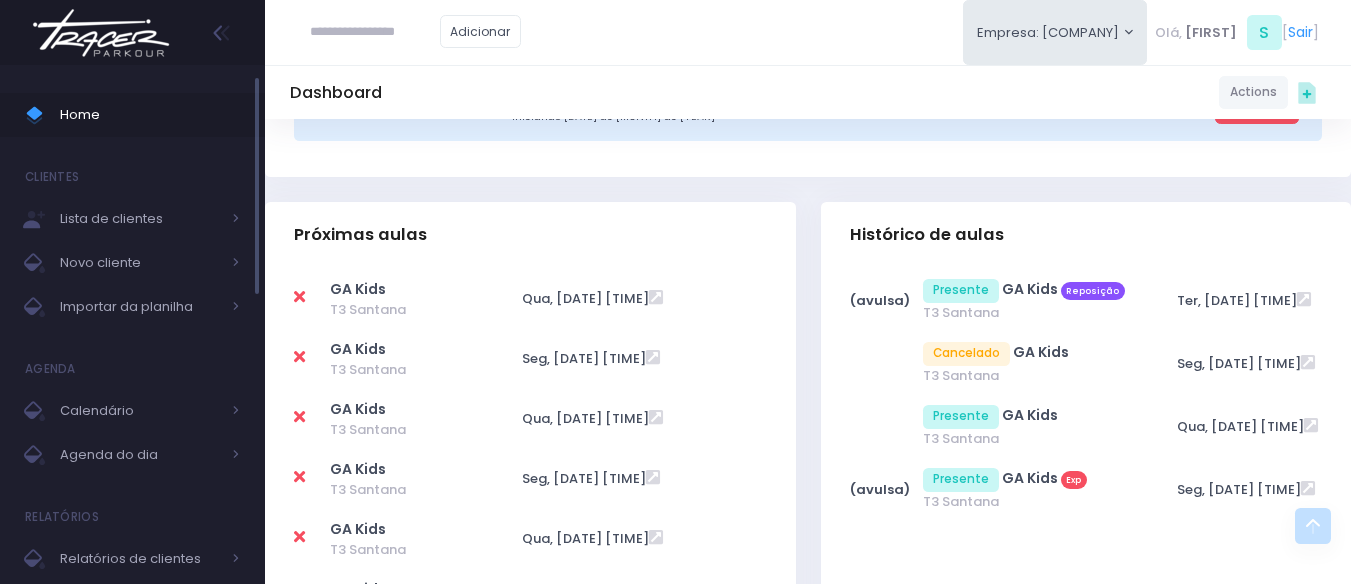 click on "Home" at bounding box center [132, 115] 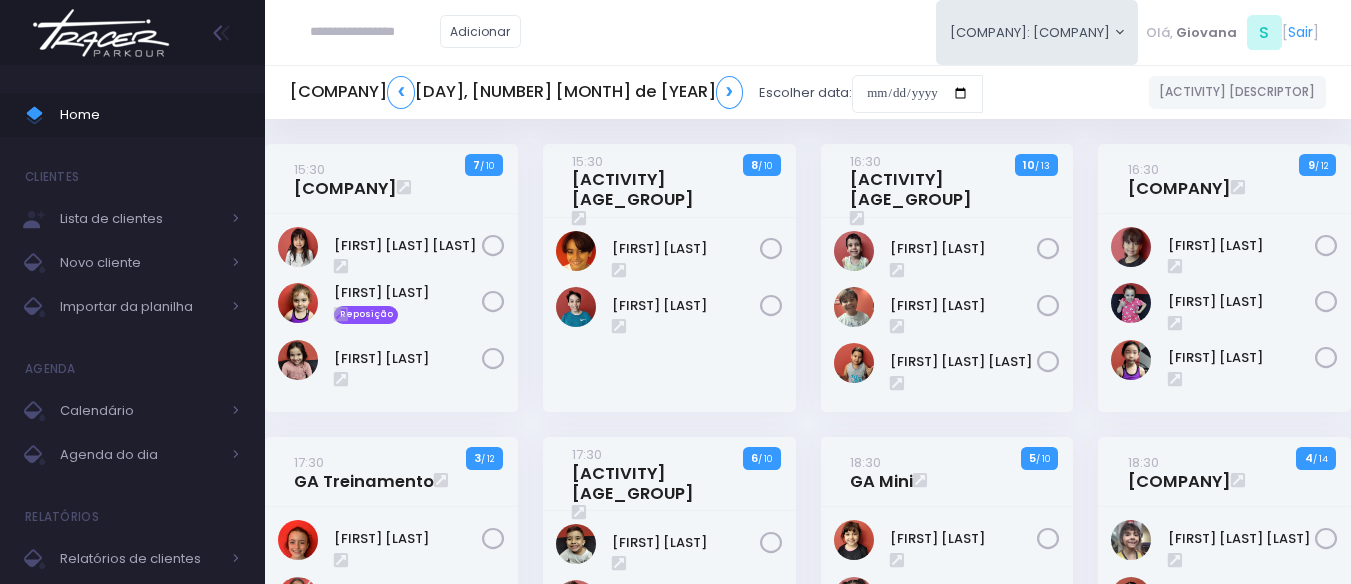 scroll, scrollTop: 0, scrollLeft: 0, axis: both 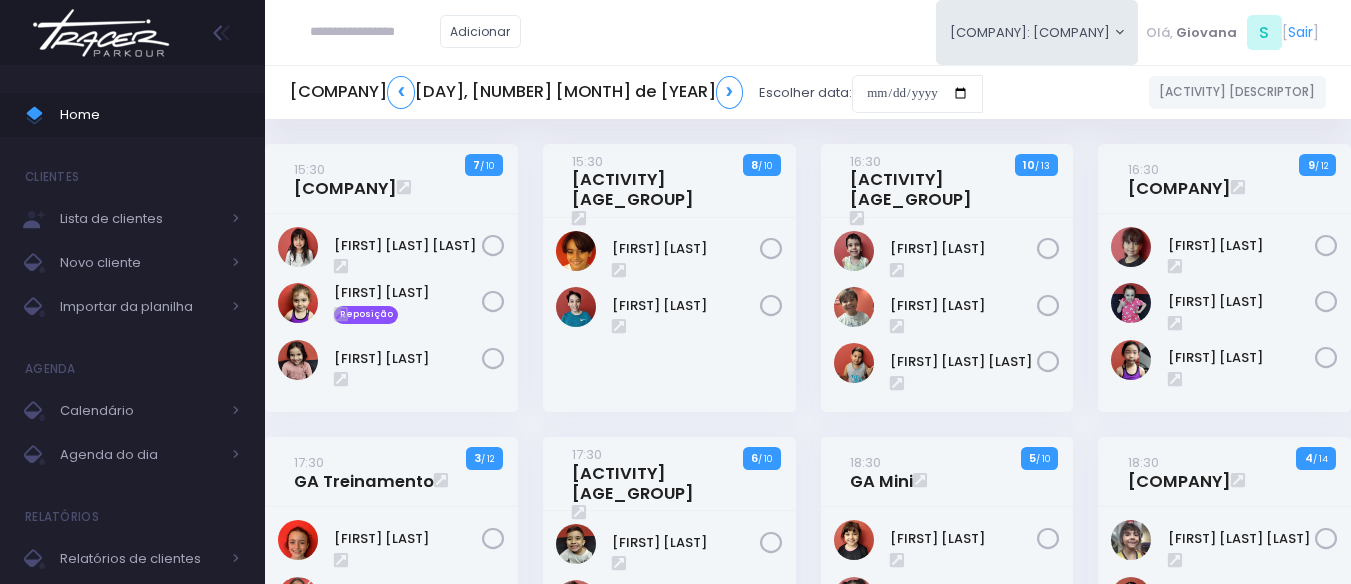 click at bounding box center [0, 0] 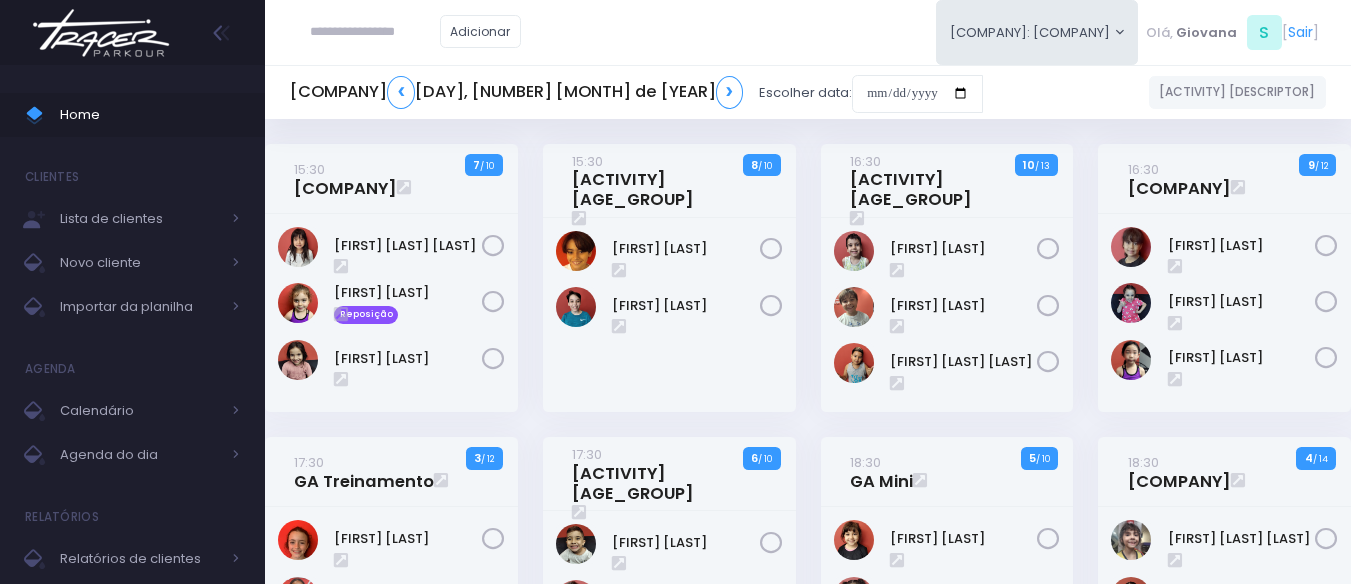 click at bounding box center [0, 0] 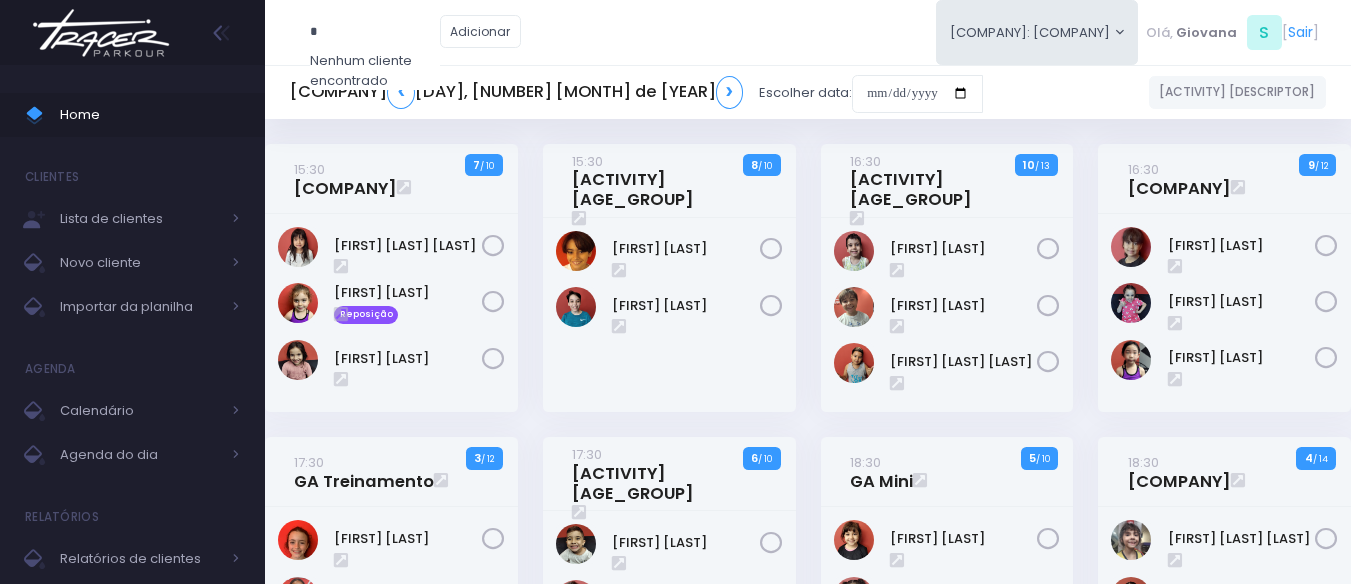 type on "*" 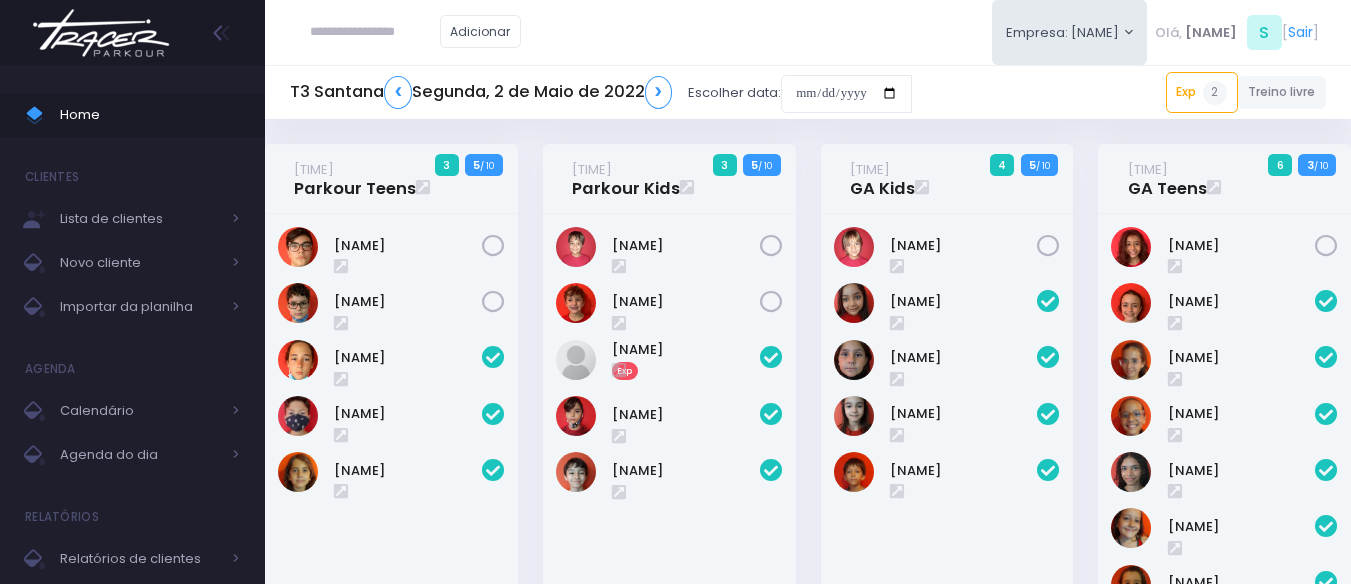 scroll, scrollTop: 0, scrollLeft: 0, axis: both 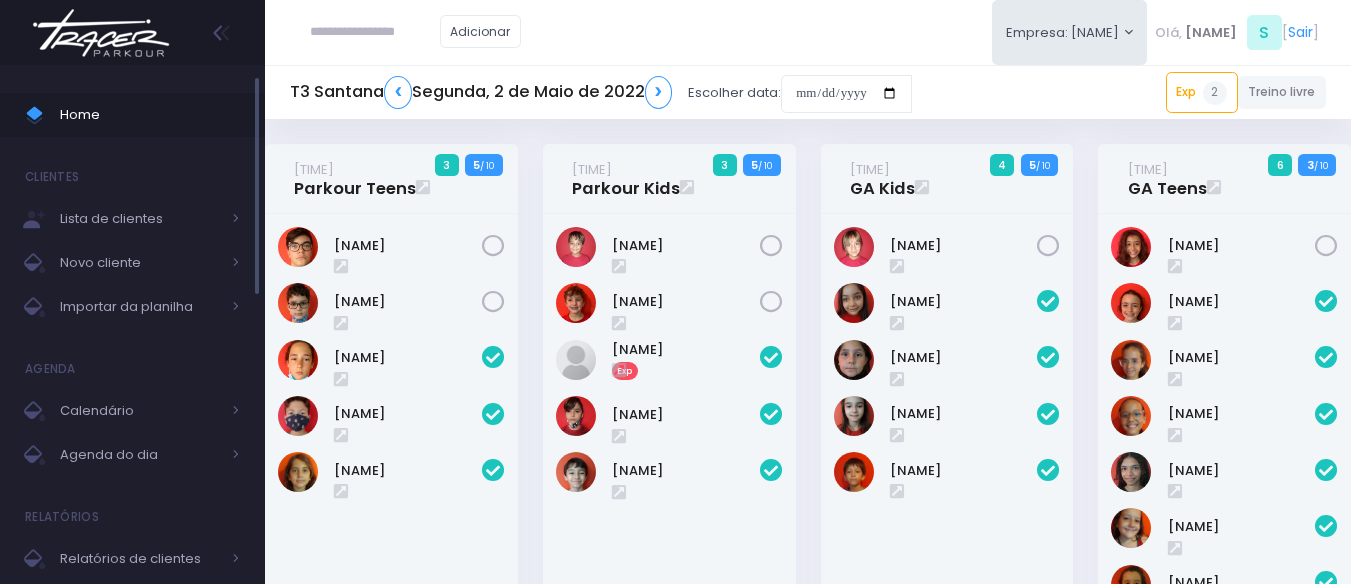 click on "Home" at bounding box center (150, 115) 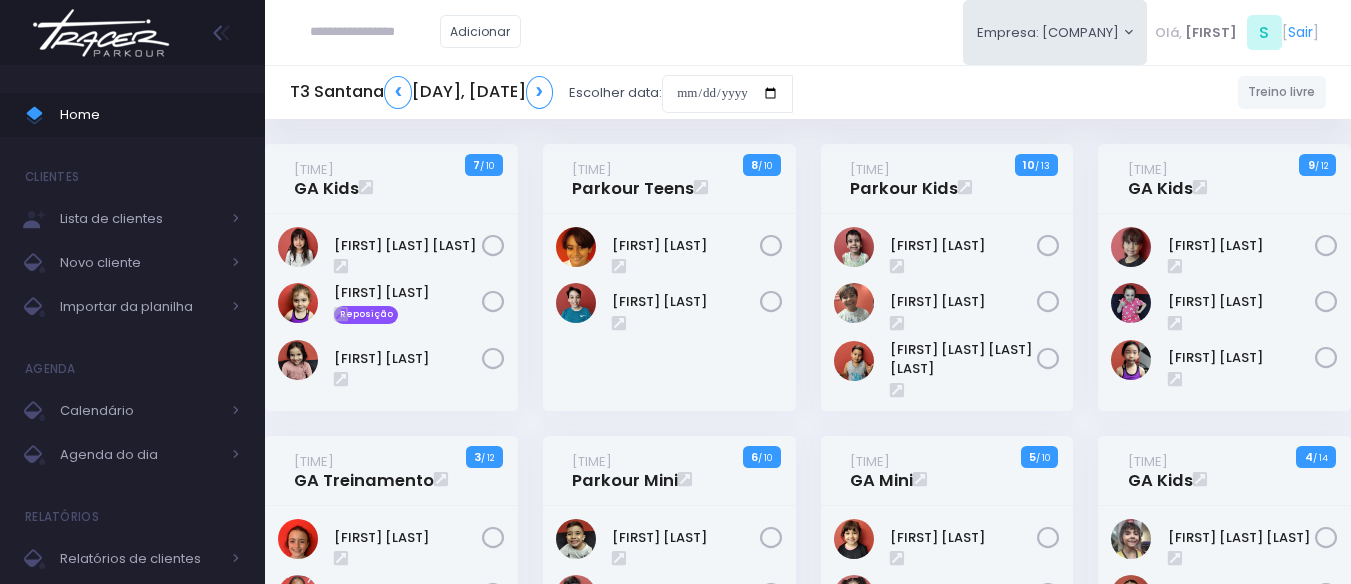 scroll, scrollTop: 0, scrollLeft: 0, axis: both 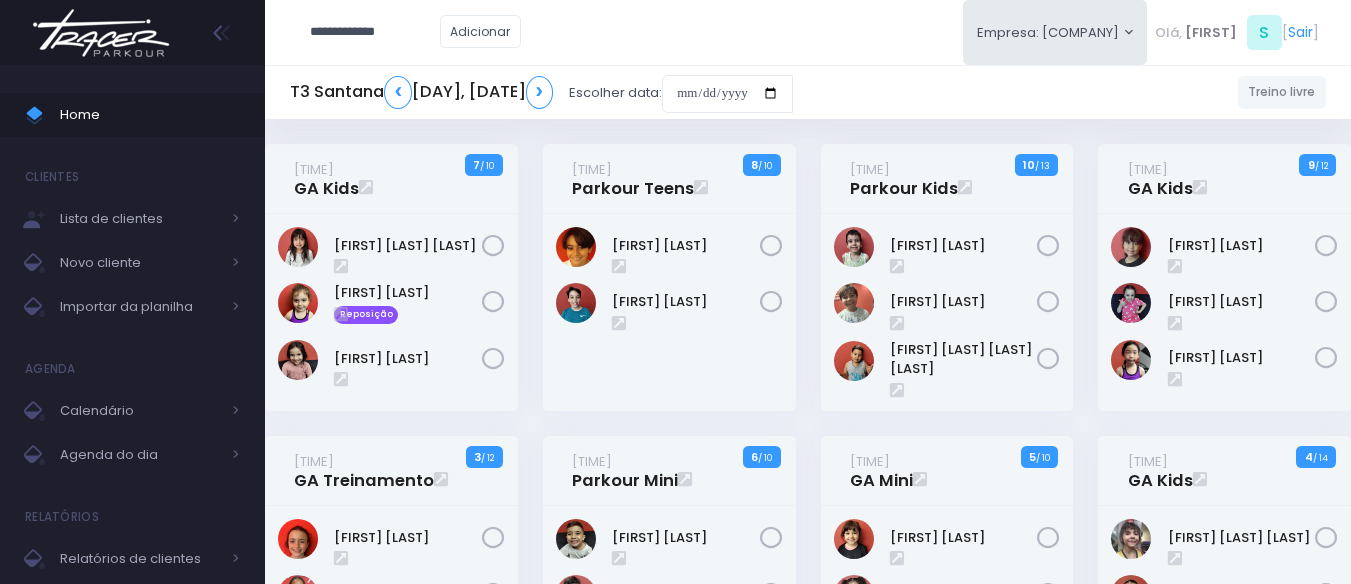 click on "**********" at bounding box center [375, 32] 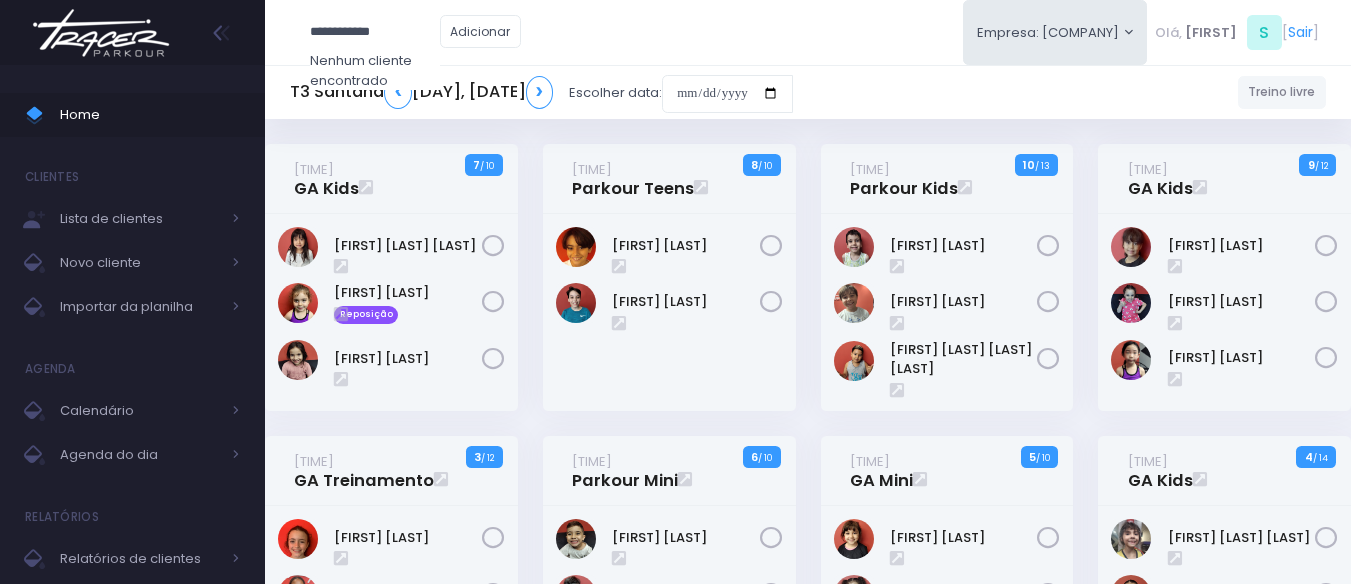type on "**********" 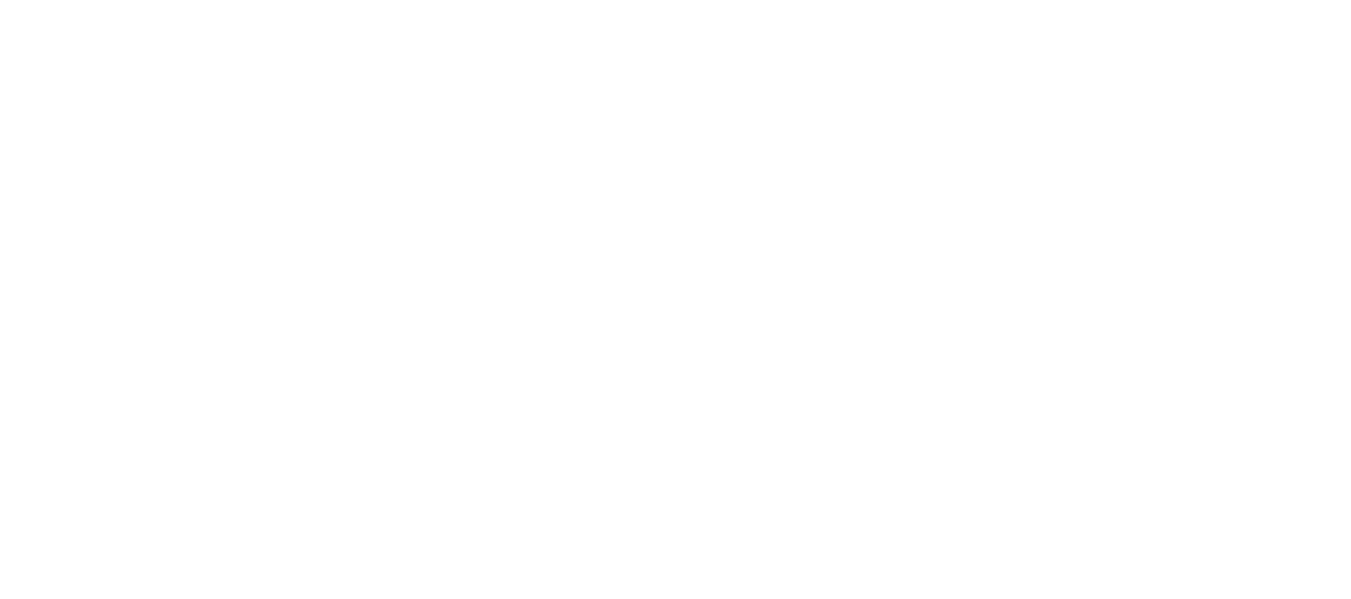 scroll, scrollTop: 0, scrollLeft: 0, axis: both 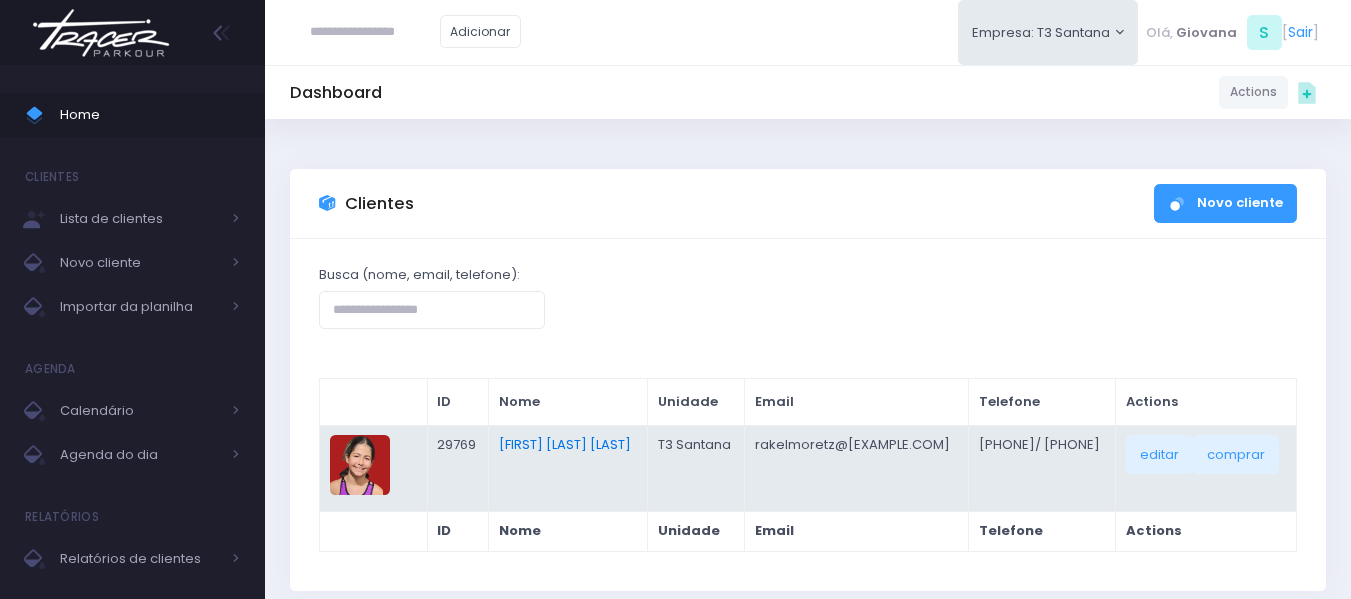 click on "[FIRST] [LAST] [LAST]" at bounding box center (565, 444) 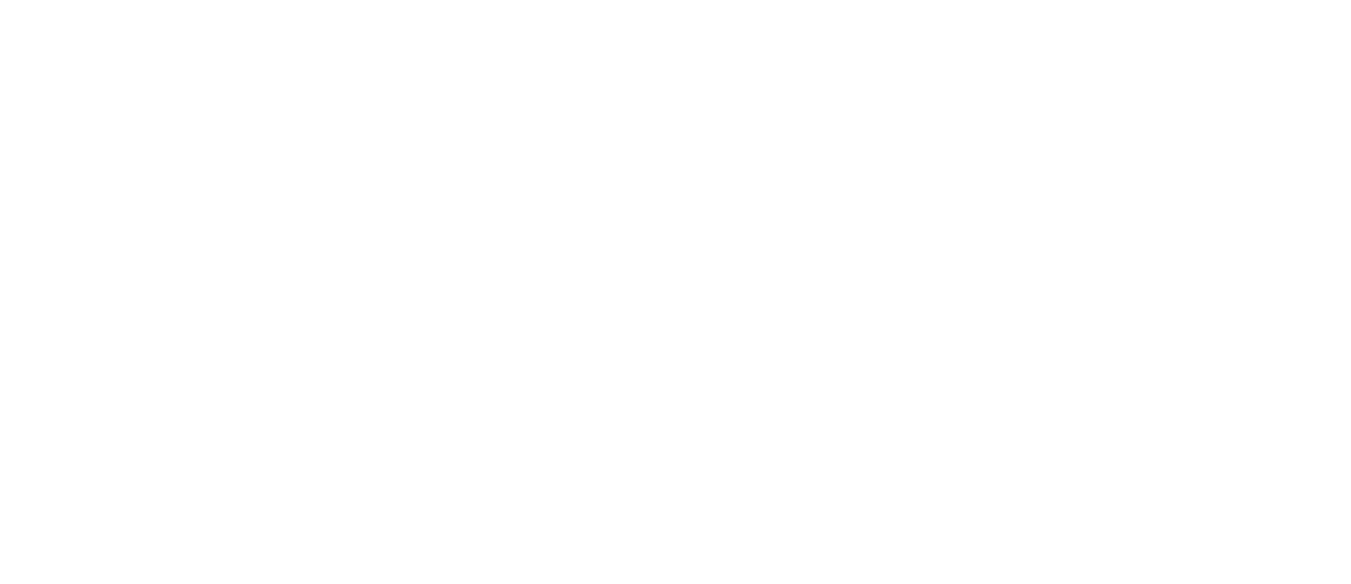 scroll, scrollTop: 0, scrollLeft: 0, axis: both 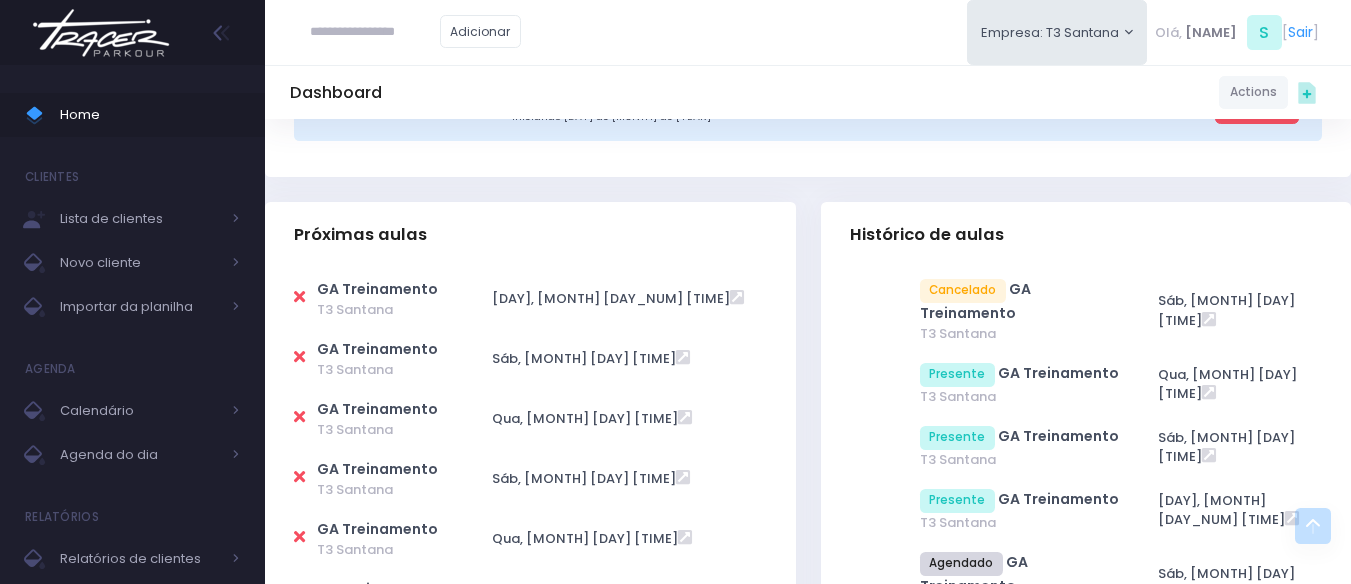 click at bounding box center [299, 297] 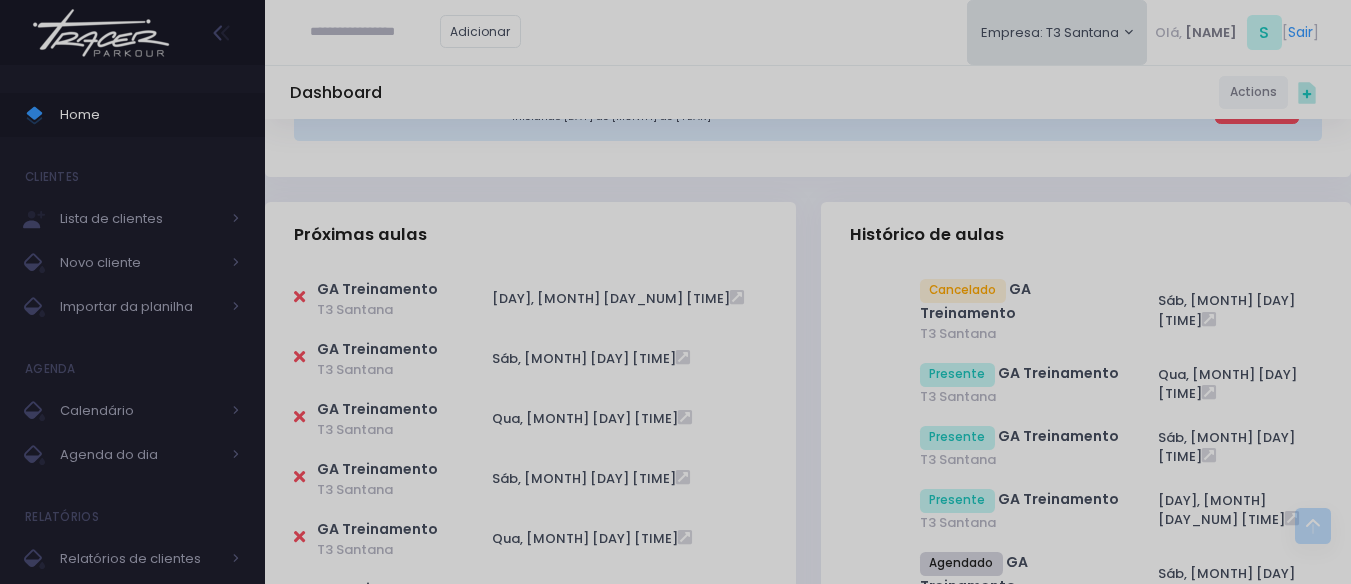 scroll, scrollTop: 0, scrollLeft: 0, axis: both 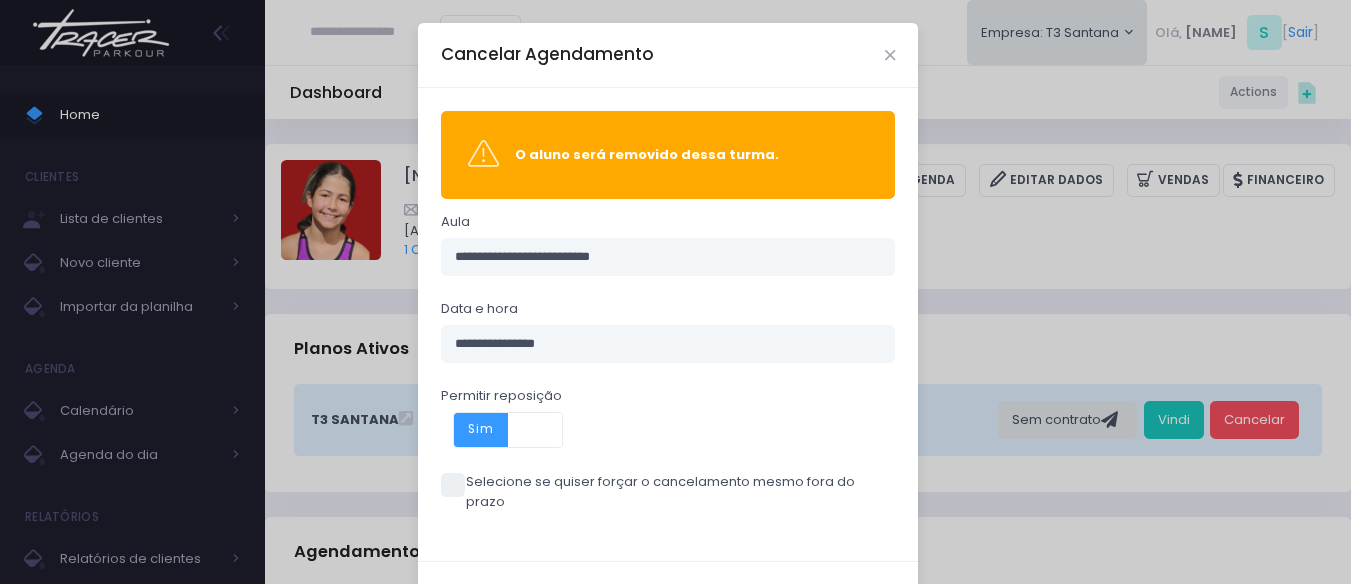click on "Selecione se quiser forçar o cancelamento mesmo fora do prazo" at bounding box center [668, 491] 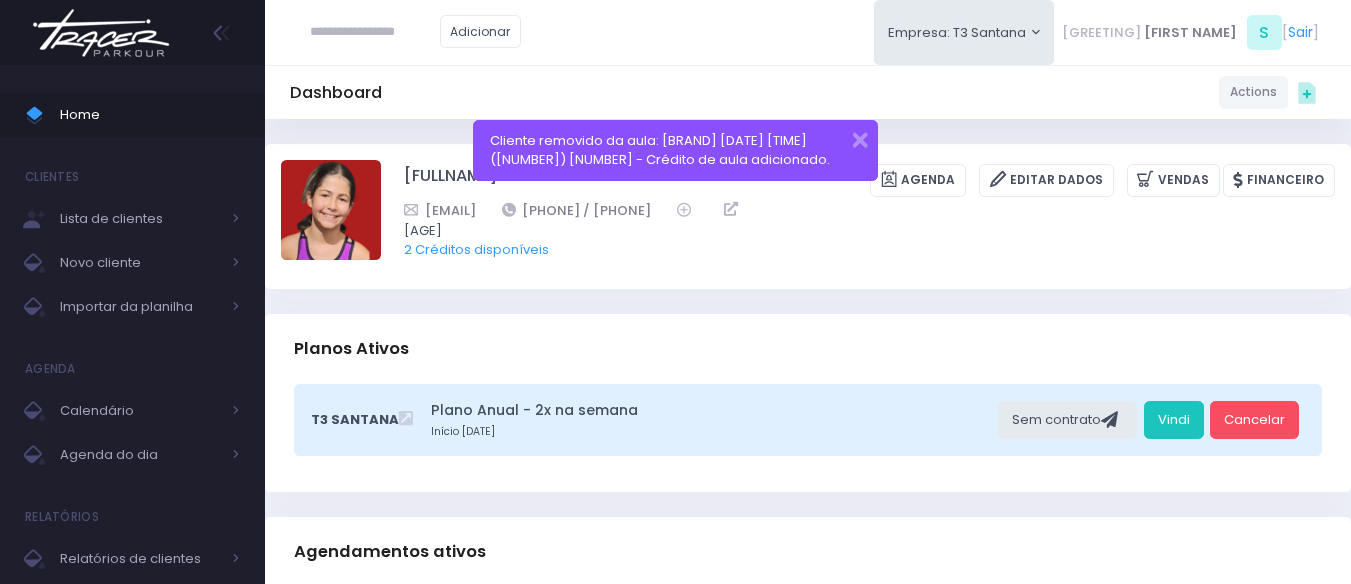 scroll, scrollTop: 0, scrollLeft: 0, axis: both 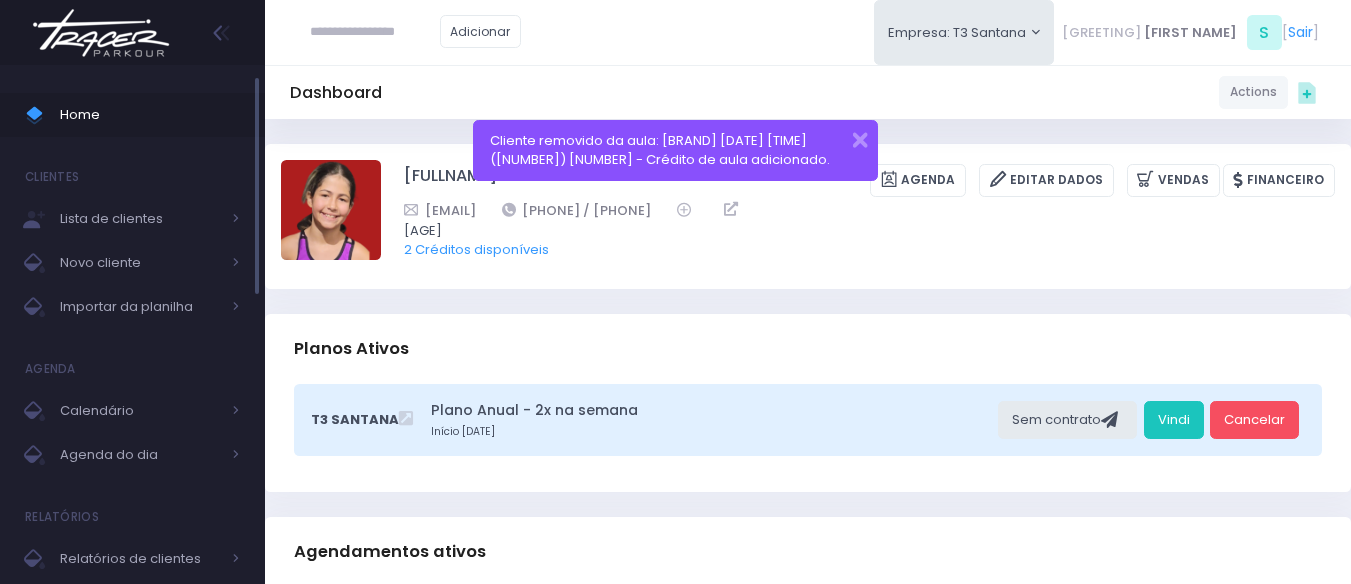 click on "Home" at bounding box center (132, 115) 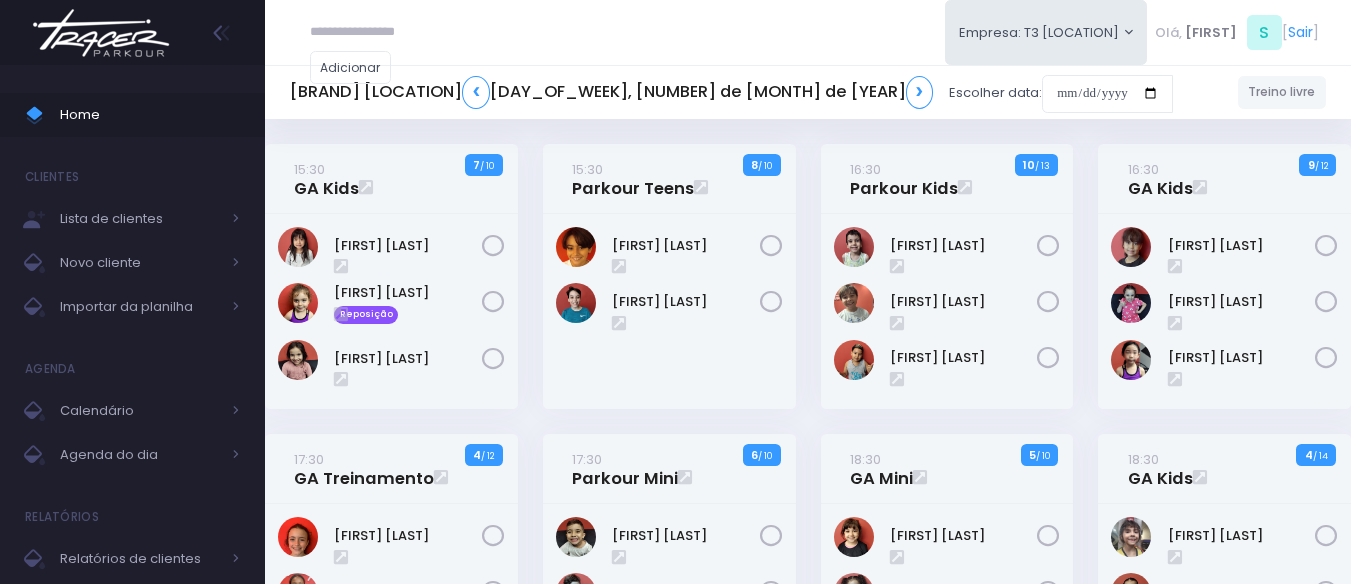 scroll, scrollTop: 0, scrollLeft: 0, axis: both 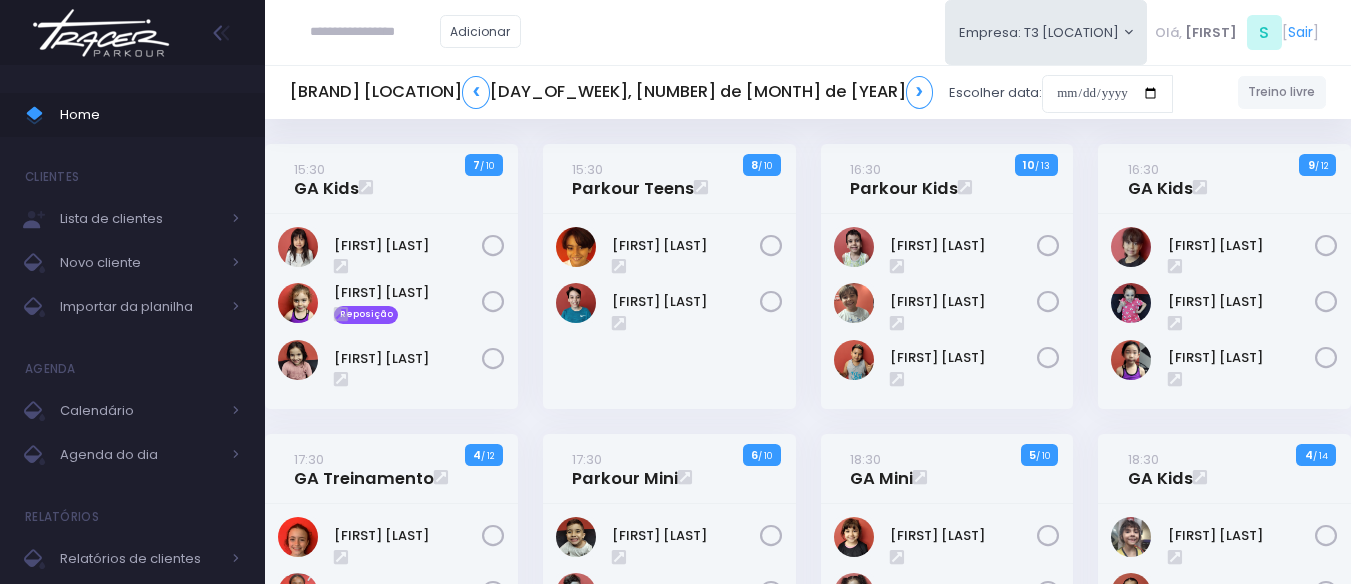click on "16:30 Parkour Kids
10  / 13" at bounding box center [947, 289] 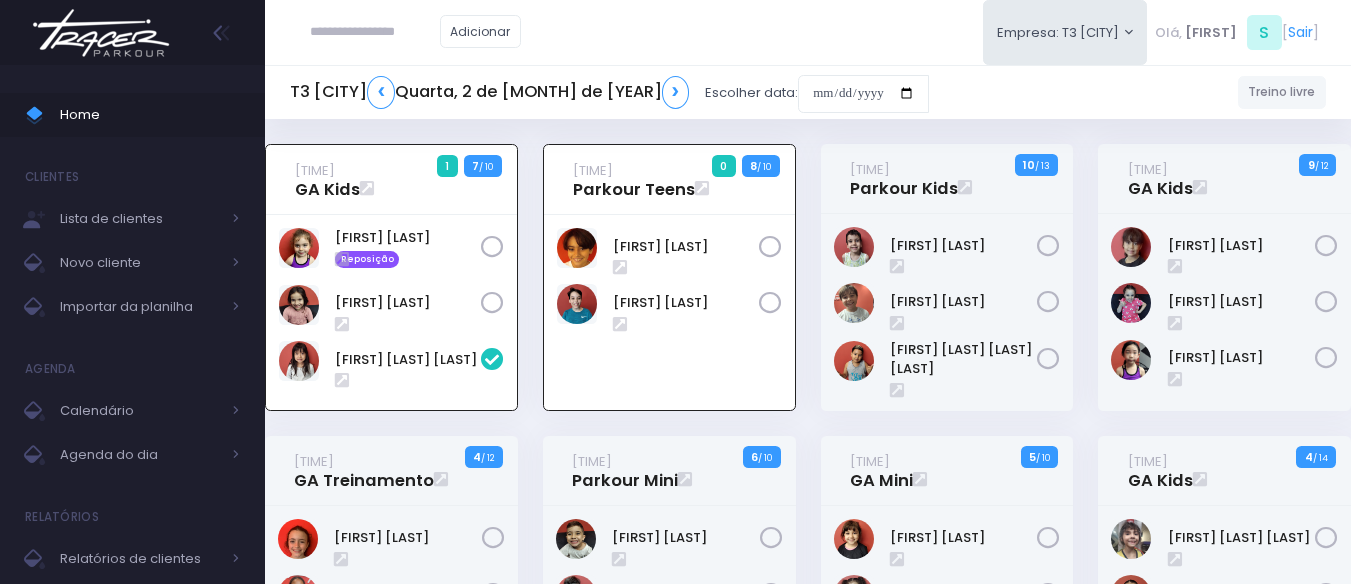 scroll, scrollTop: 144, scrollLeft: 0, axis: vertical 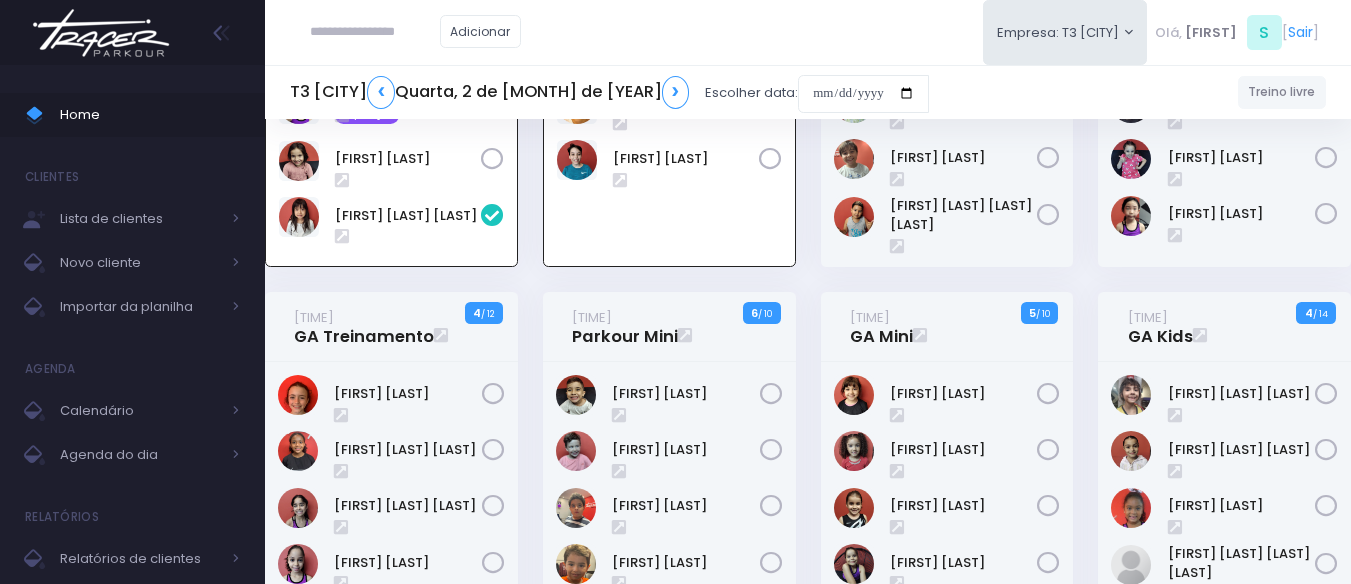 click at bounding box center [375, 32] 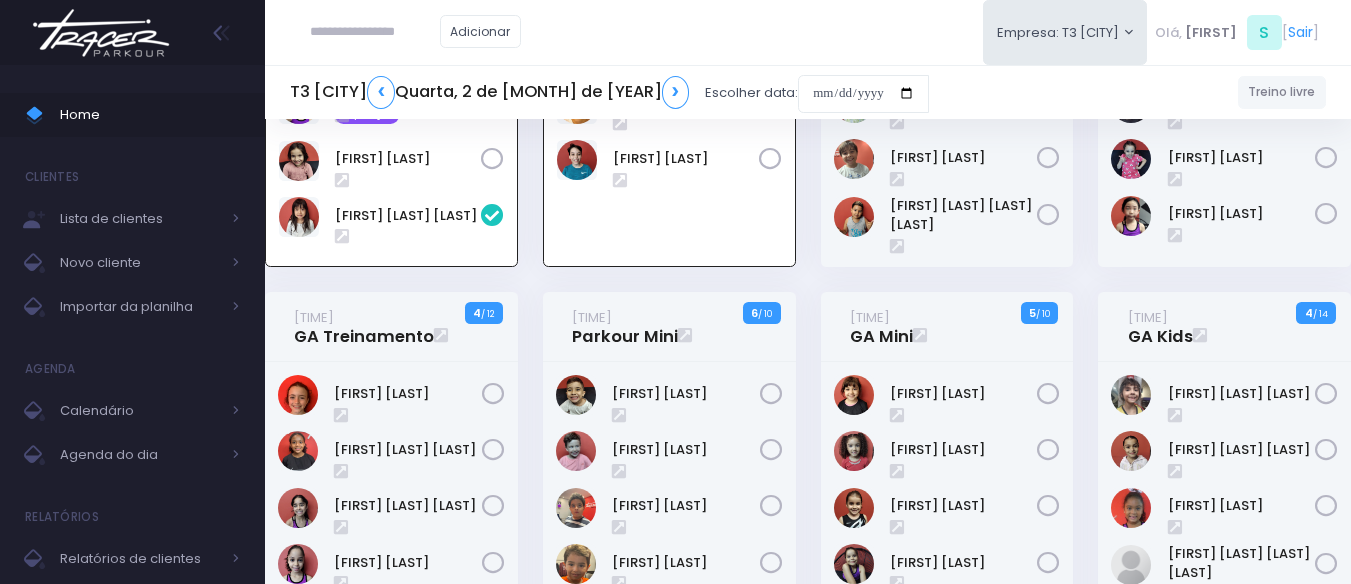 paste on "**********" 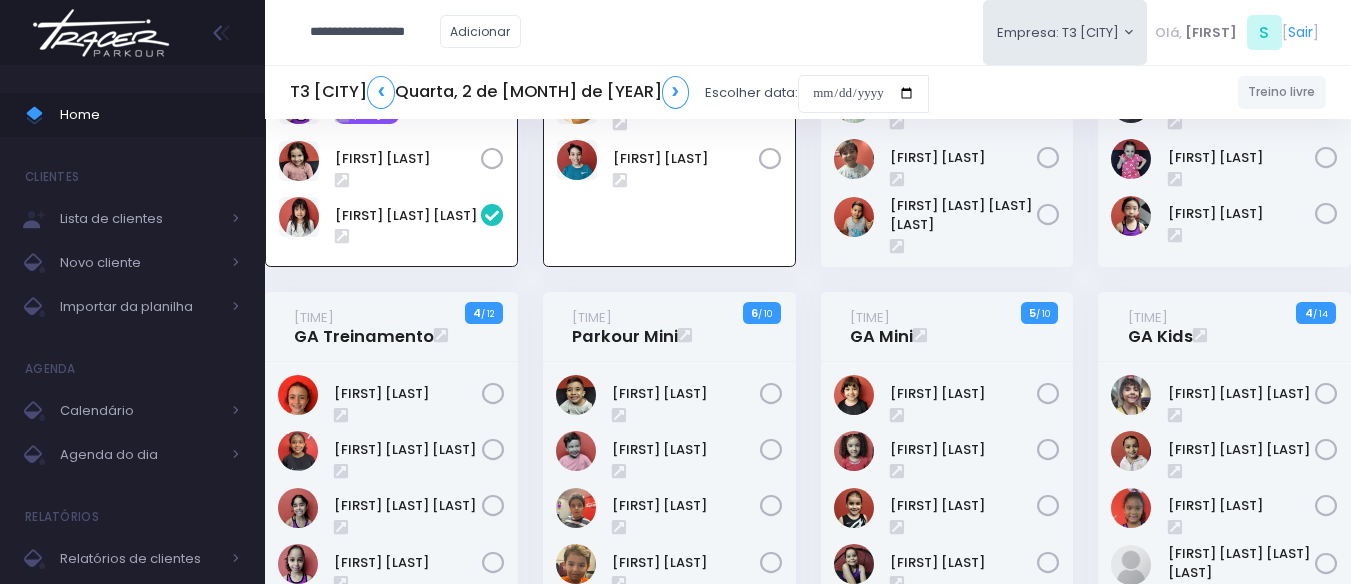 click on "**********" at bounding box center (375, 32) 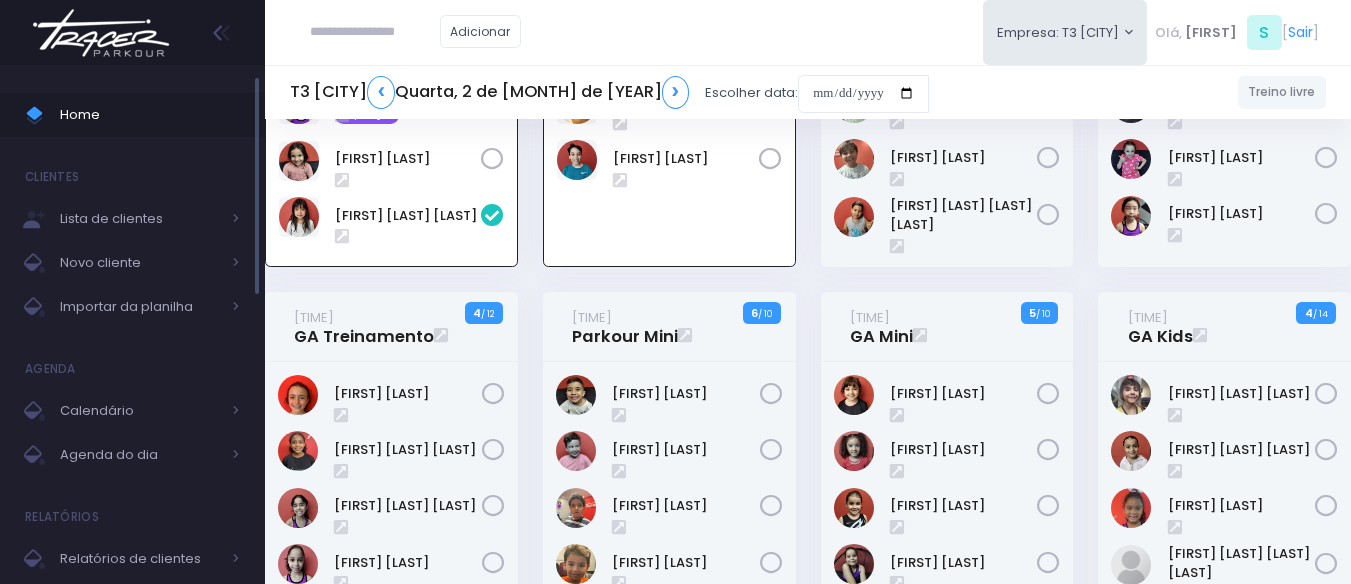 click on "Home" at bounding box center (150, 115) 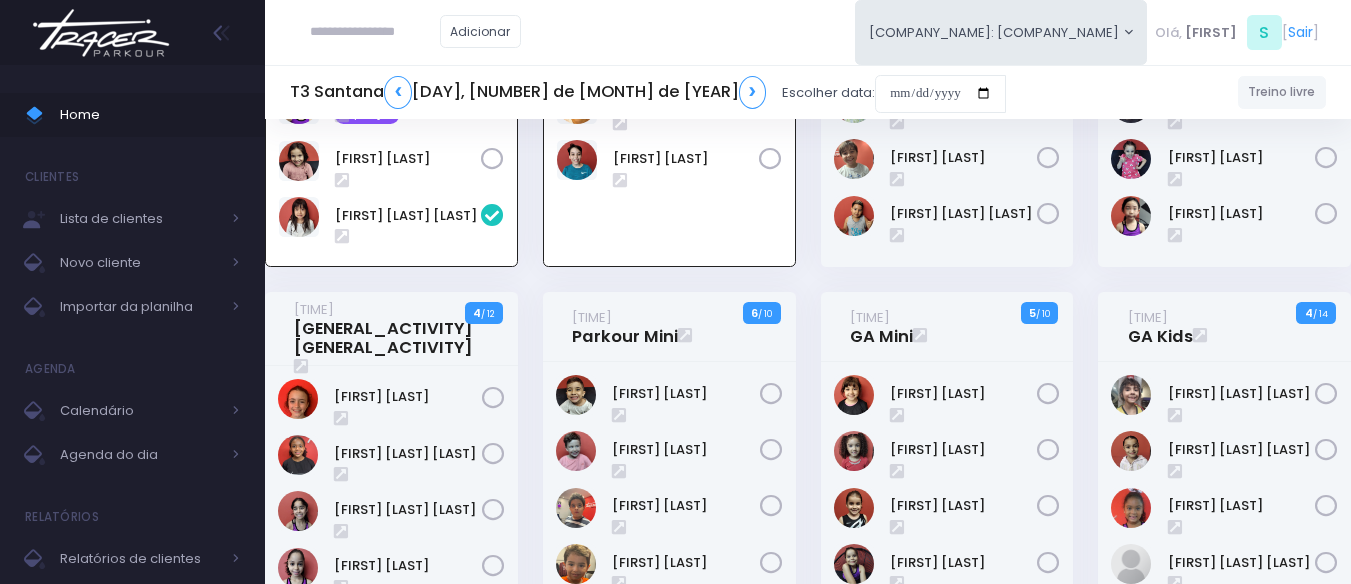 scroll, scrollTop: 144, scrollLeft: 0, axis: vertical 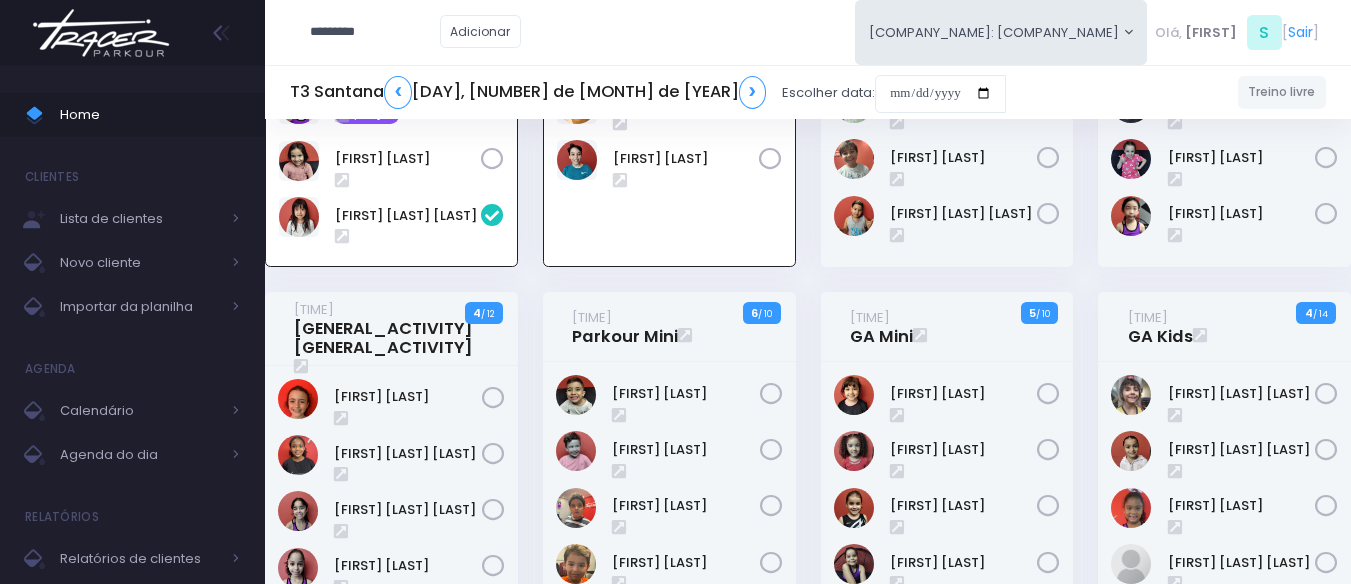 type on "*********" 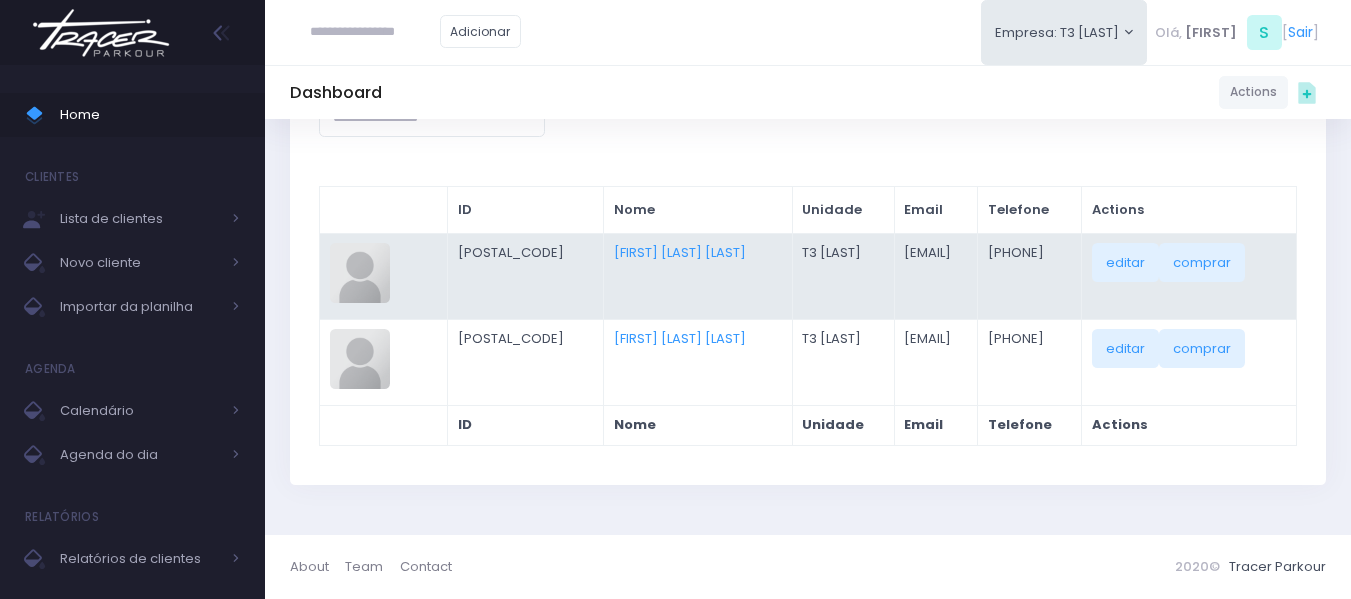 scroll, scrollTop: 200, scrollLeft: 0, axis: vertical 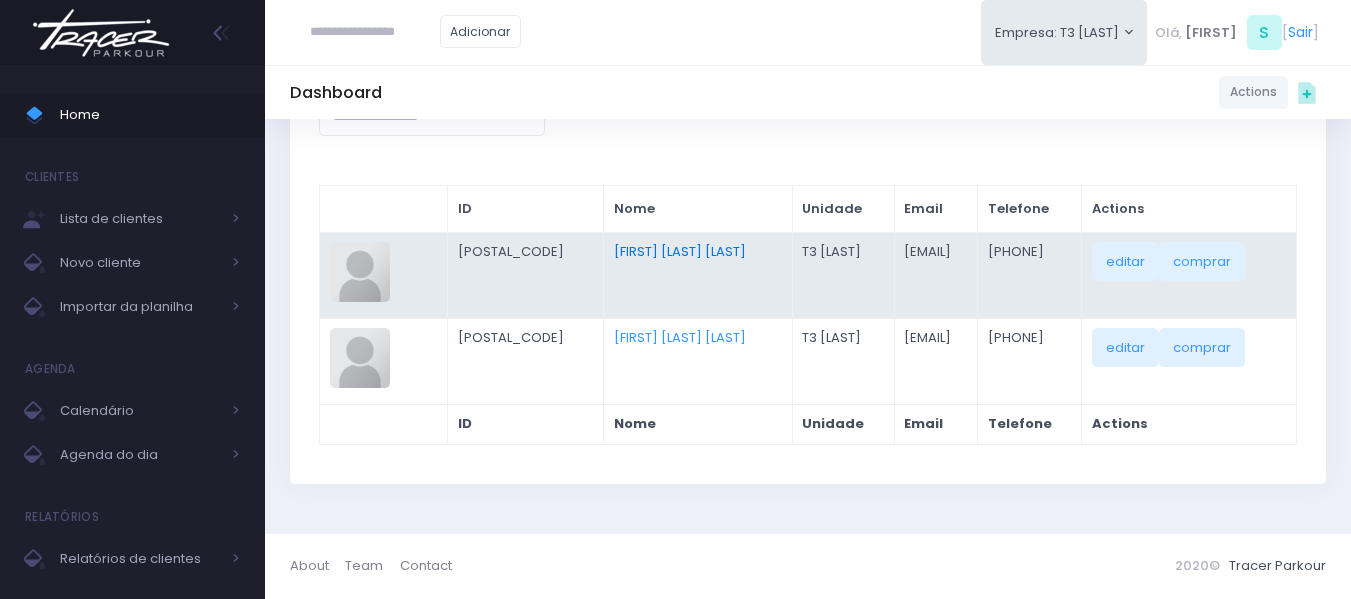 click on "[FIRST] [LAST] [LAST]" at bounding box center (680, 251) 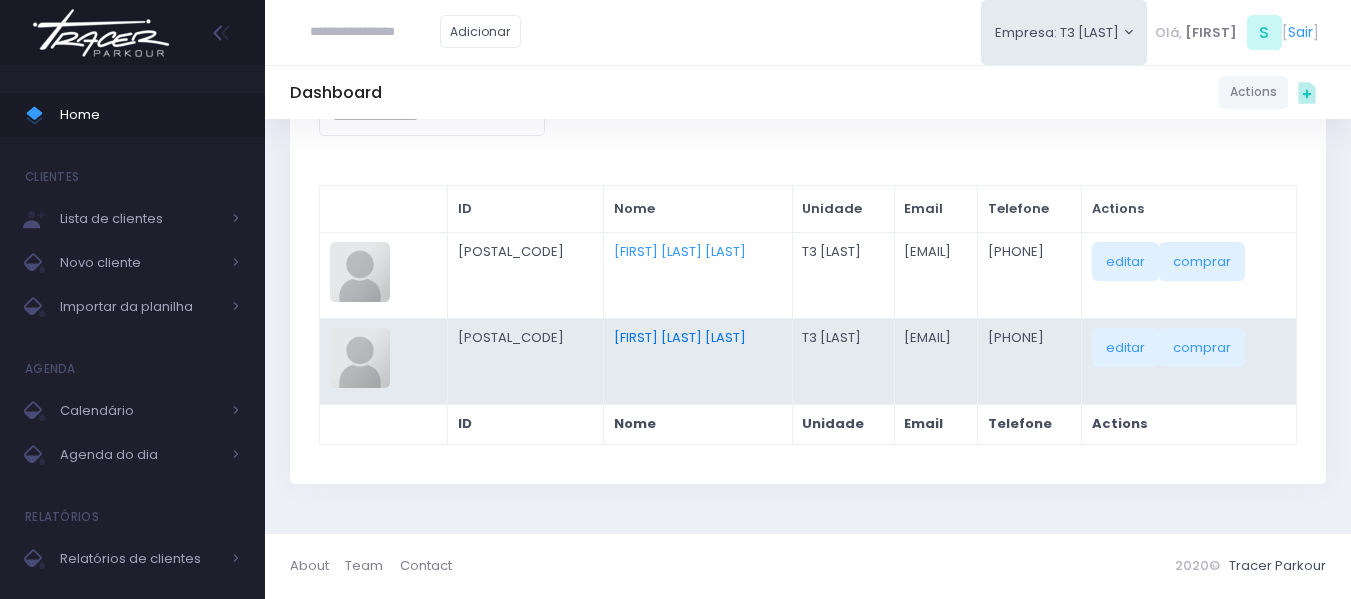 click on "[FIRST] [LAST] [LAST]" at bounding box center [680, 337] 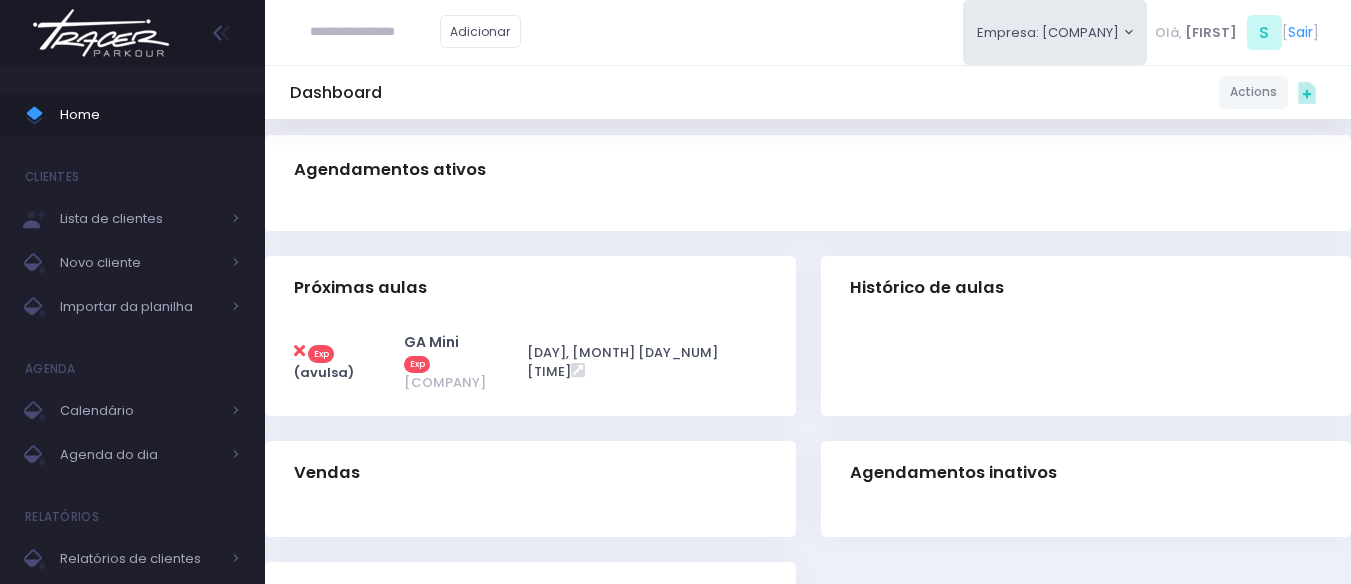 scroll, scrollTop: 0, scrollLeft: 0, axis: both 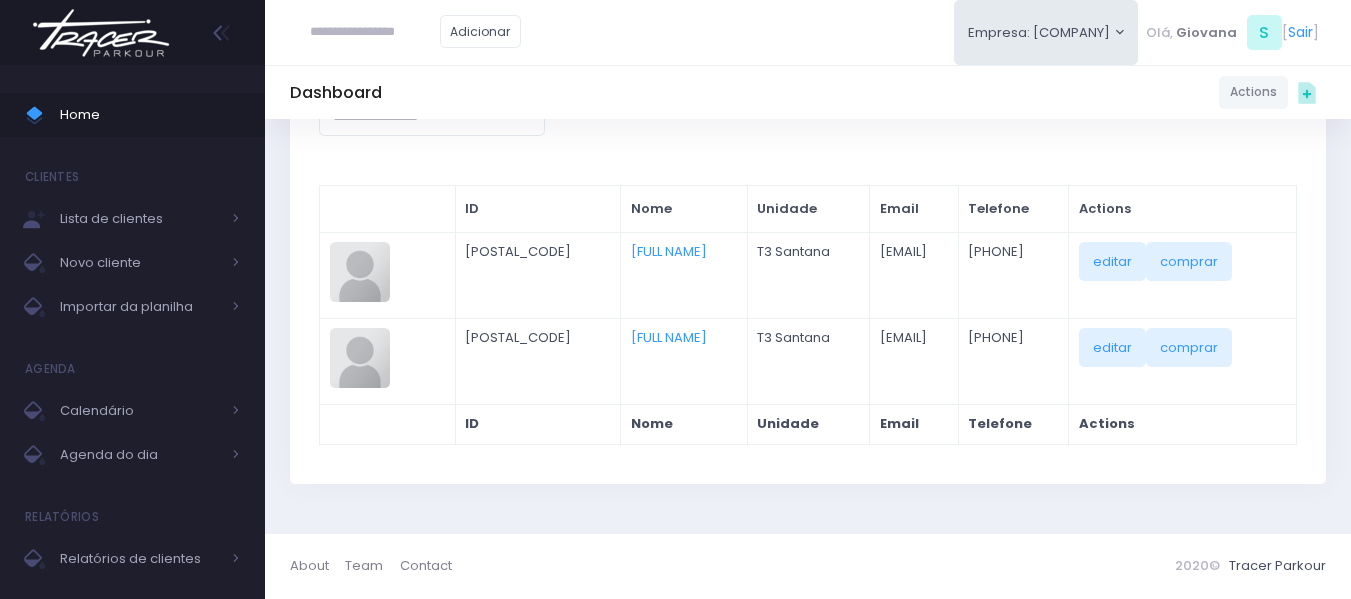 click at bounding box center [375, 32] 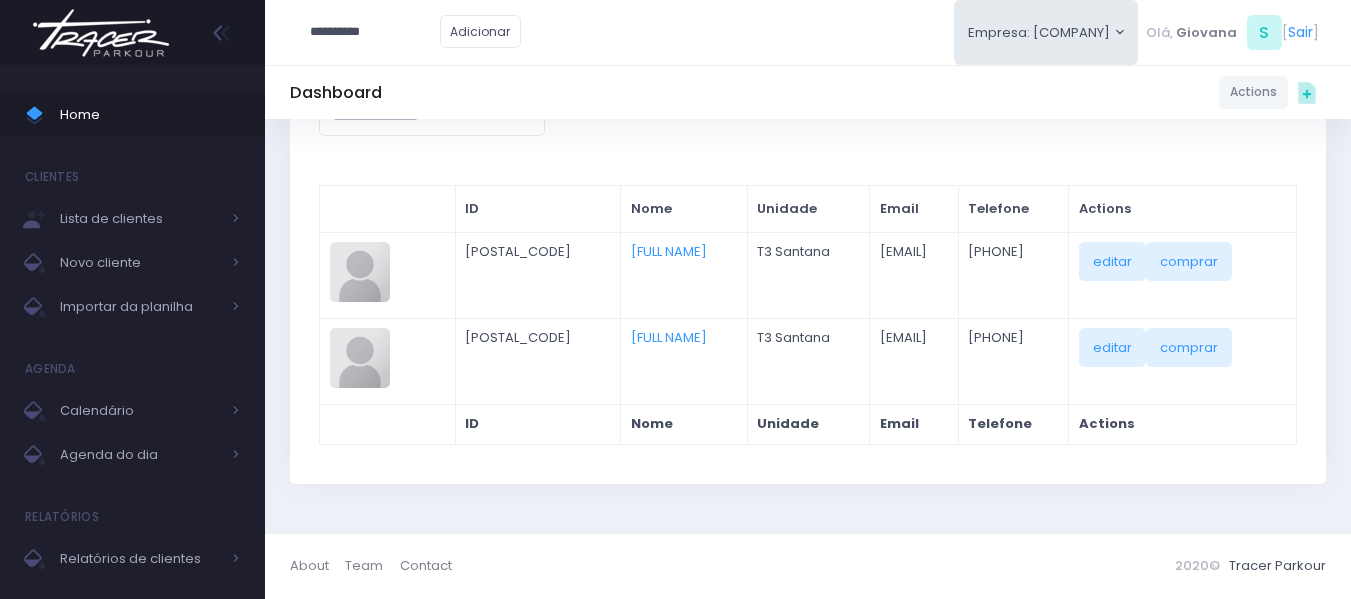 click on "**********" at bounding box center [375, 32] 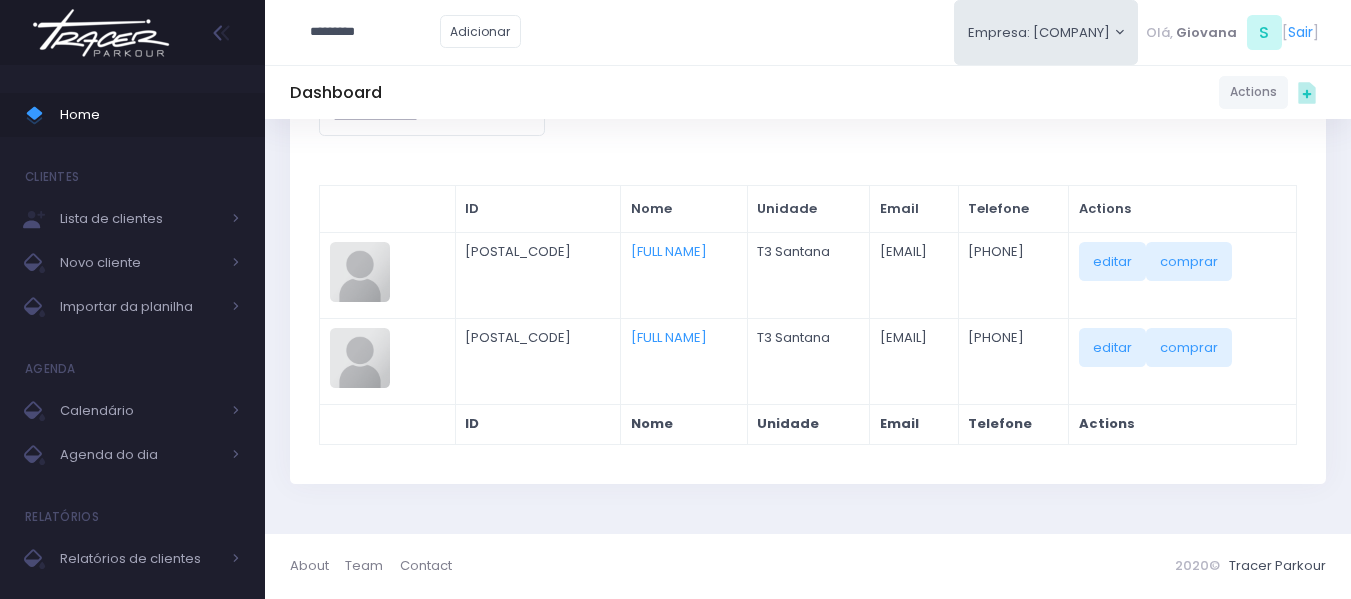 type on "*********" 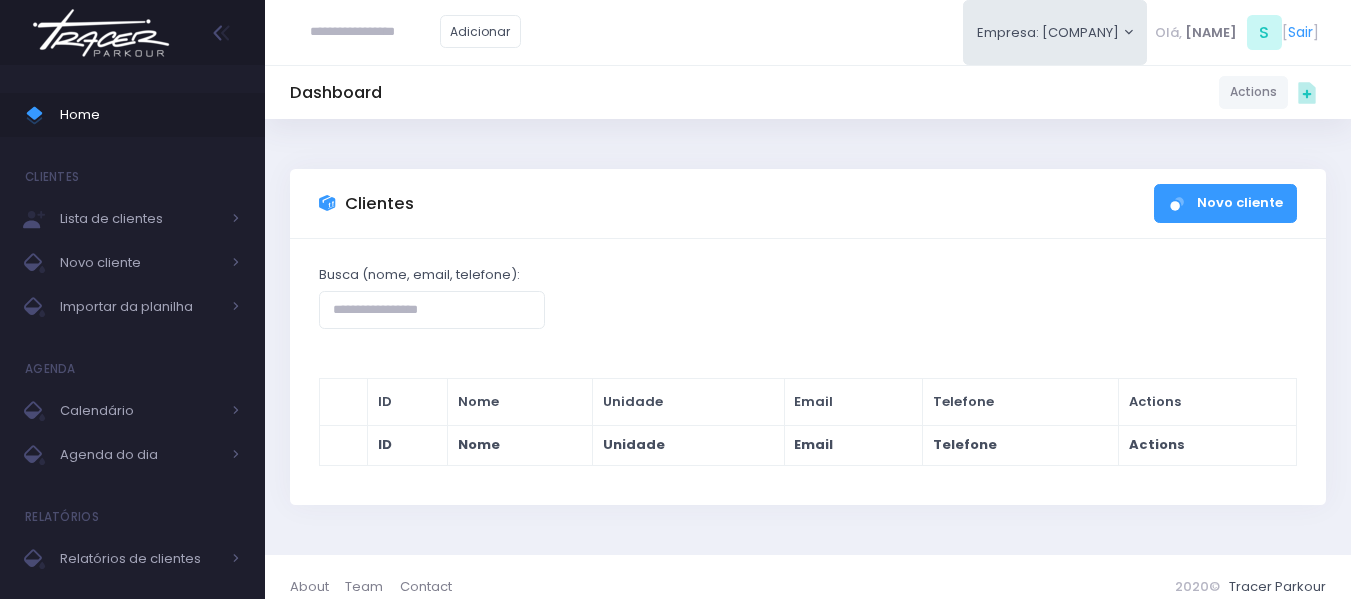 scroll, scrollTop: 0, scrollLeft: 0, axis: both 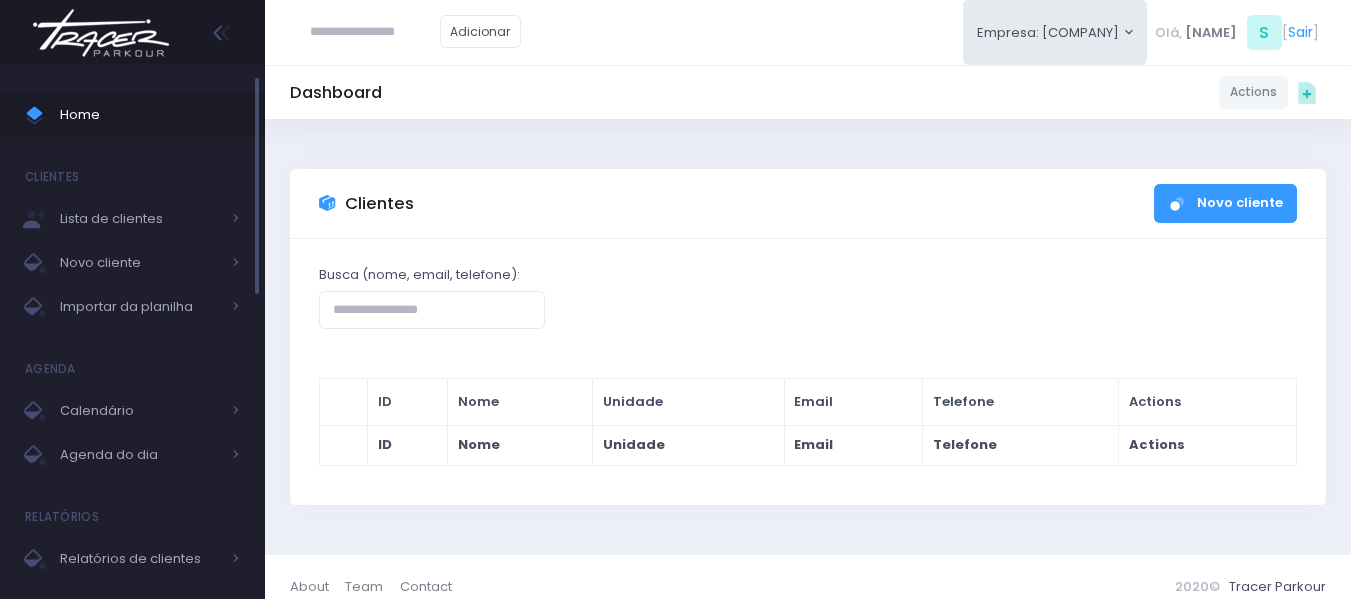 click on "Home" at bounding box center (132, 115) 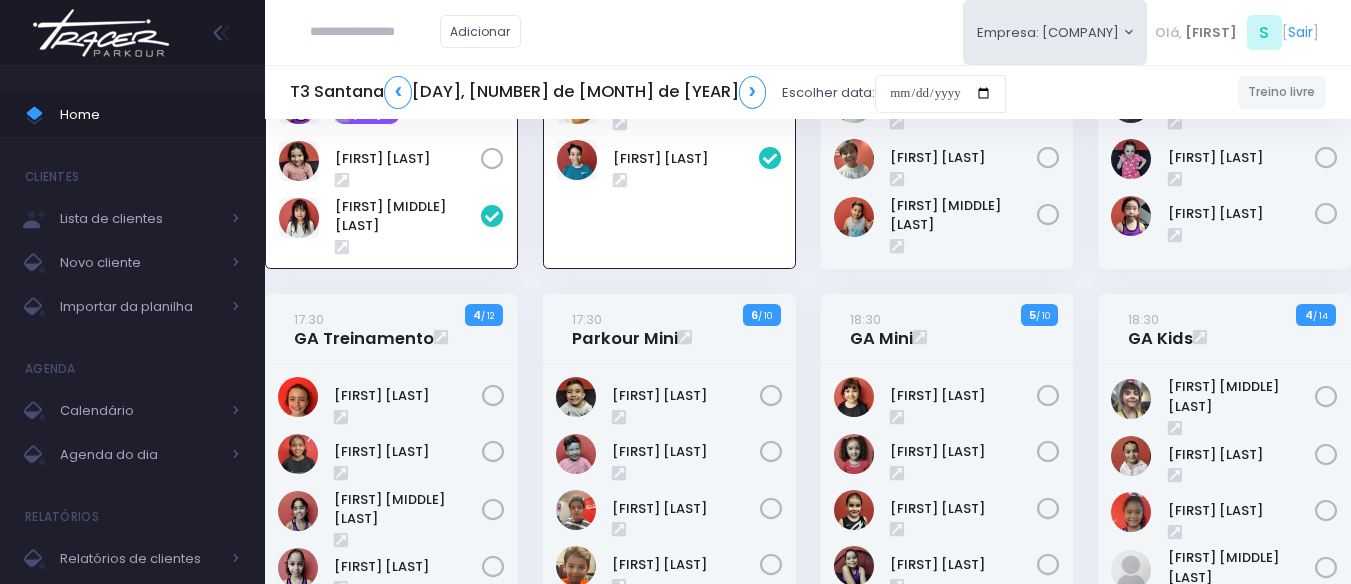 scroll, scrollTop: 144, scrollLeft: 0, axis: vertical 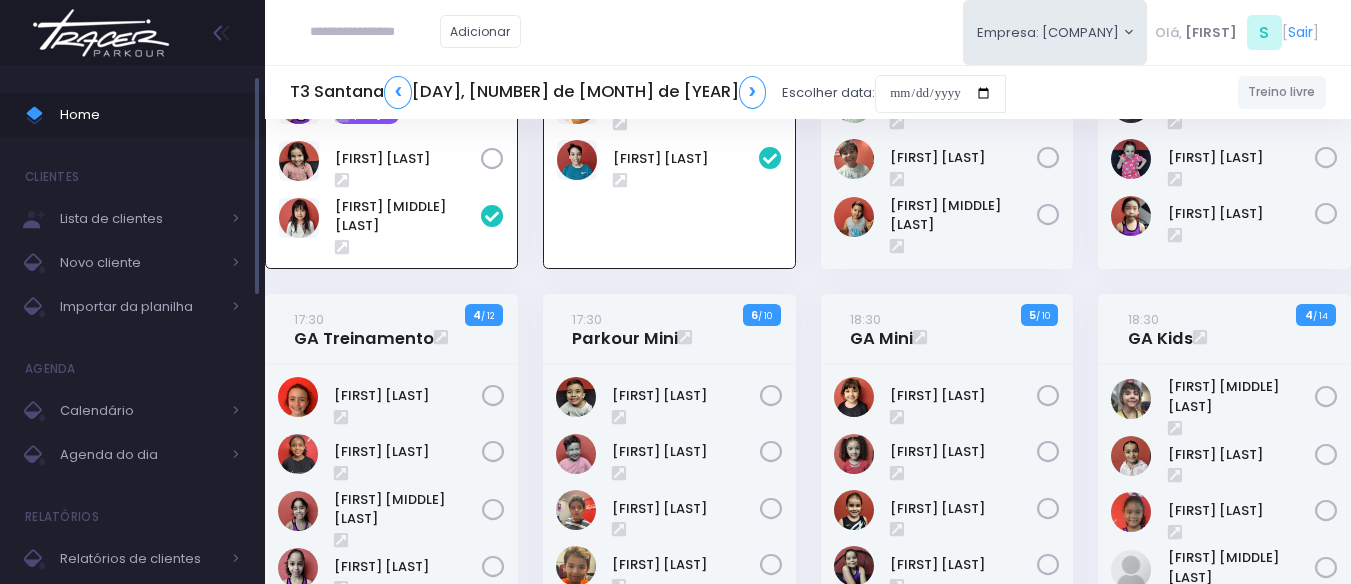 click on "Home" at bounding box center (150, 115) 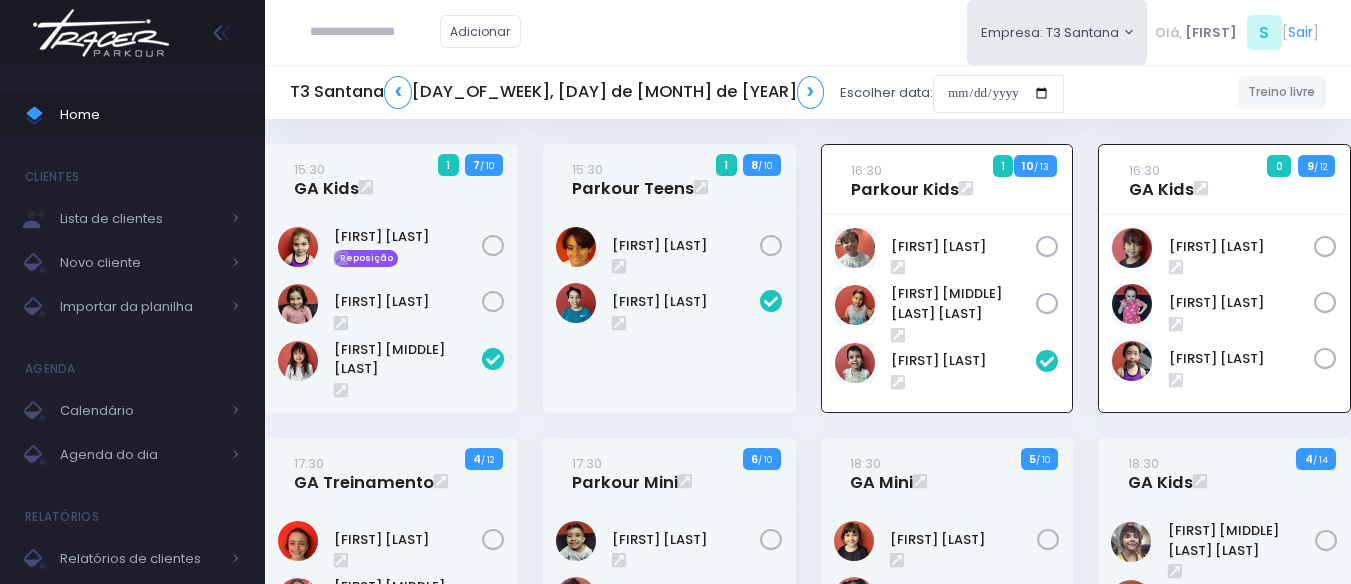 scroll, scrollTop: 144, scrollLeft: 0, axis: vertical 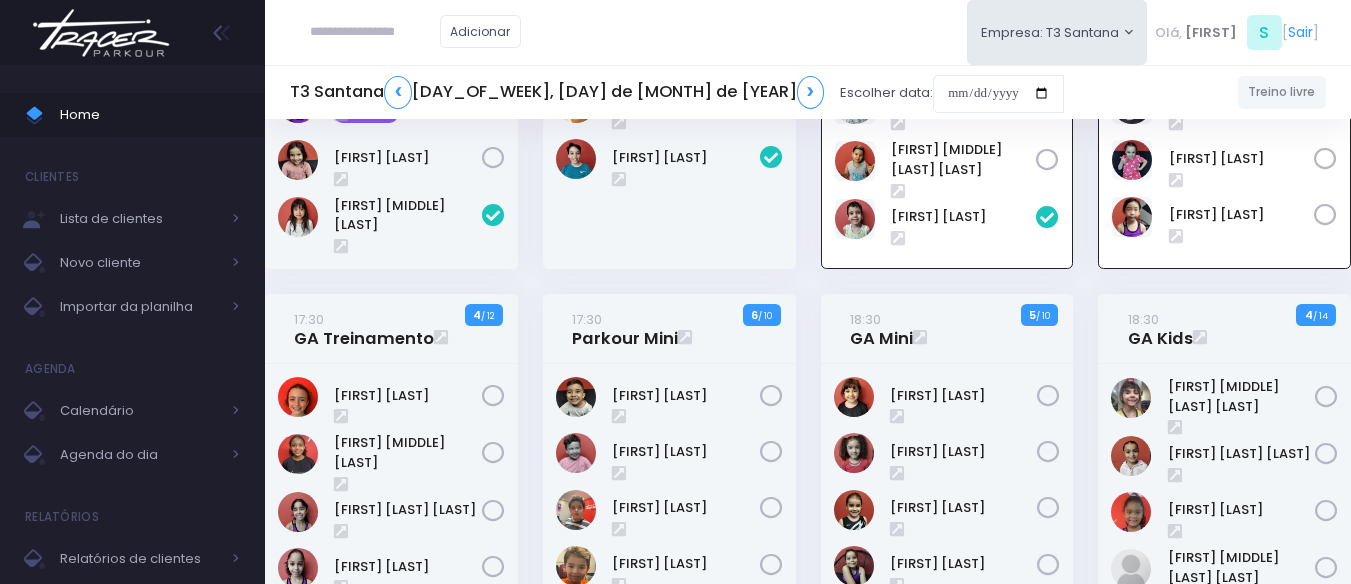 click at bounding box center [375, 32] 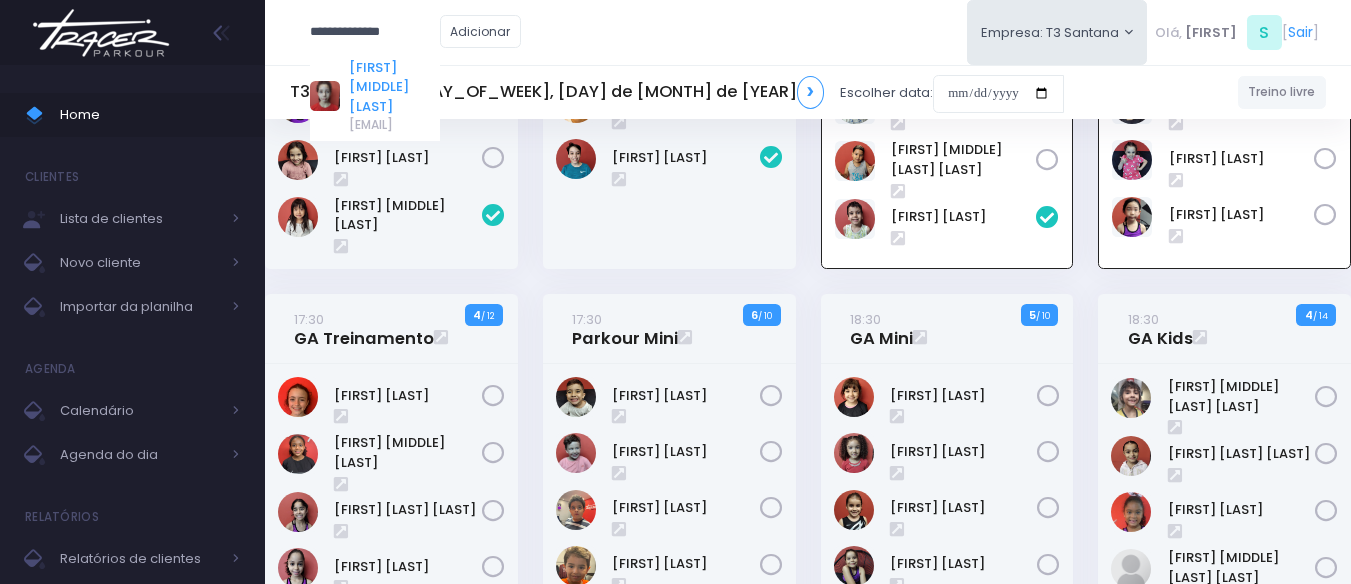 click on "[FIRST] [MIDDLE] [LAST]" at bounding box center [394, 87] 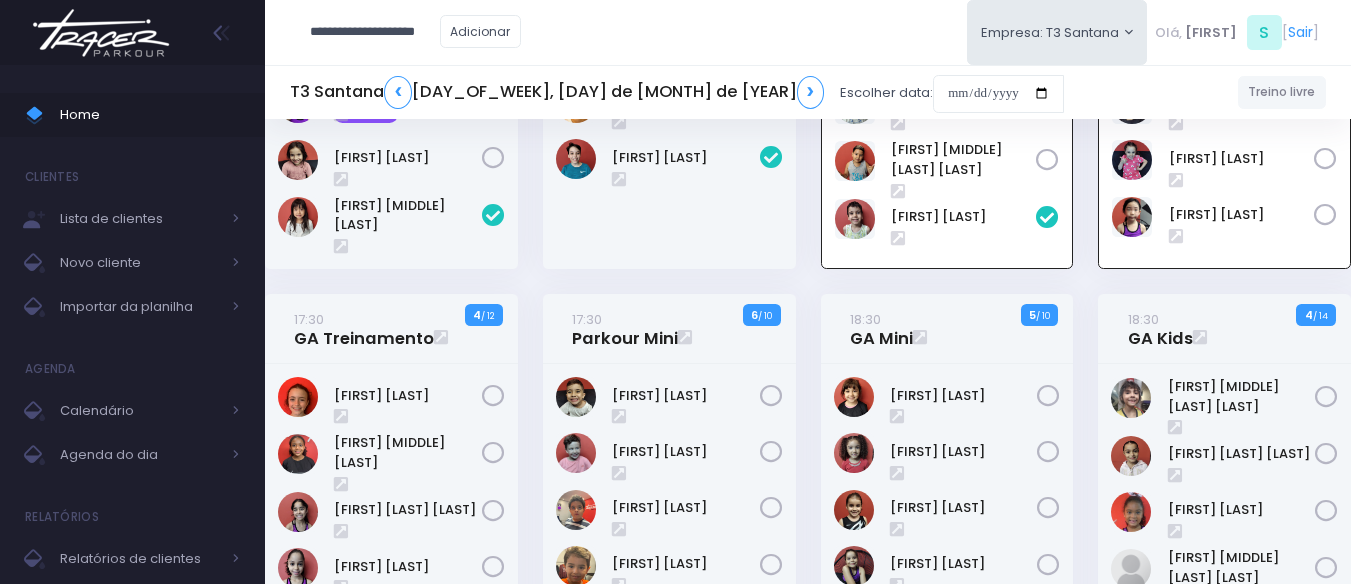 scroll, scrollTop: 0, scrollLeft: 0, axis: both 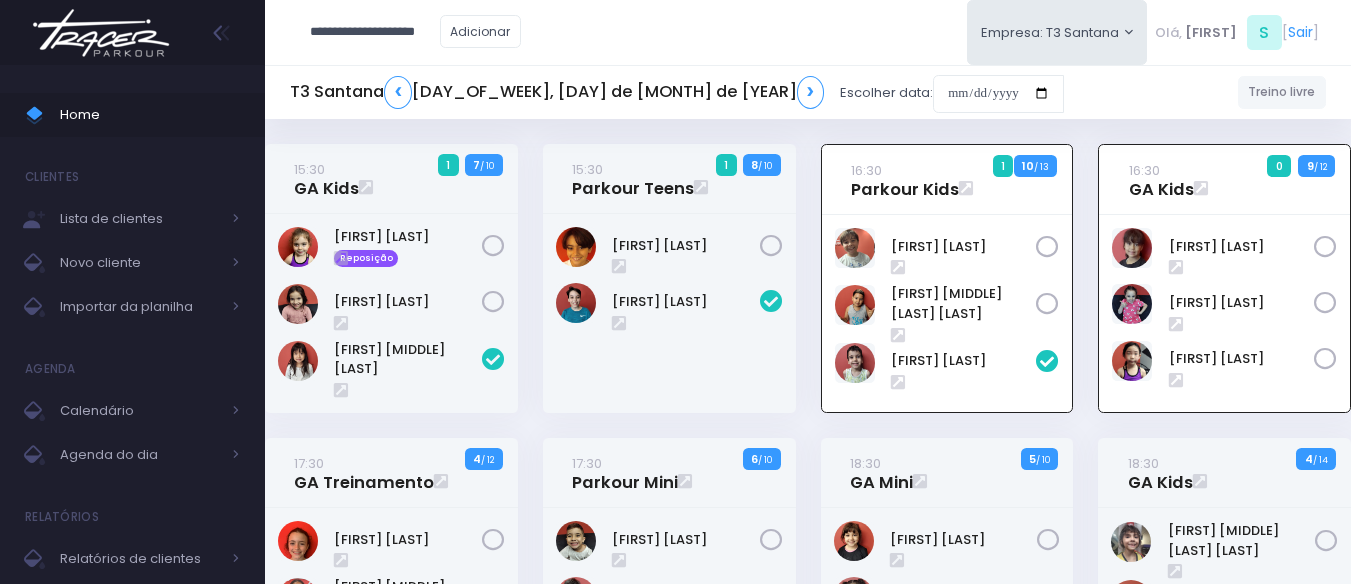 type on "**********" 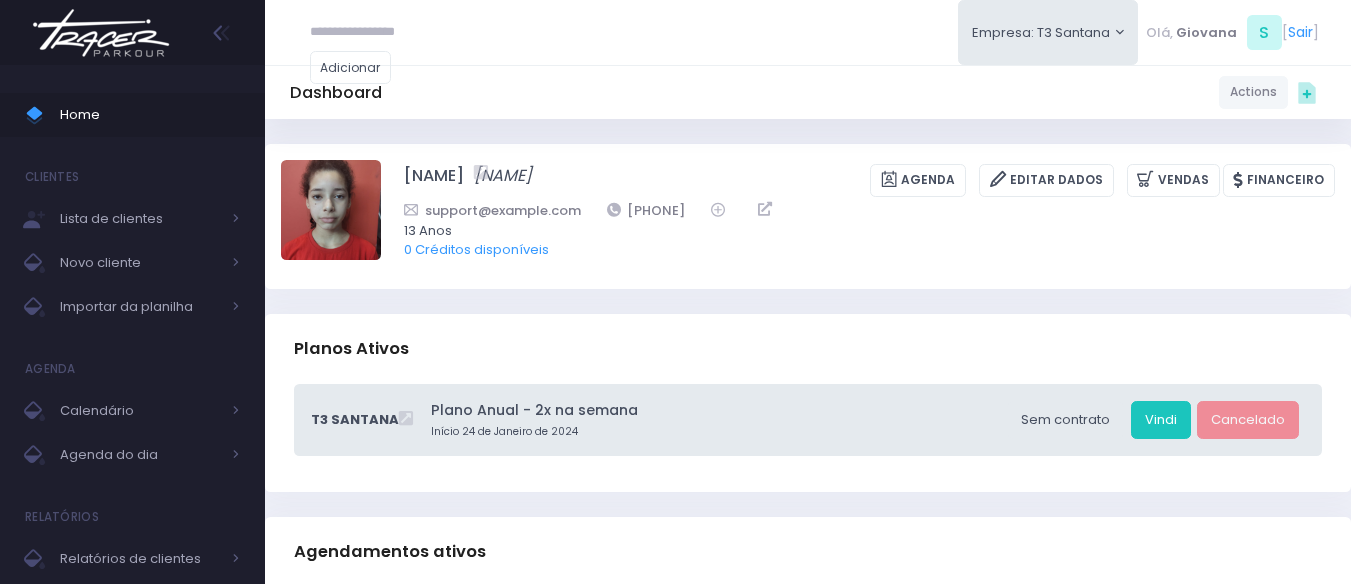 scroll, scrollTop: 0, scrollLeft: 0, axis: both 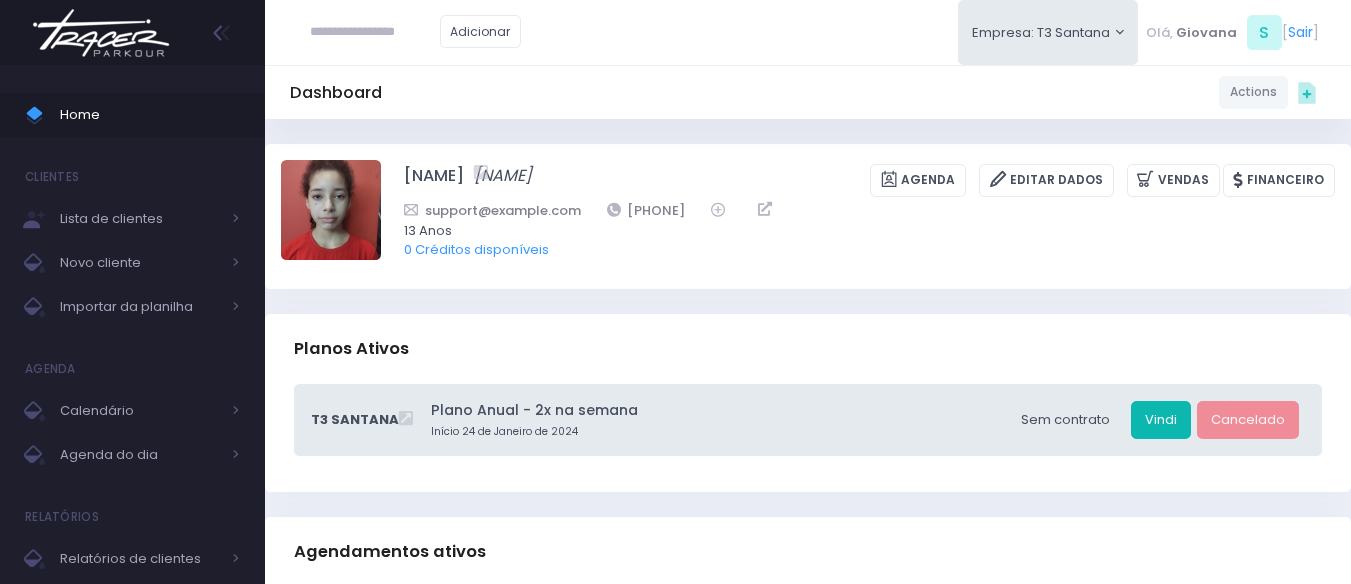 click on "Vindi" at bounding box center [1161, 420] 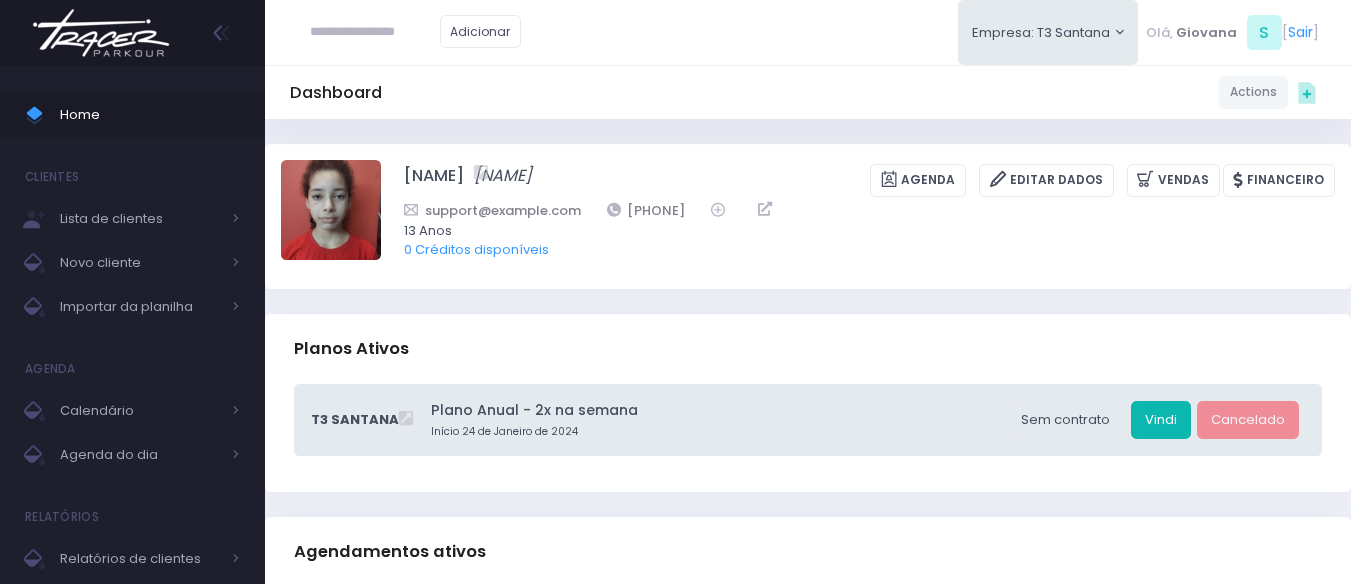 click on "Vindi" at bounding box center [1161, 420] 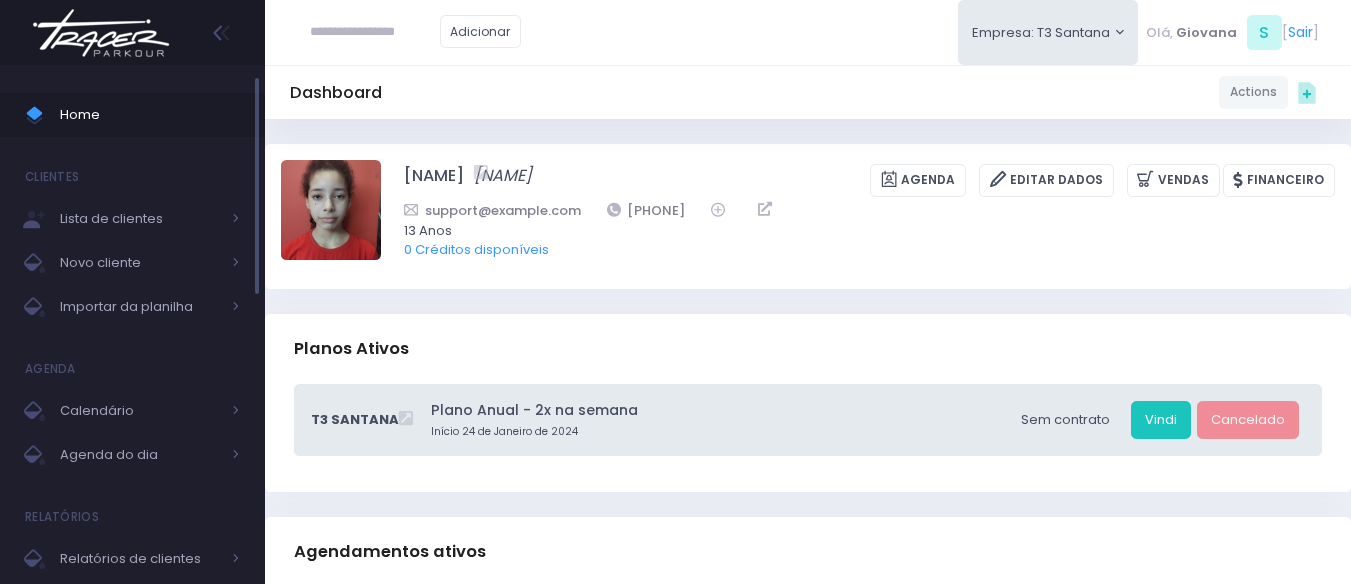 click on "Home" at bounding box center [150, 115] 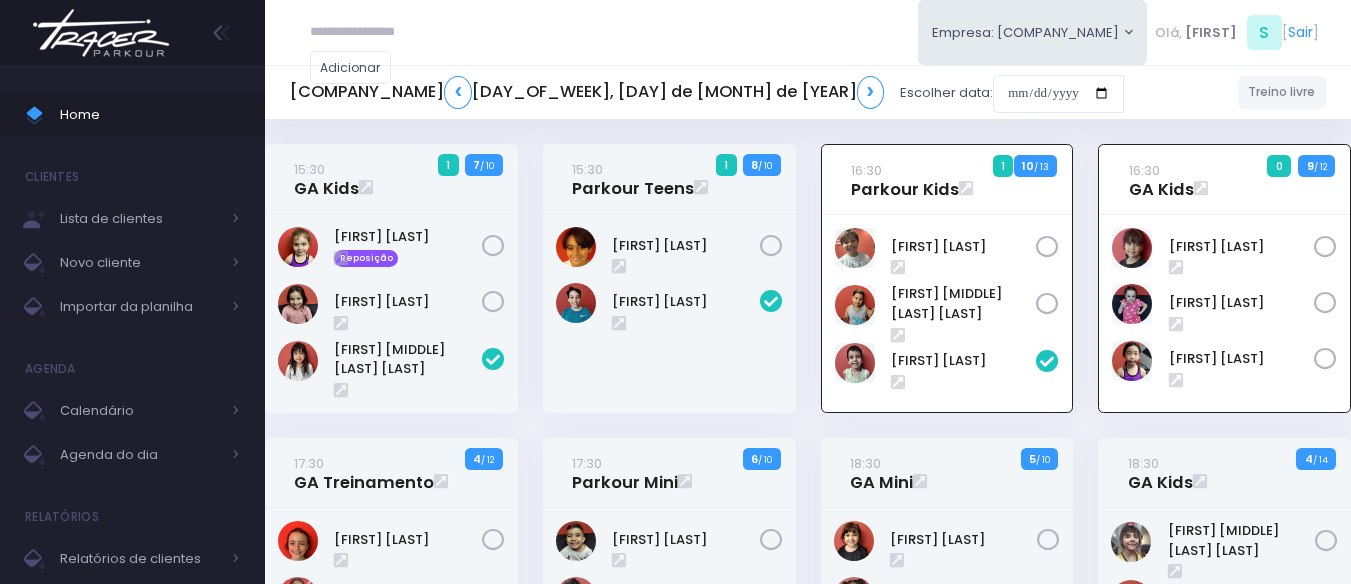 scroll, scrollTop: 0, scrollLeft: 0, axis: both 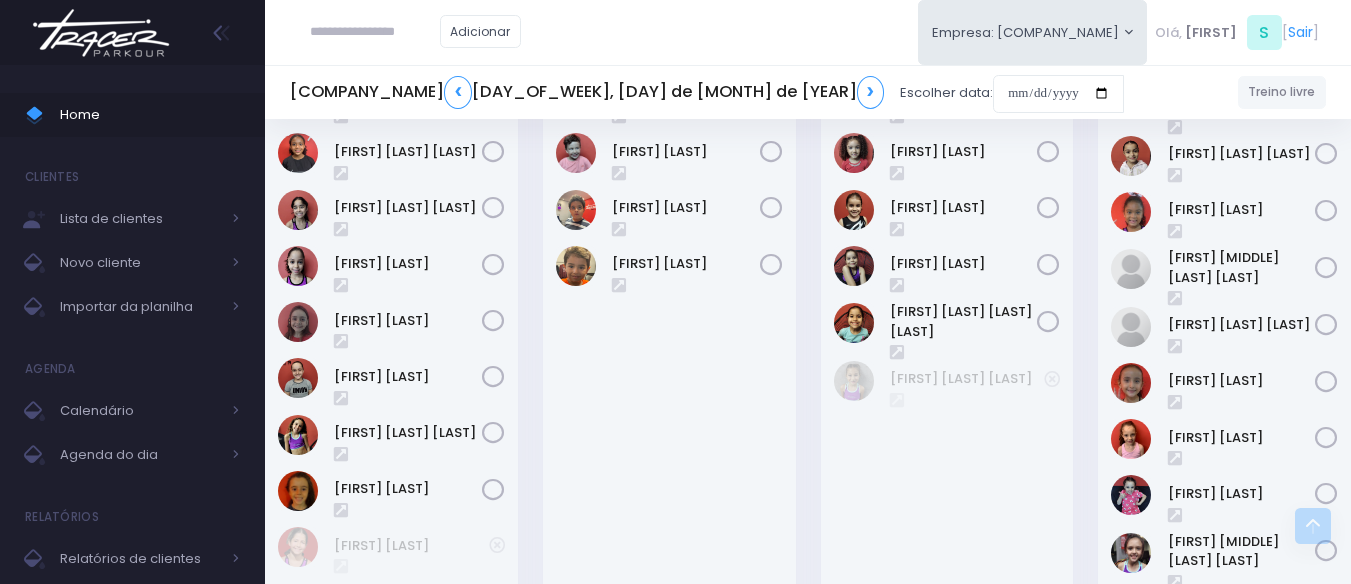 click at bounding box center (375, 32) 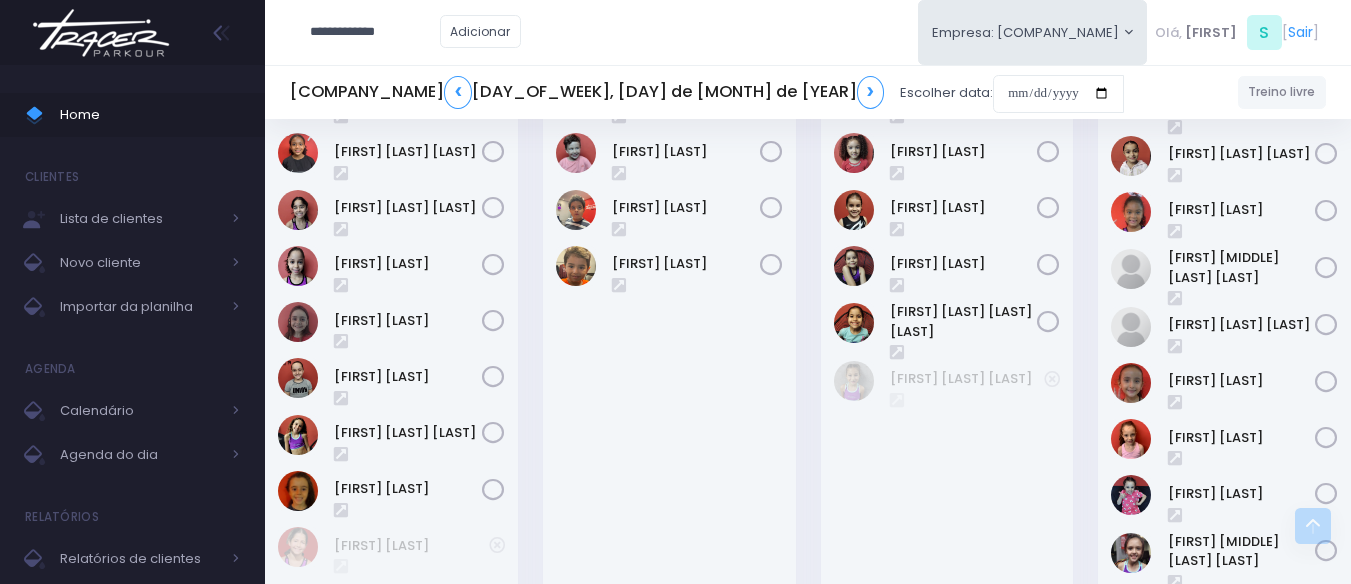 click on "**********" at bounding box center (375, 32) 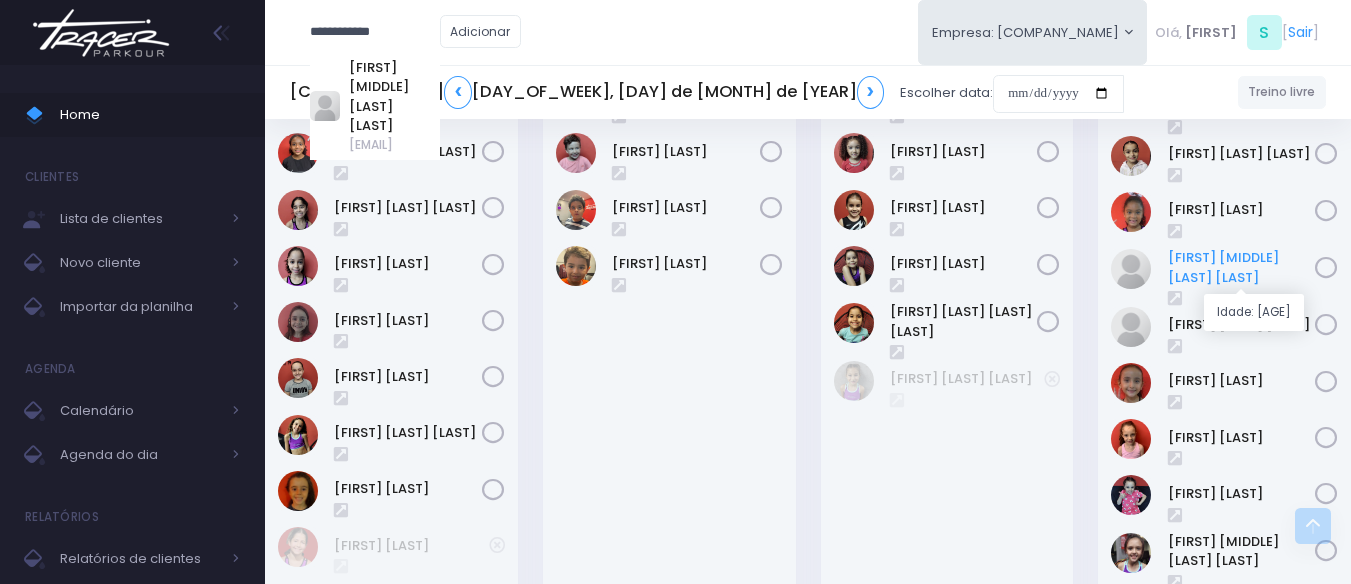 type on "**********" 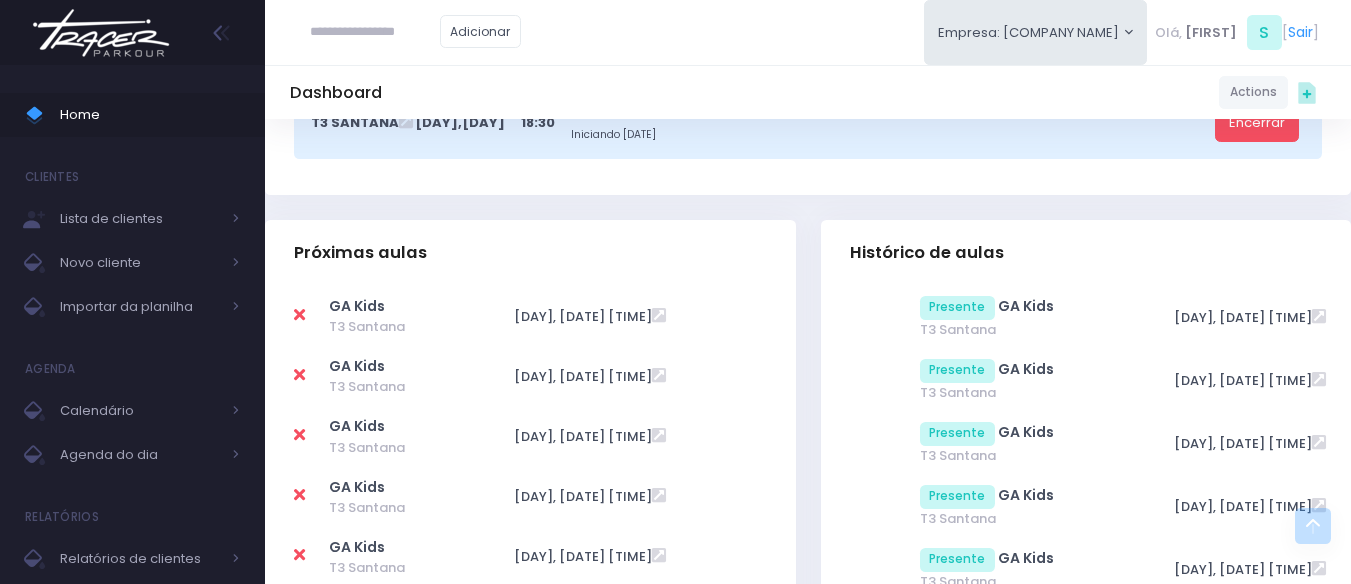 scroll, scrollTop: 0, scrollLeft: 0, axis: both 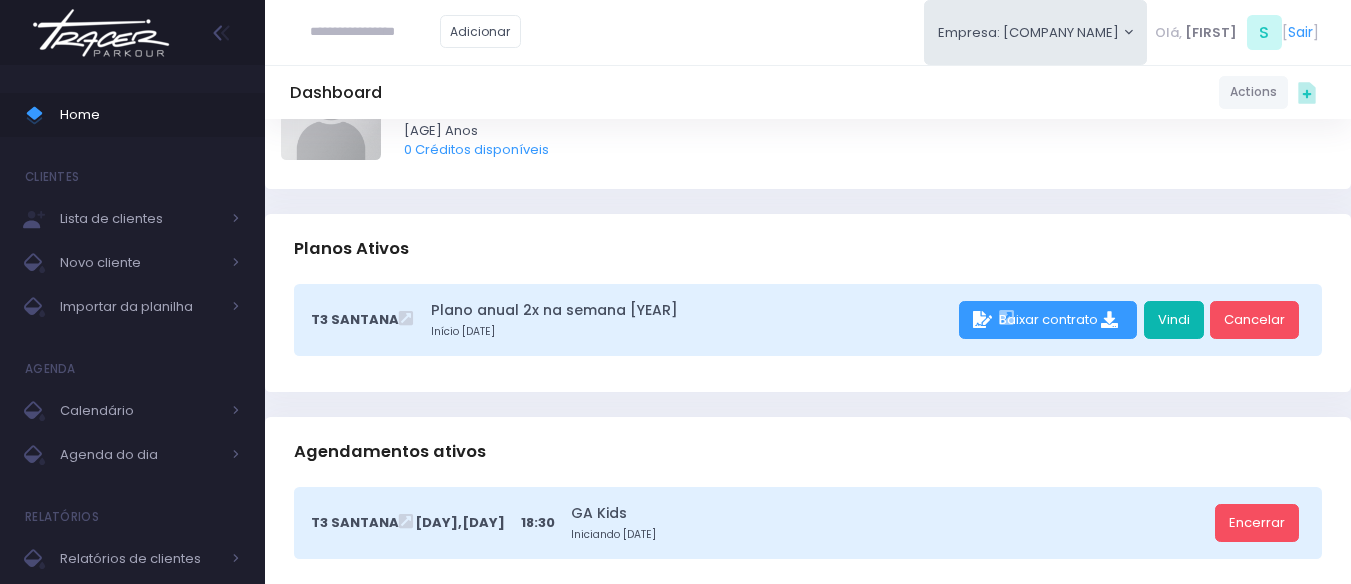 click on "Vindi" at bounding box center (1174, 320) 